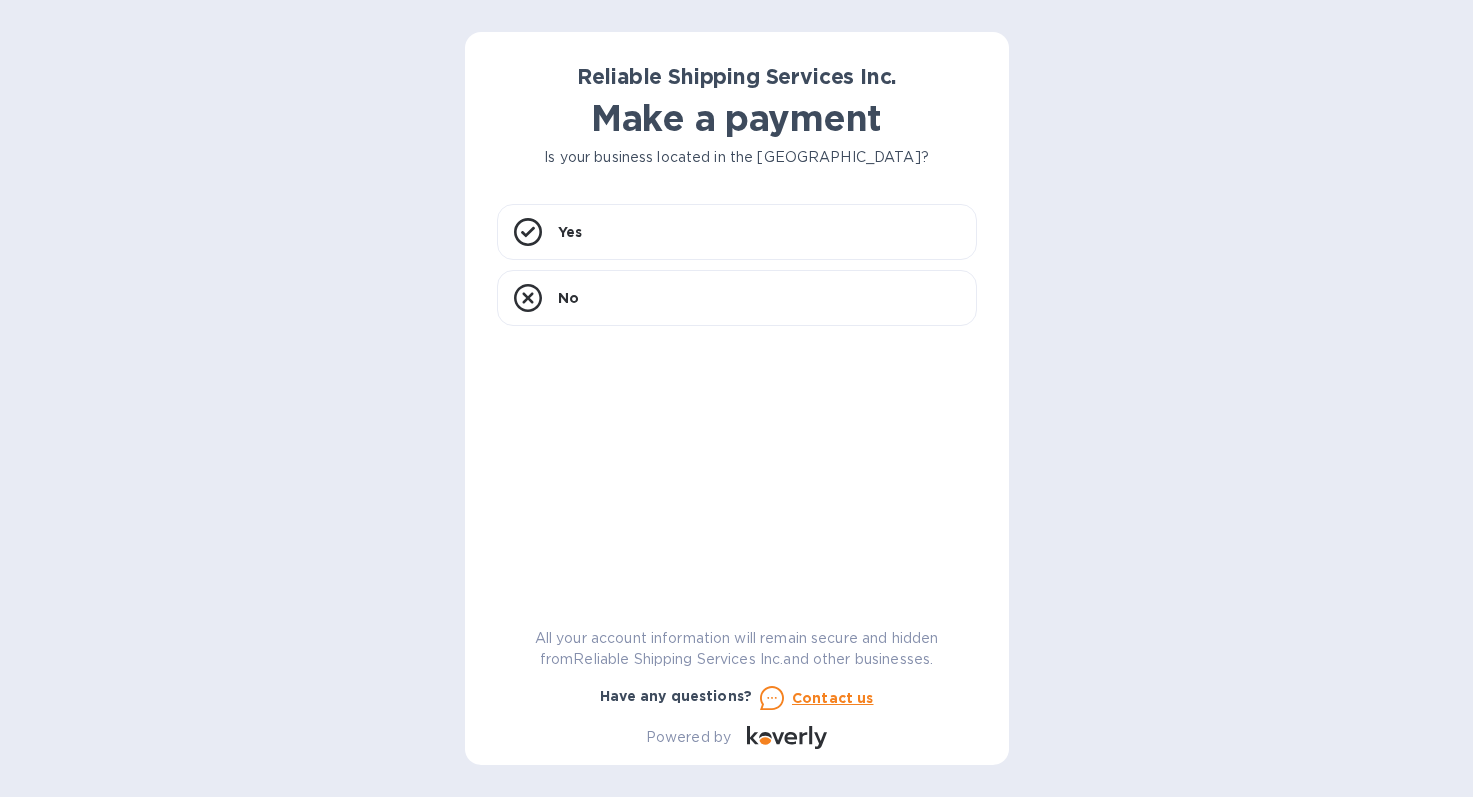 scroll, scrollTop: 0, scrollLeft: 0, axis: both 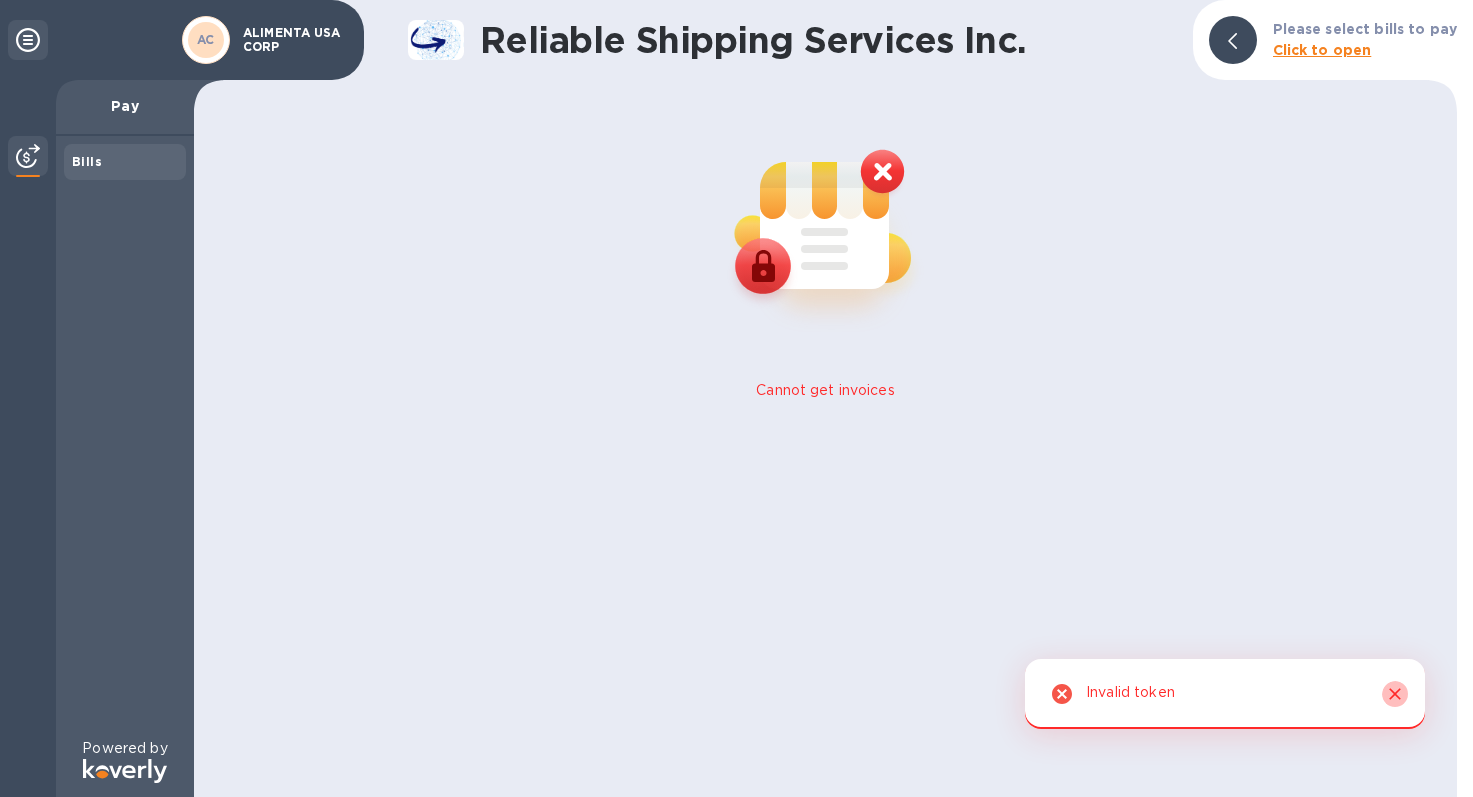 click 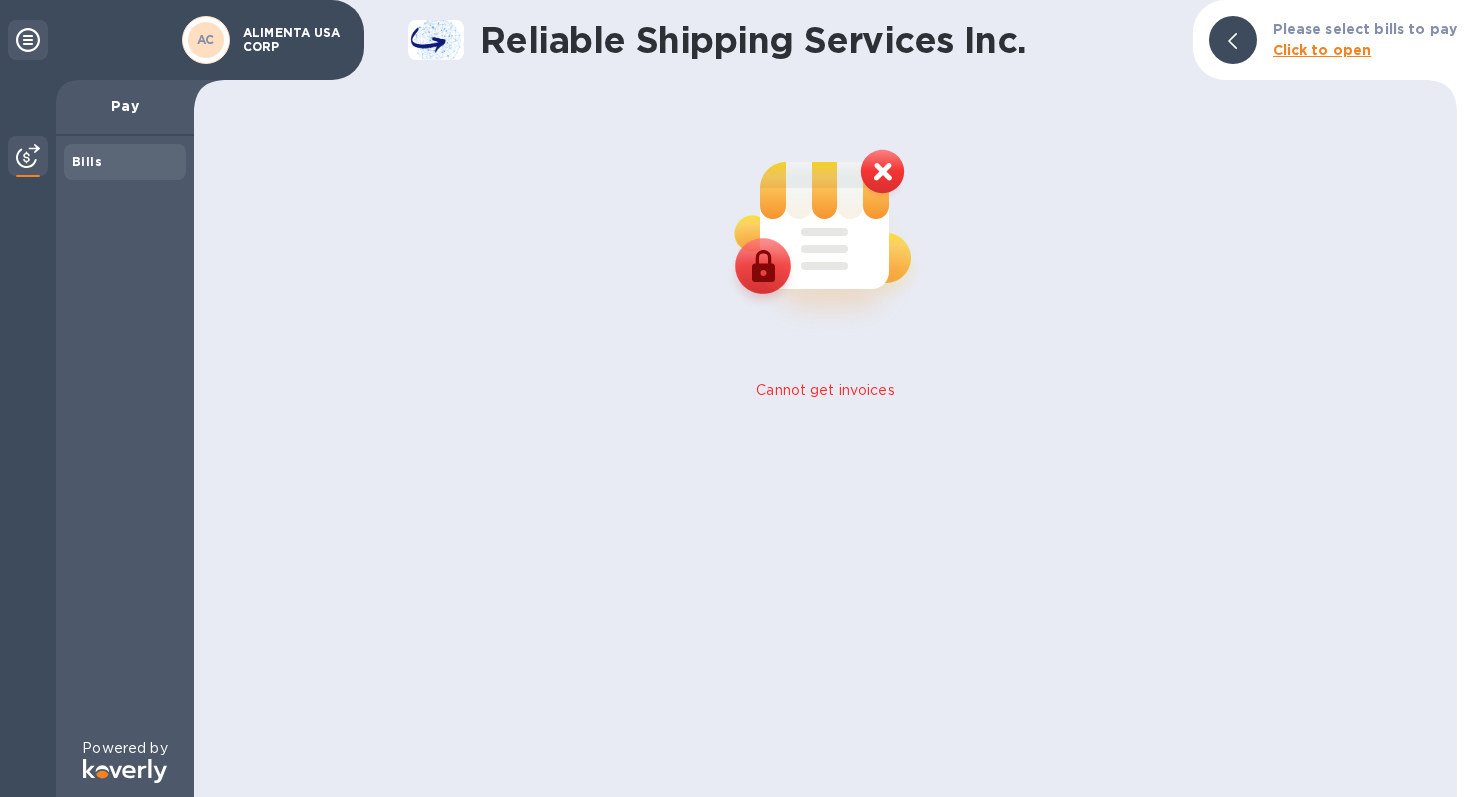 click on "AC" at bounding box center [206, 40] 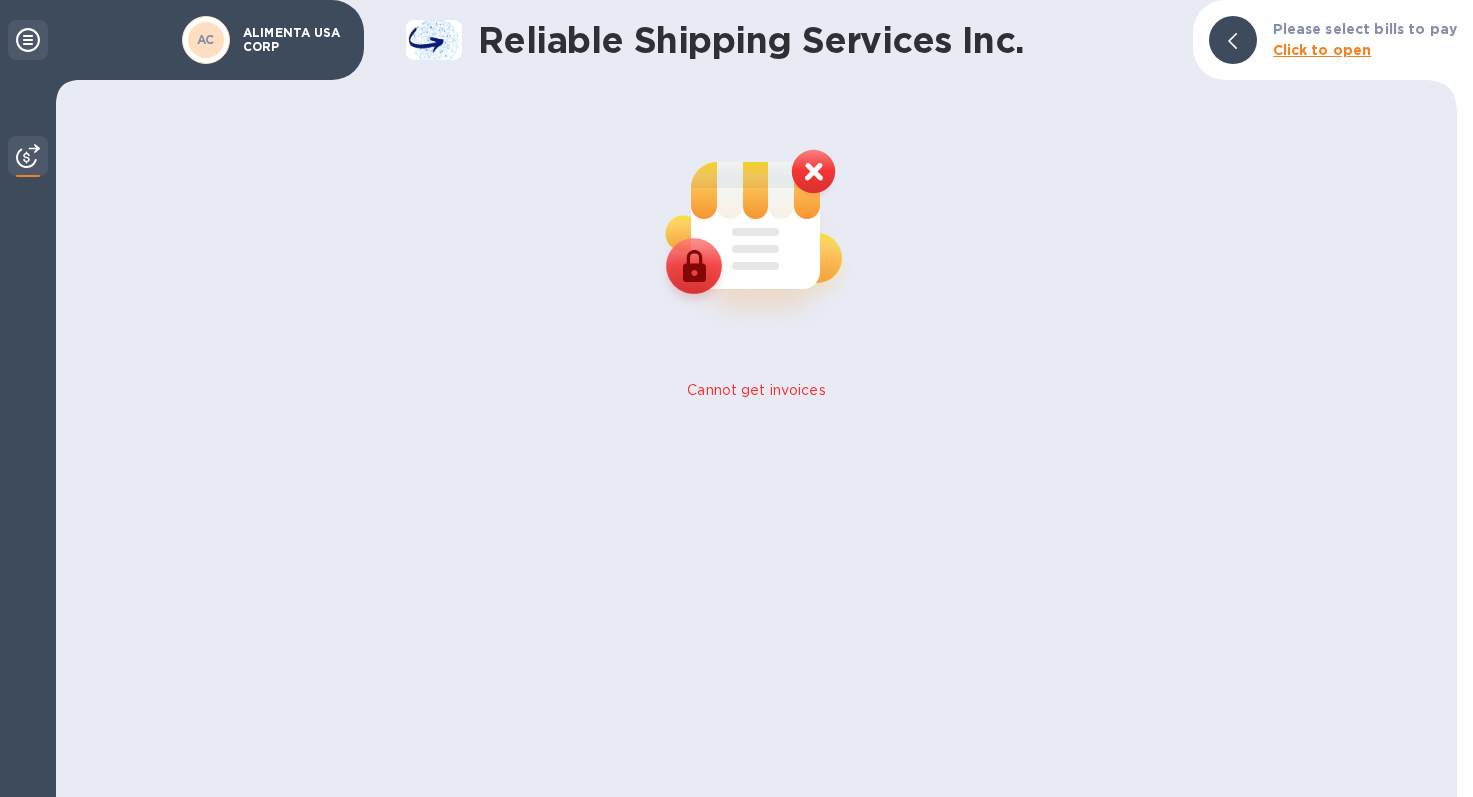 click 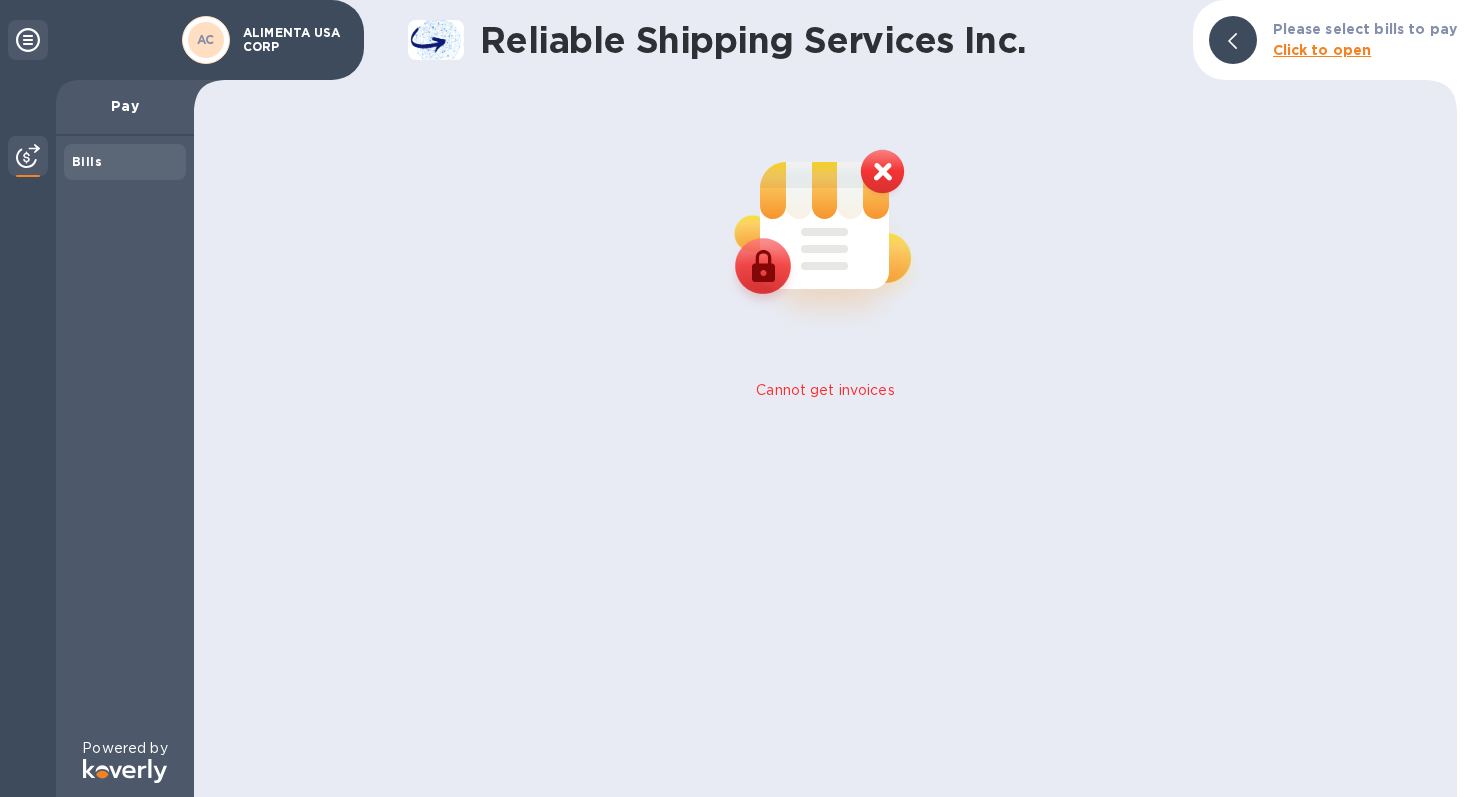 click on "Click to open" at bounding box center (1322, 50) 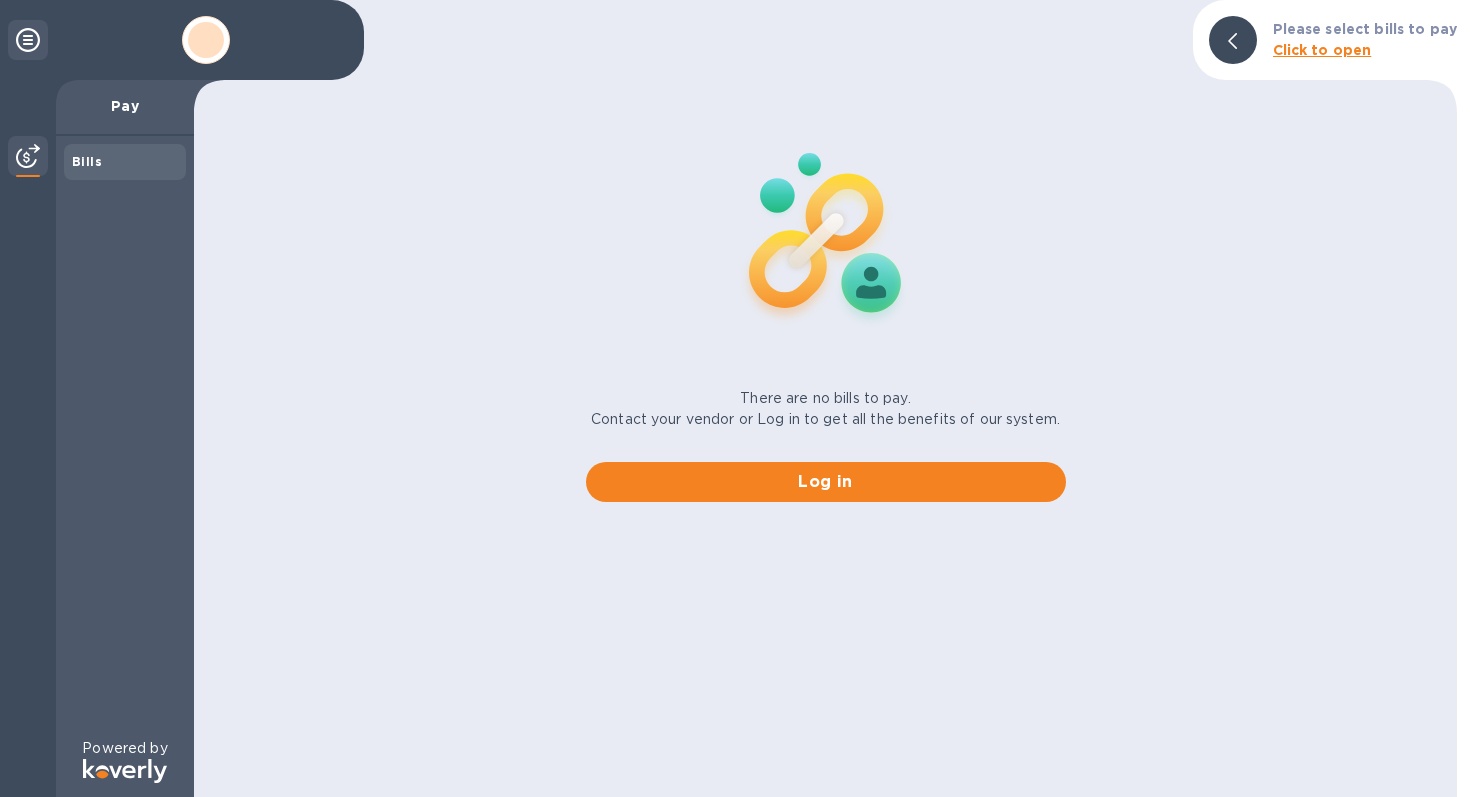 scroll, scrollTop: 0, scrollLeft: 0, axis: both 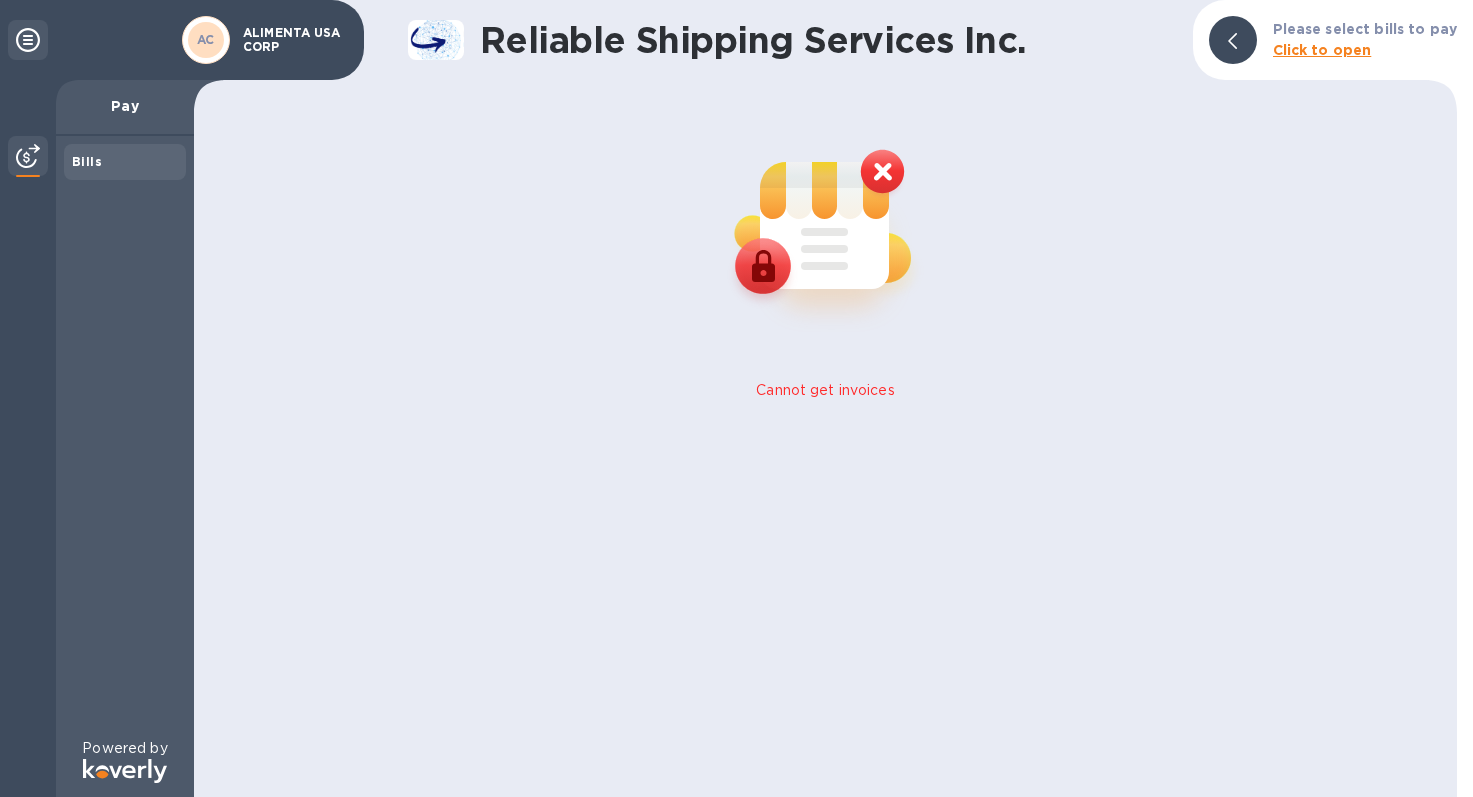 click on "AC" at bounding box center [206, 39] 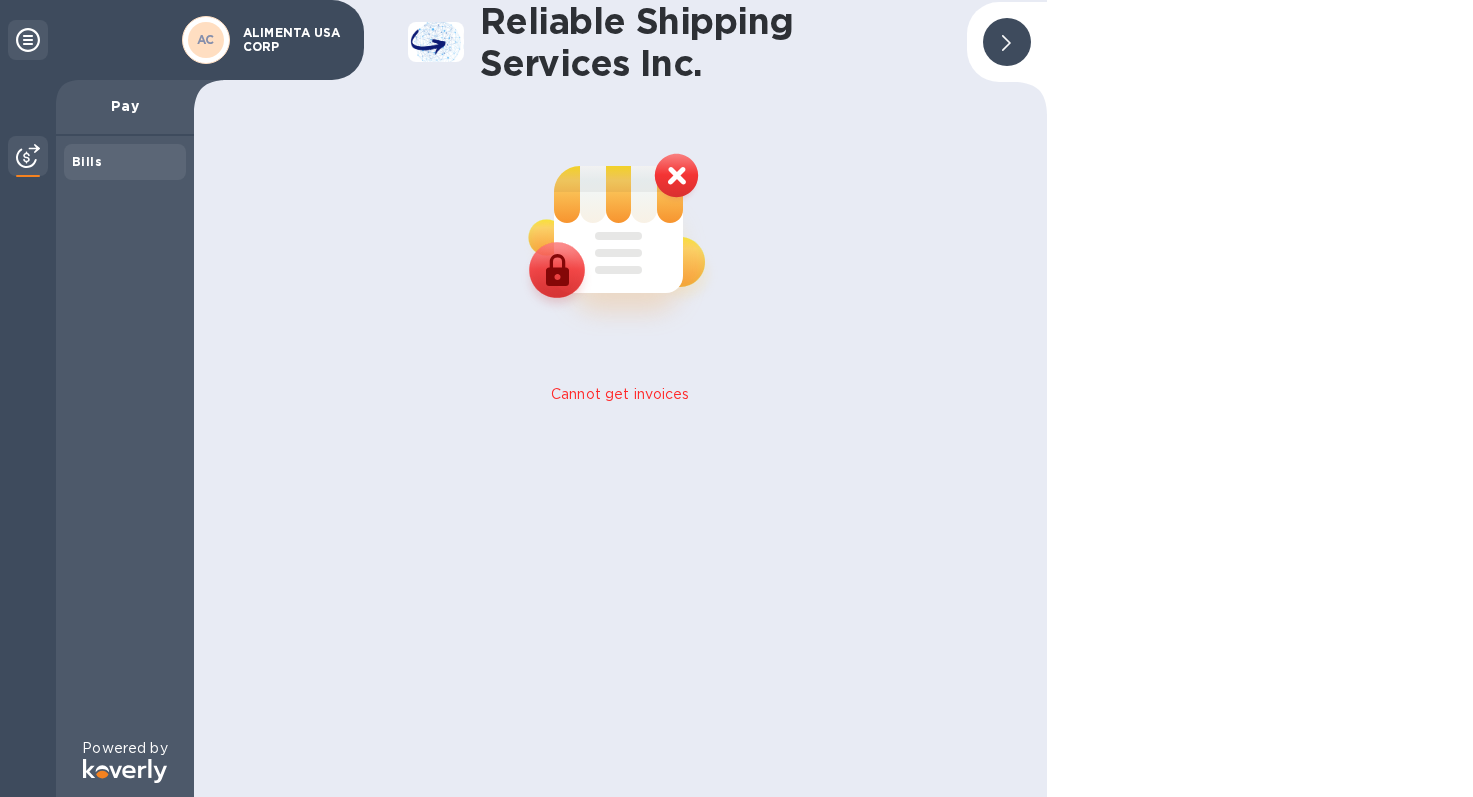 click at bounding box center (1007, 42) 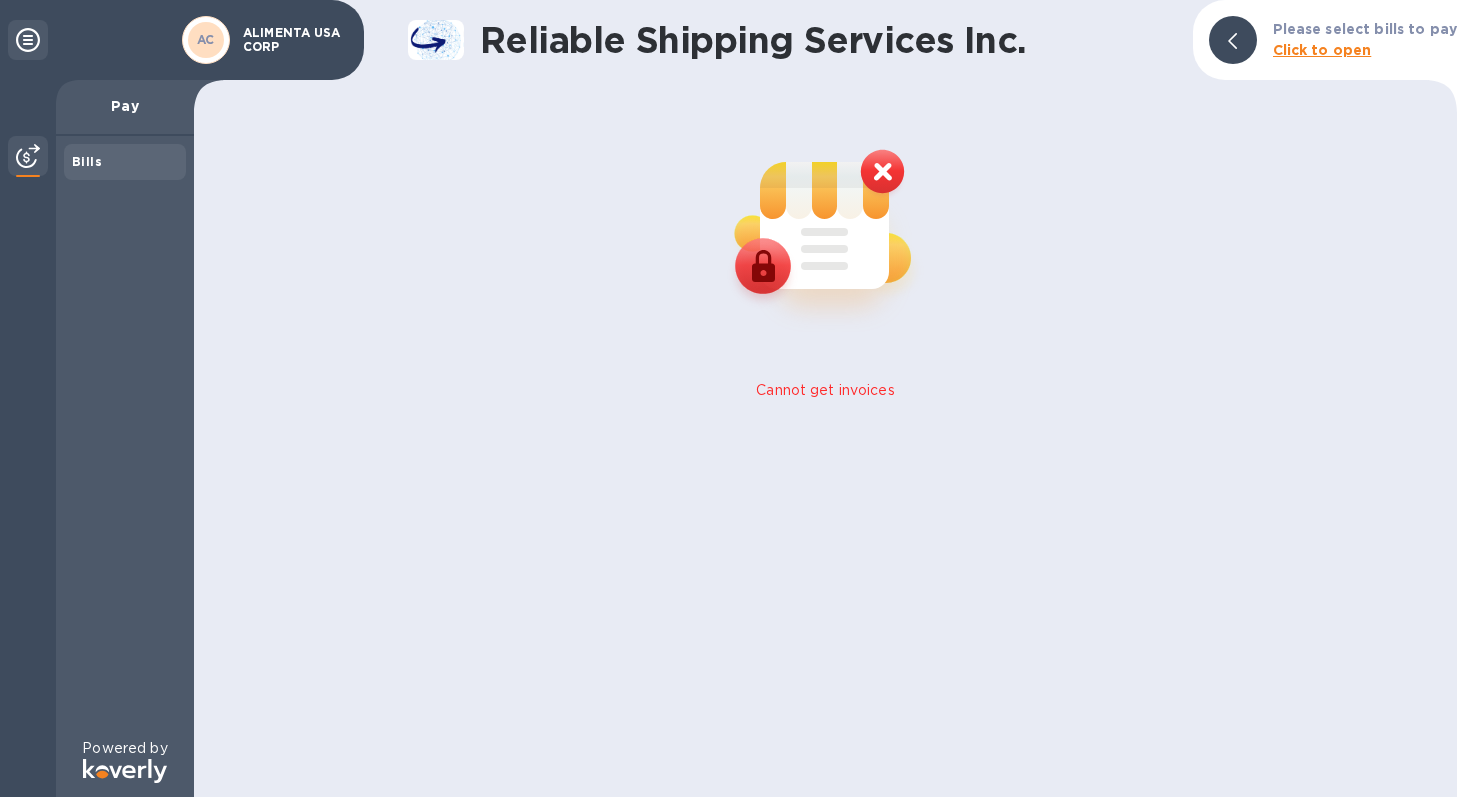 click on "Pay" at bounding box center (125, 106) 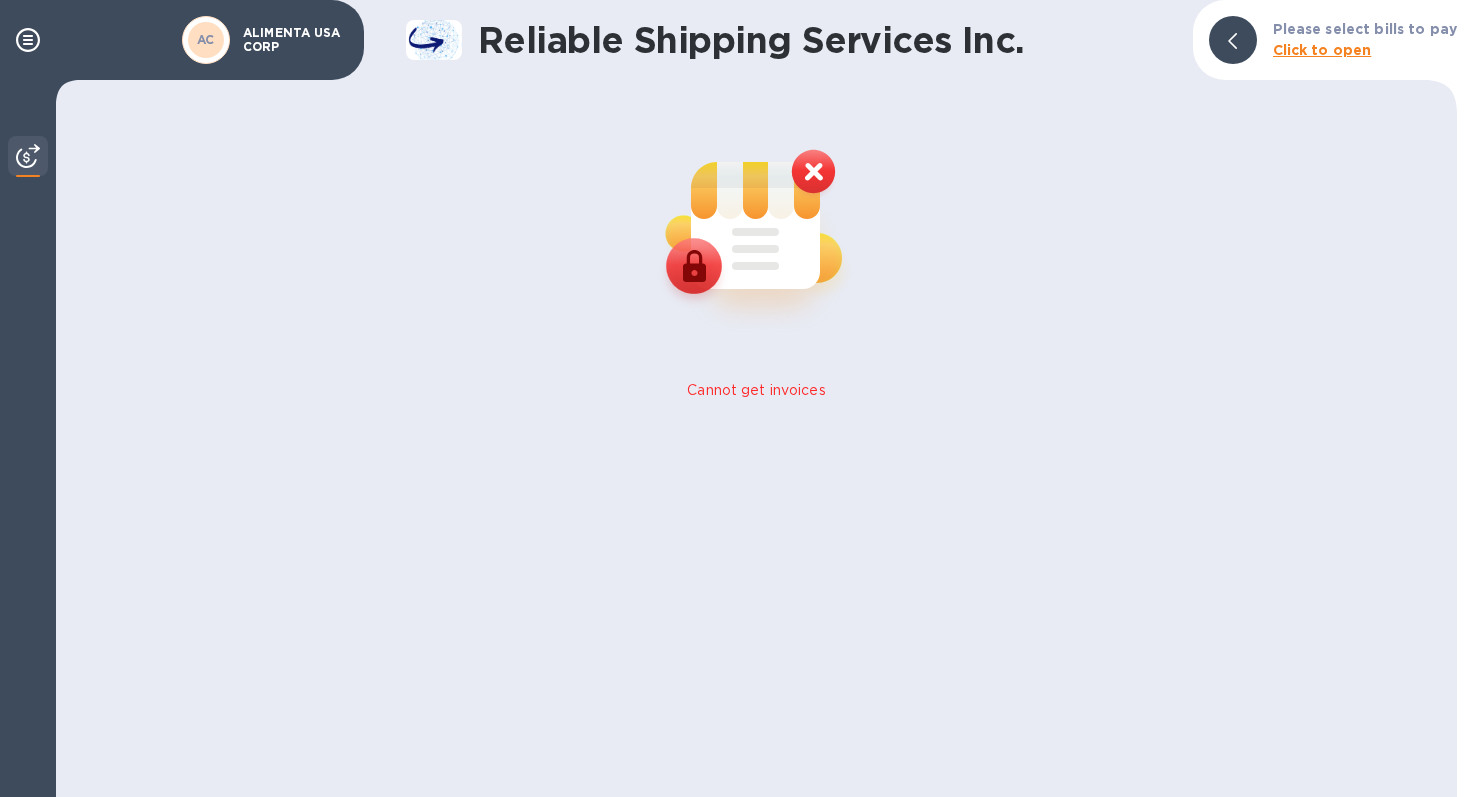 click on "Cannot get invoices" at bounding box center [756, 390] 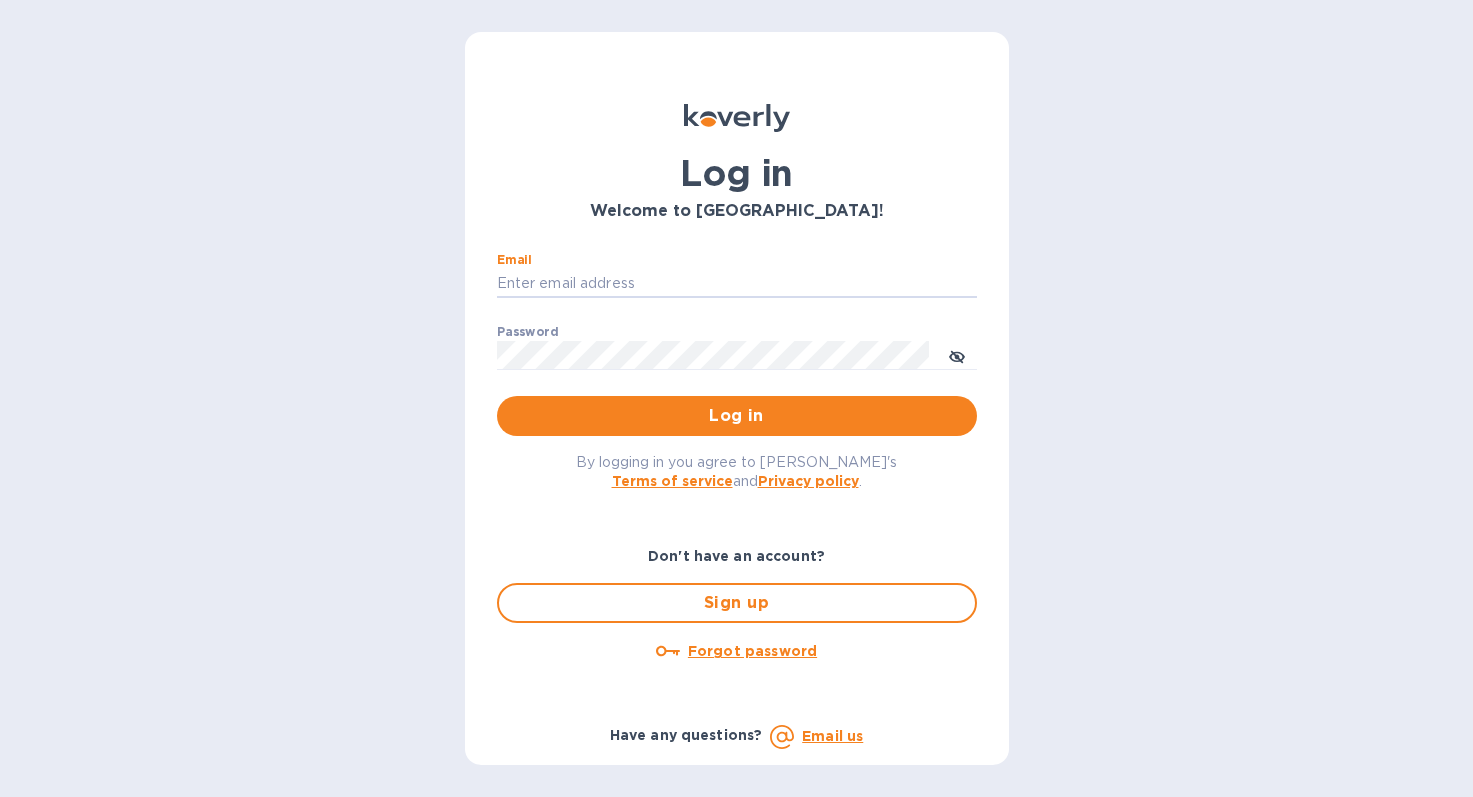 scroll, scrollTop: 0, scrollLeft: 0, axis: both 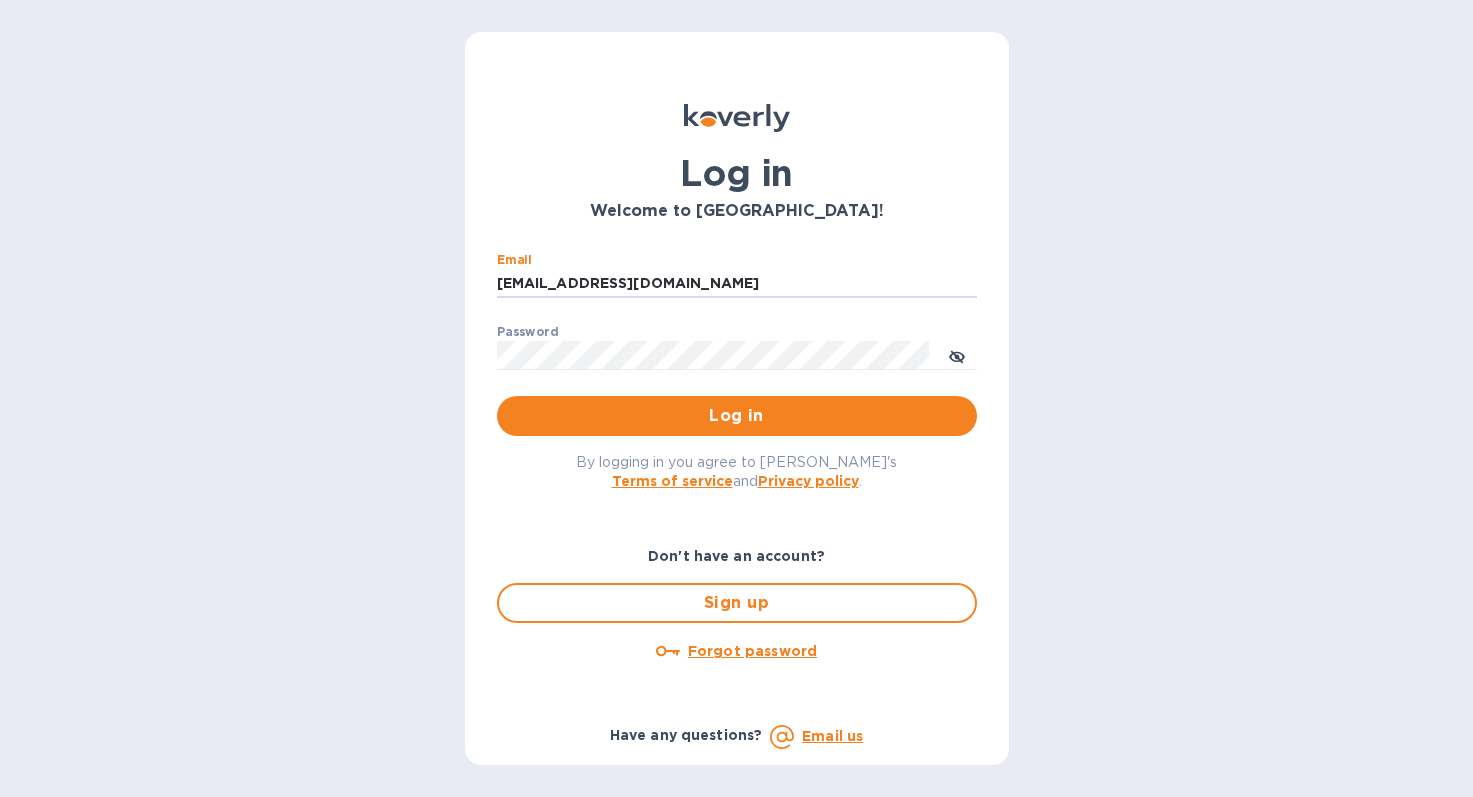 click on "Log in" at bounding box center [737, 416] 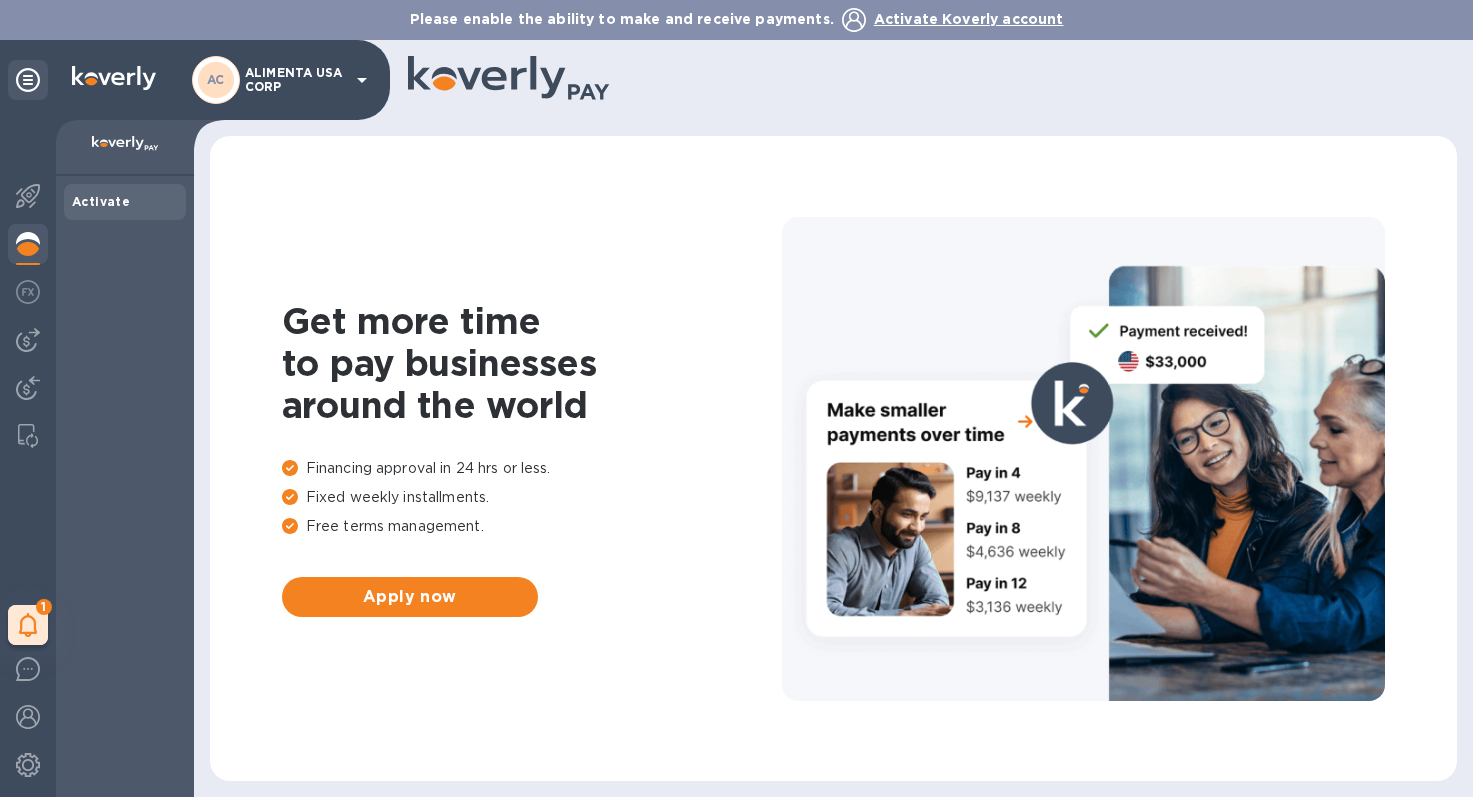 click at bounding box center [28, 244] 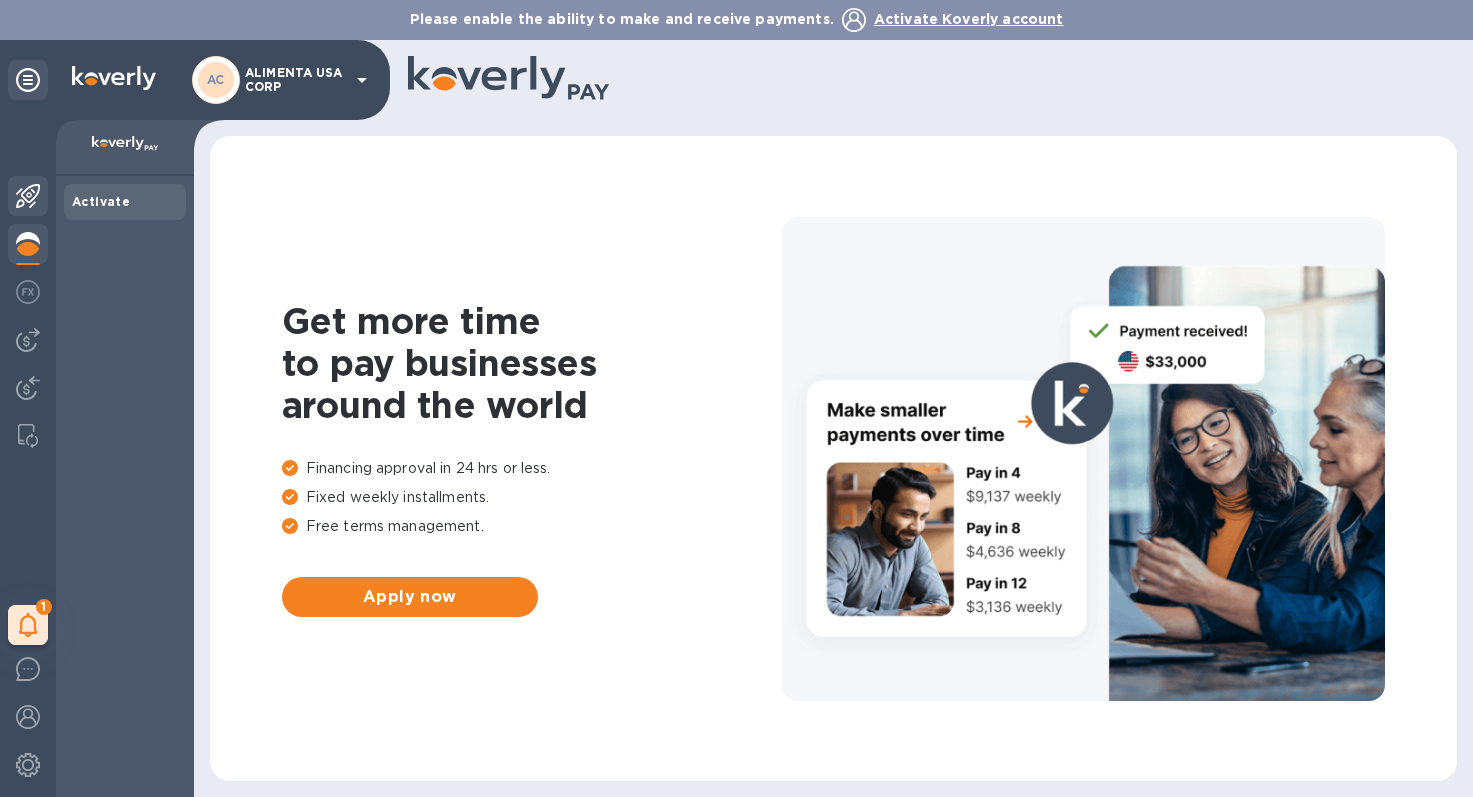 click at bounding box center [28, 198] 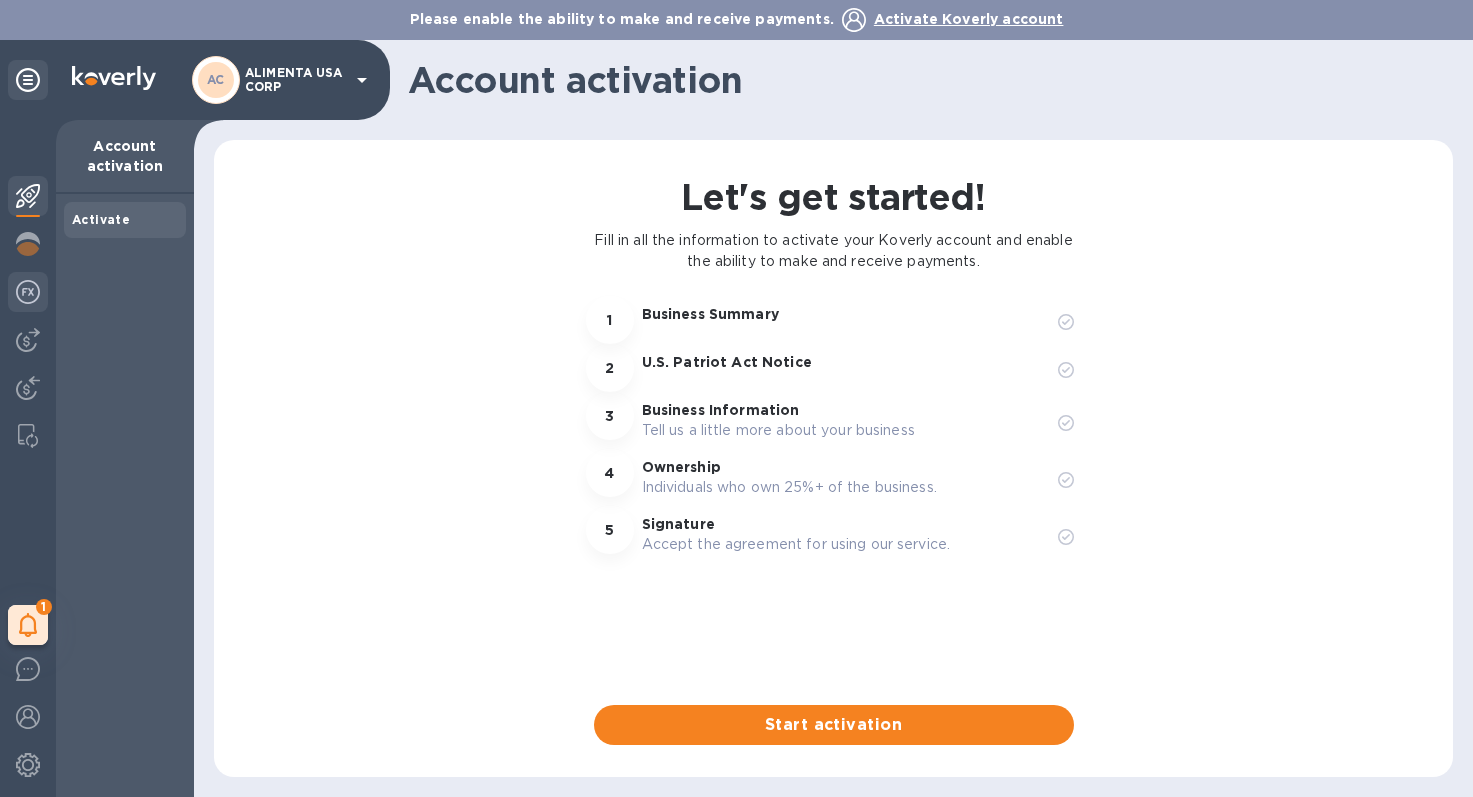 click at bounding box center (28, 292) 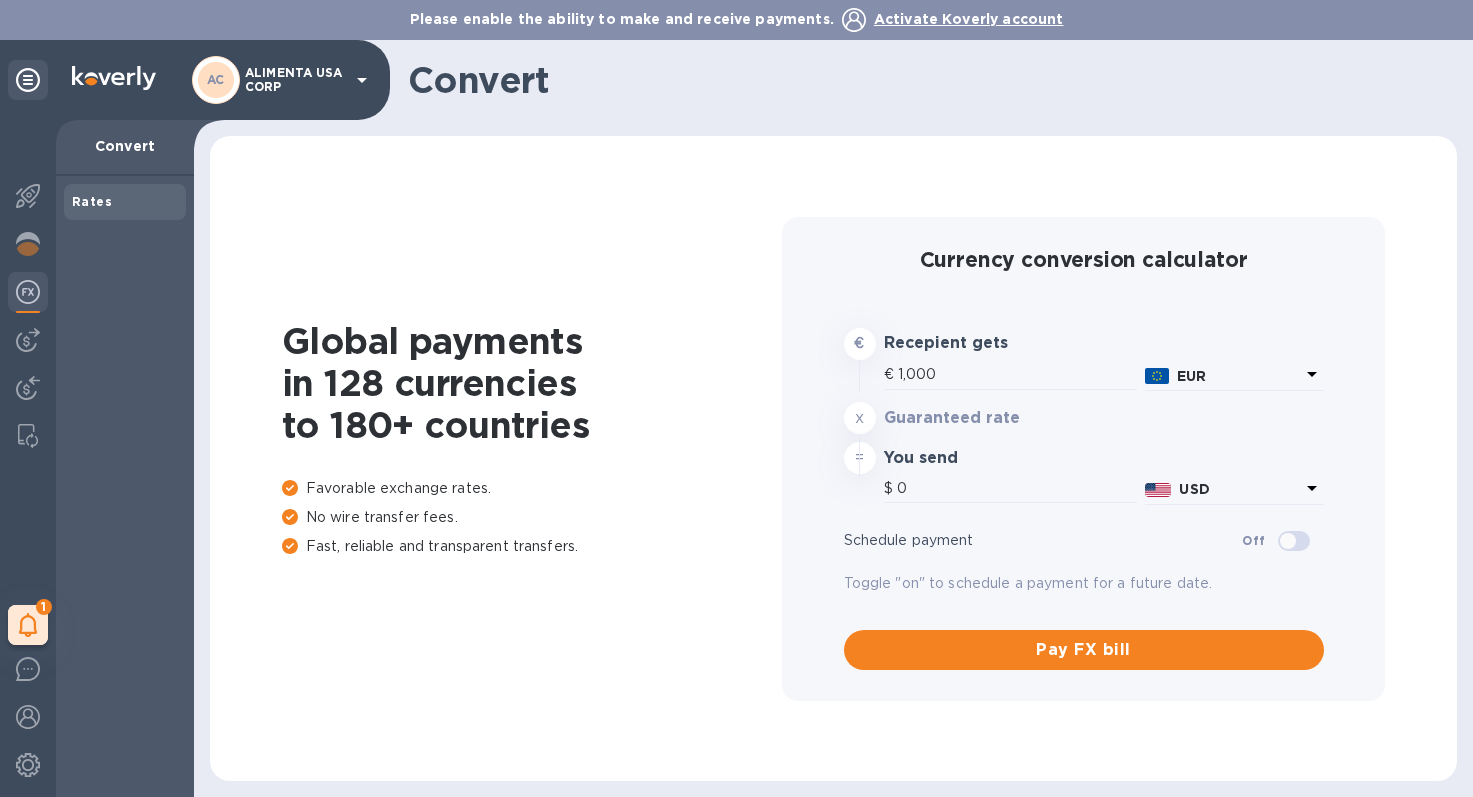 type on "1,173.75" 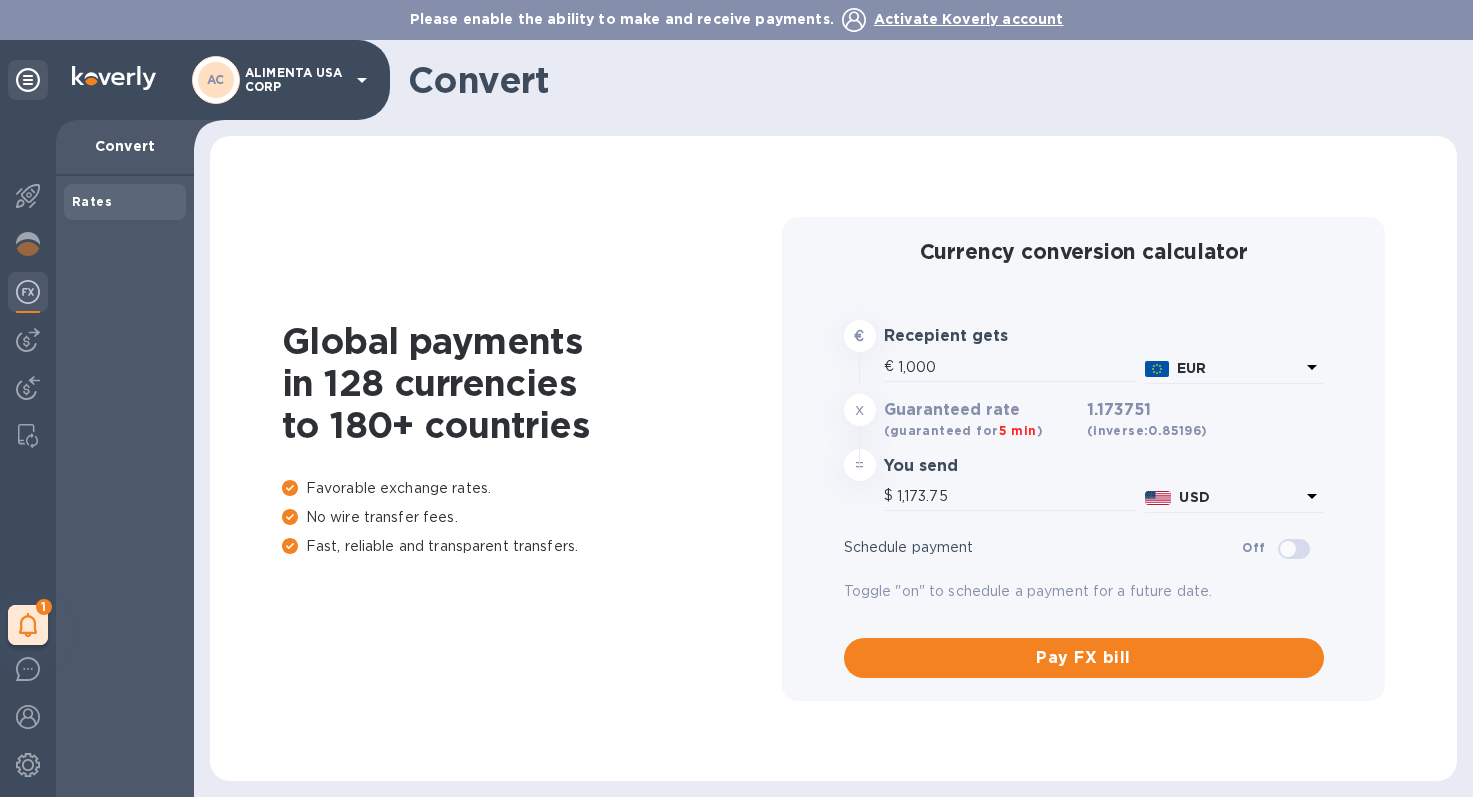click on "AC ALIMENTA USA CORP" at bounding box center [283, 80] 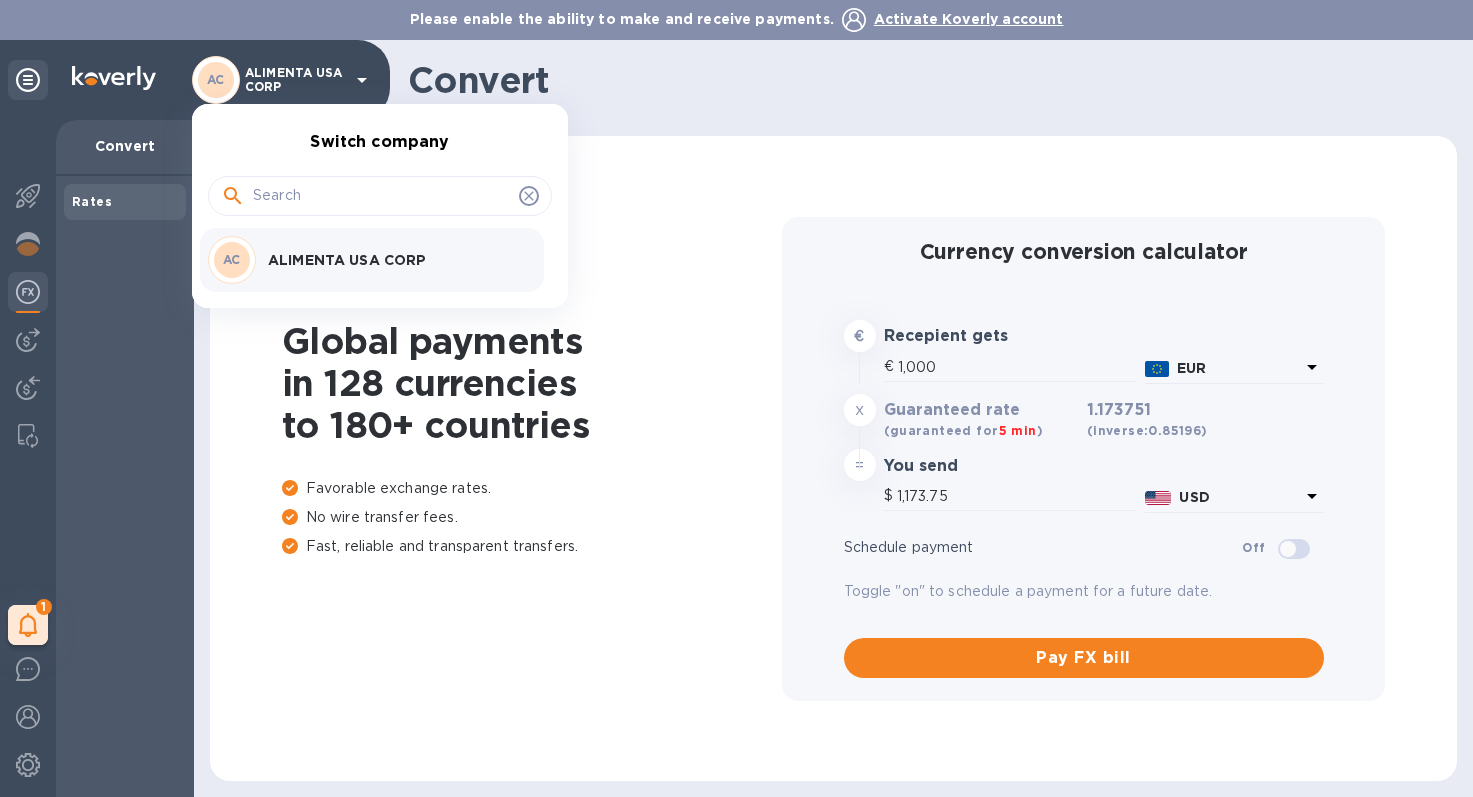 click at bounding box center [736, 398] 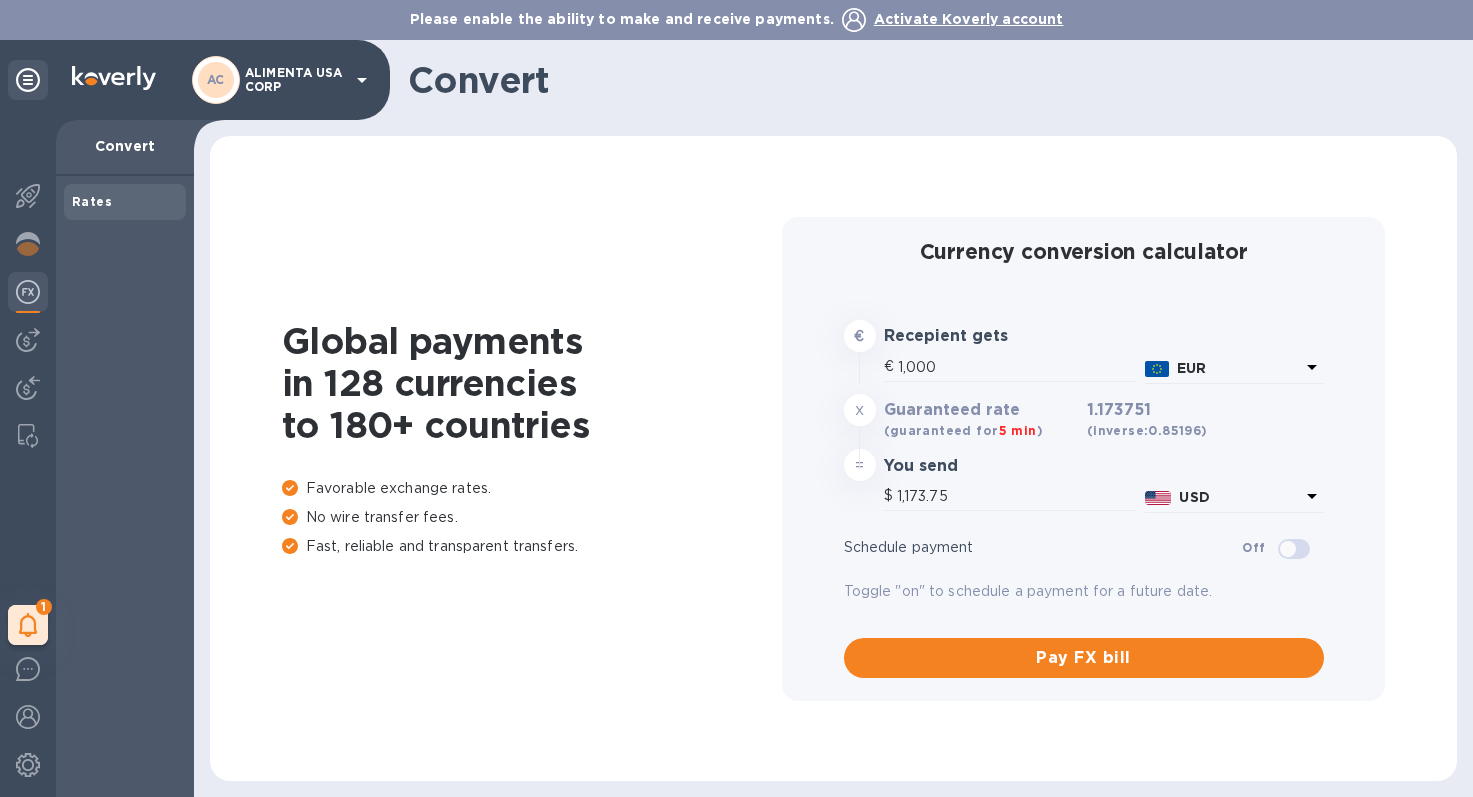 click 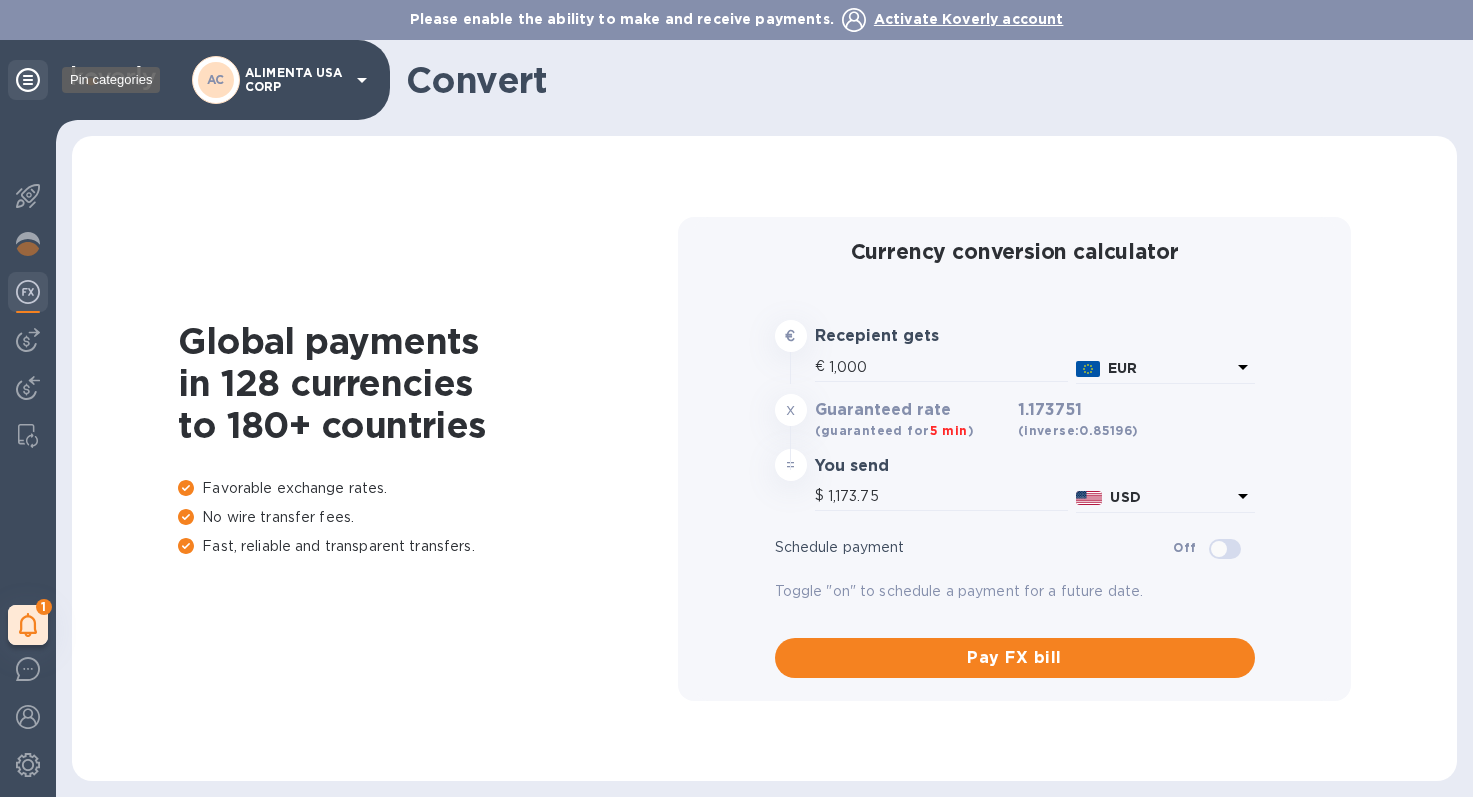 click 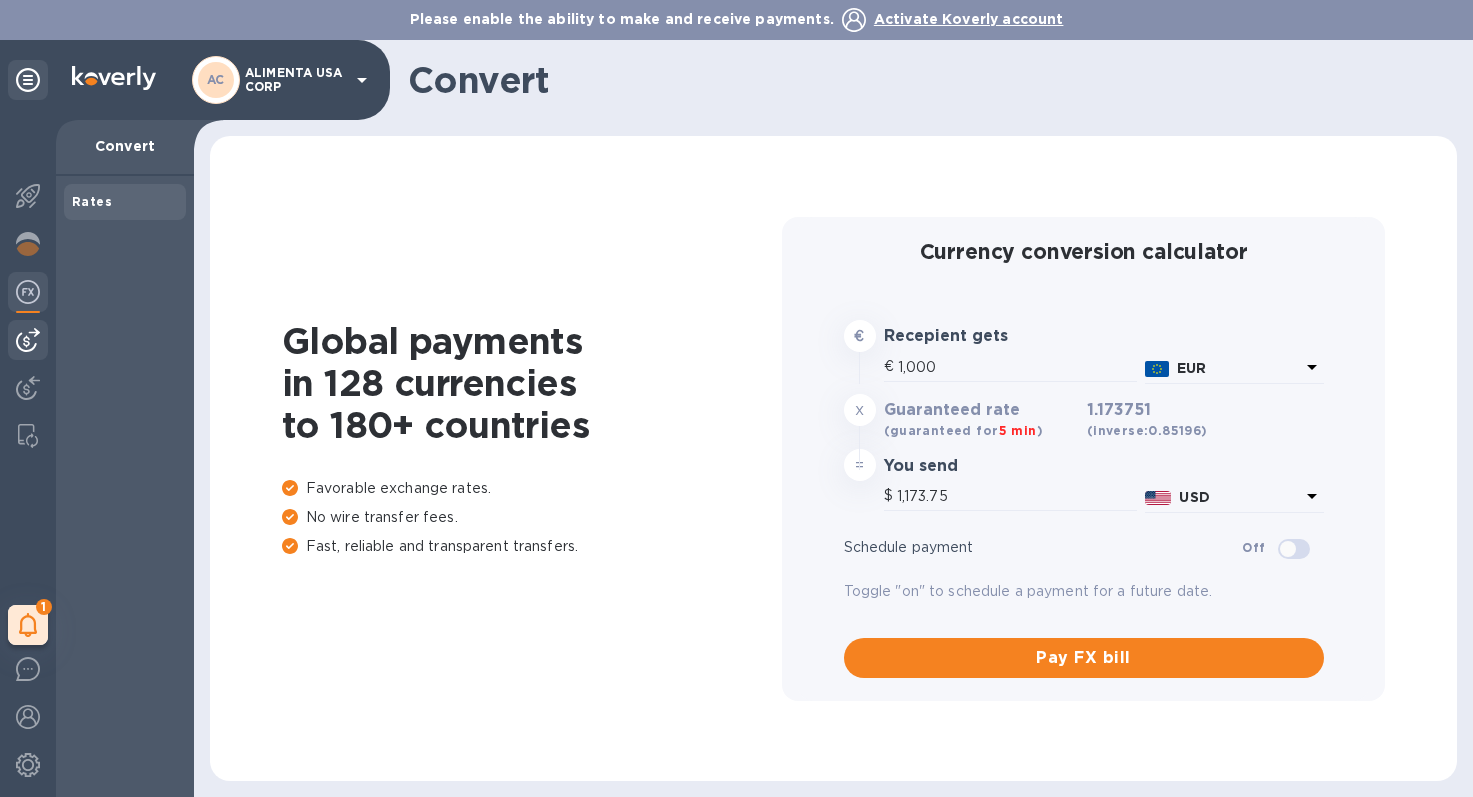 click at bounding box center (28, 340) 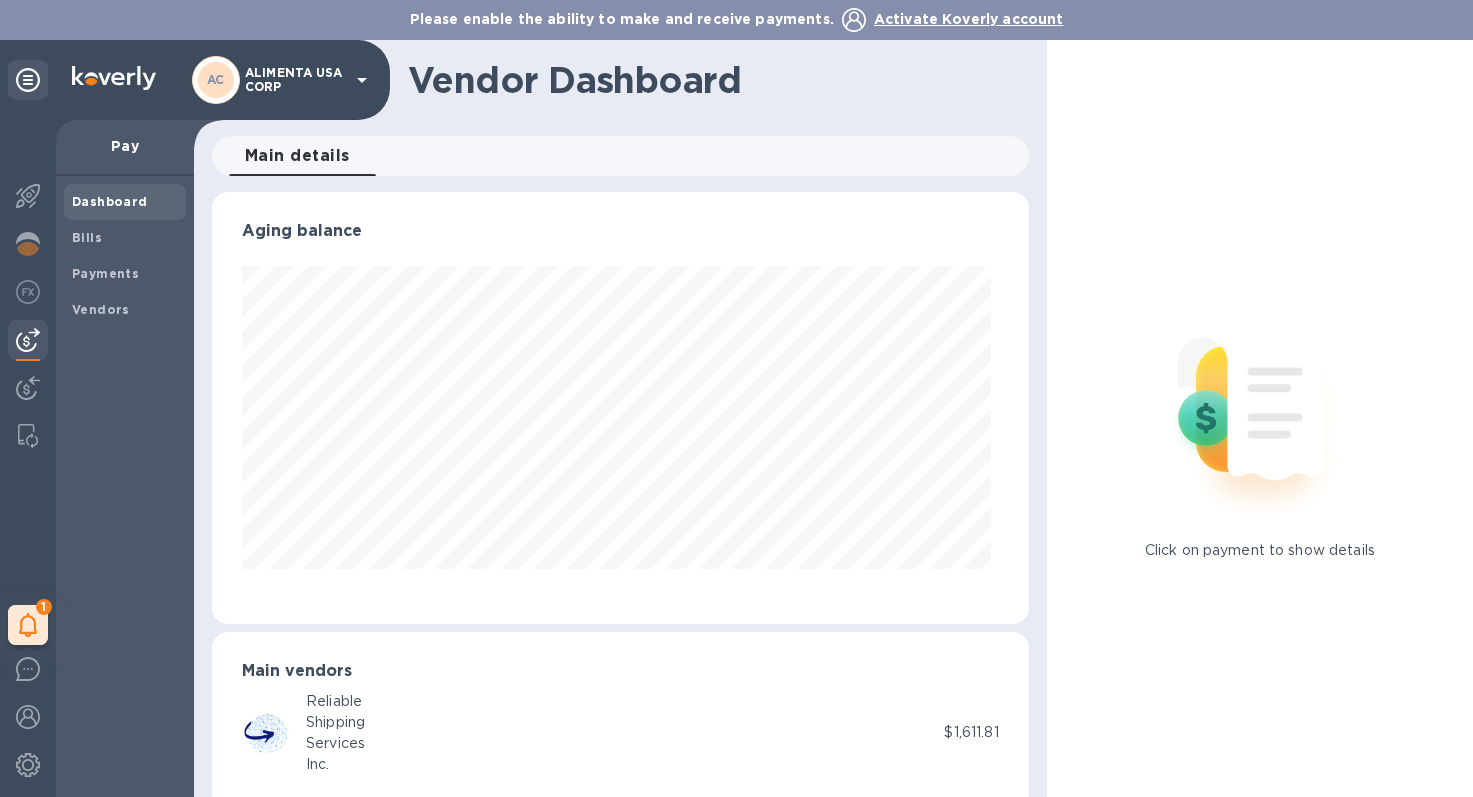 scroll, scrollTop: 999568, scrollLeft: 999191, axis: both 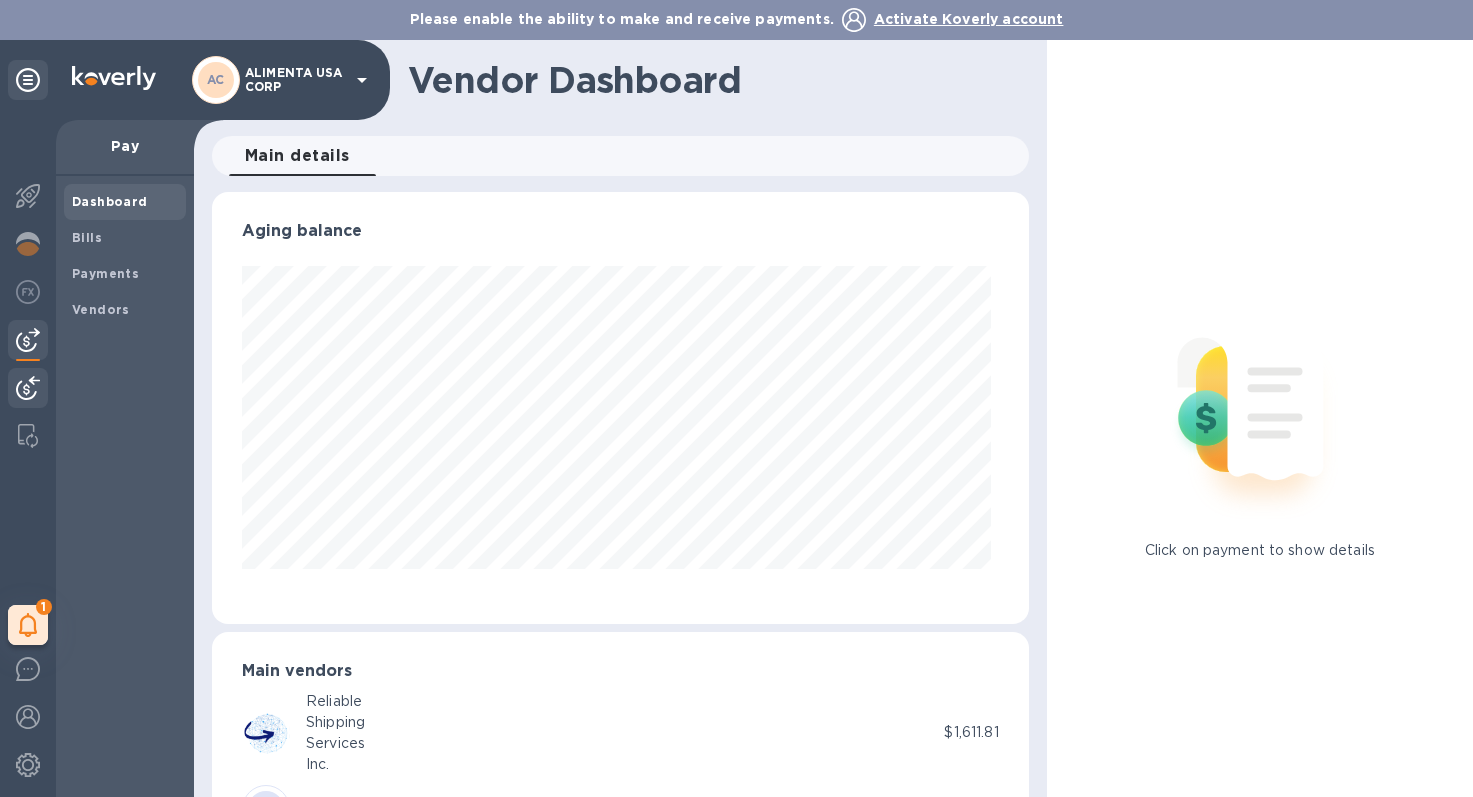 click at bounding box center (28, 388) 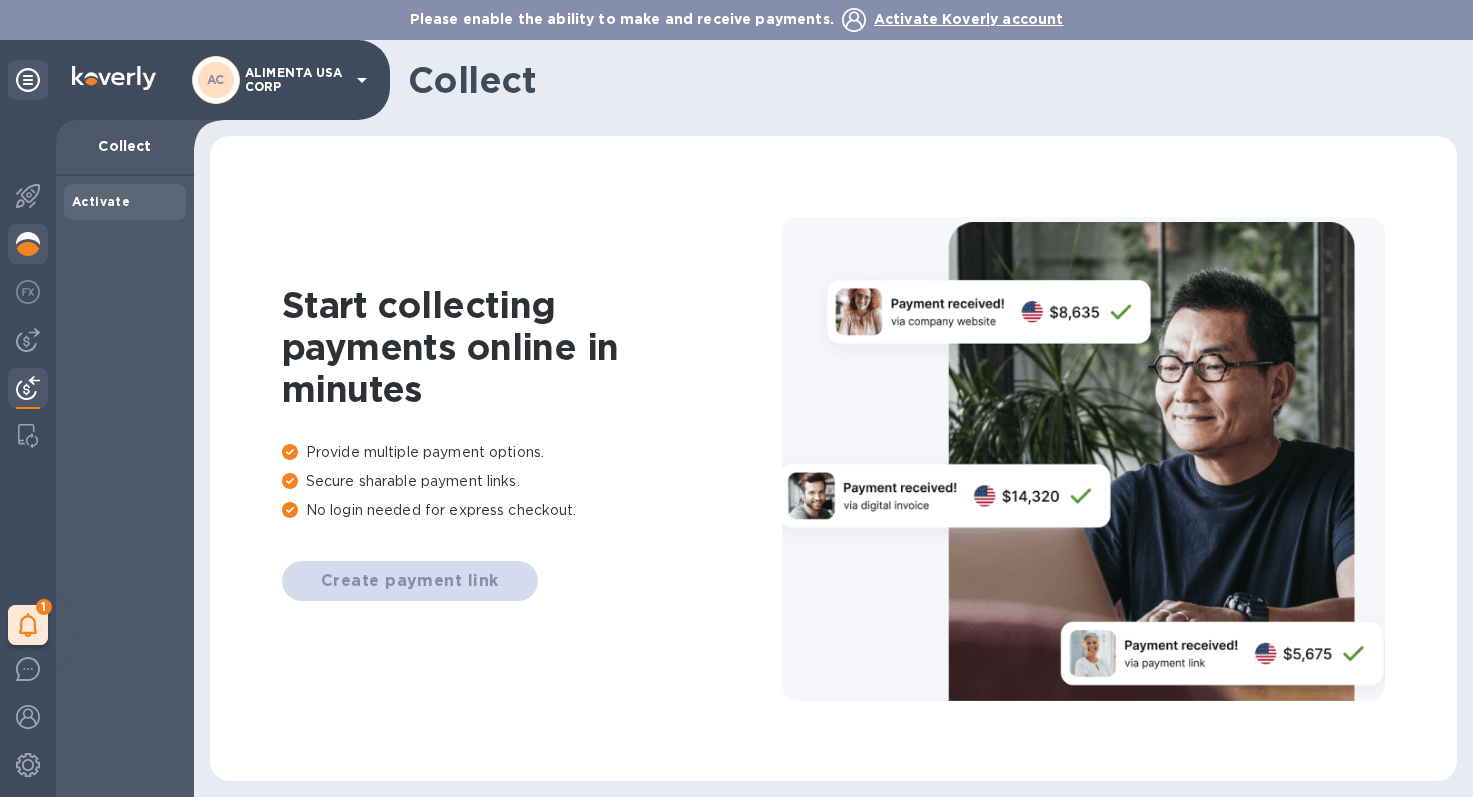 click at bounding box center (28, 244) 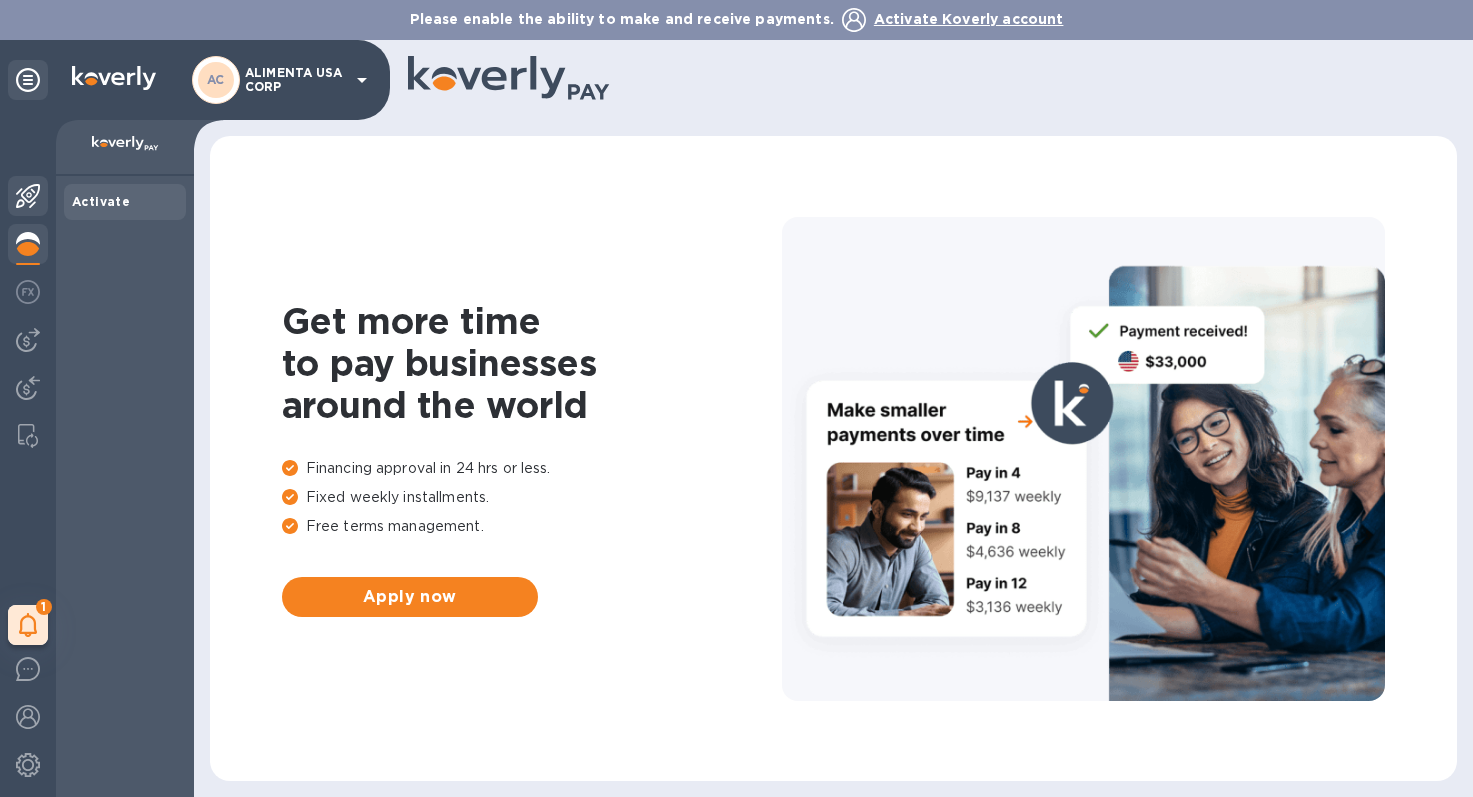 click at bounding box center (28, 196) 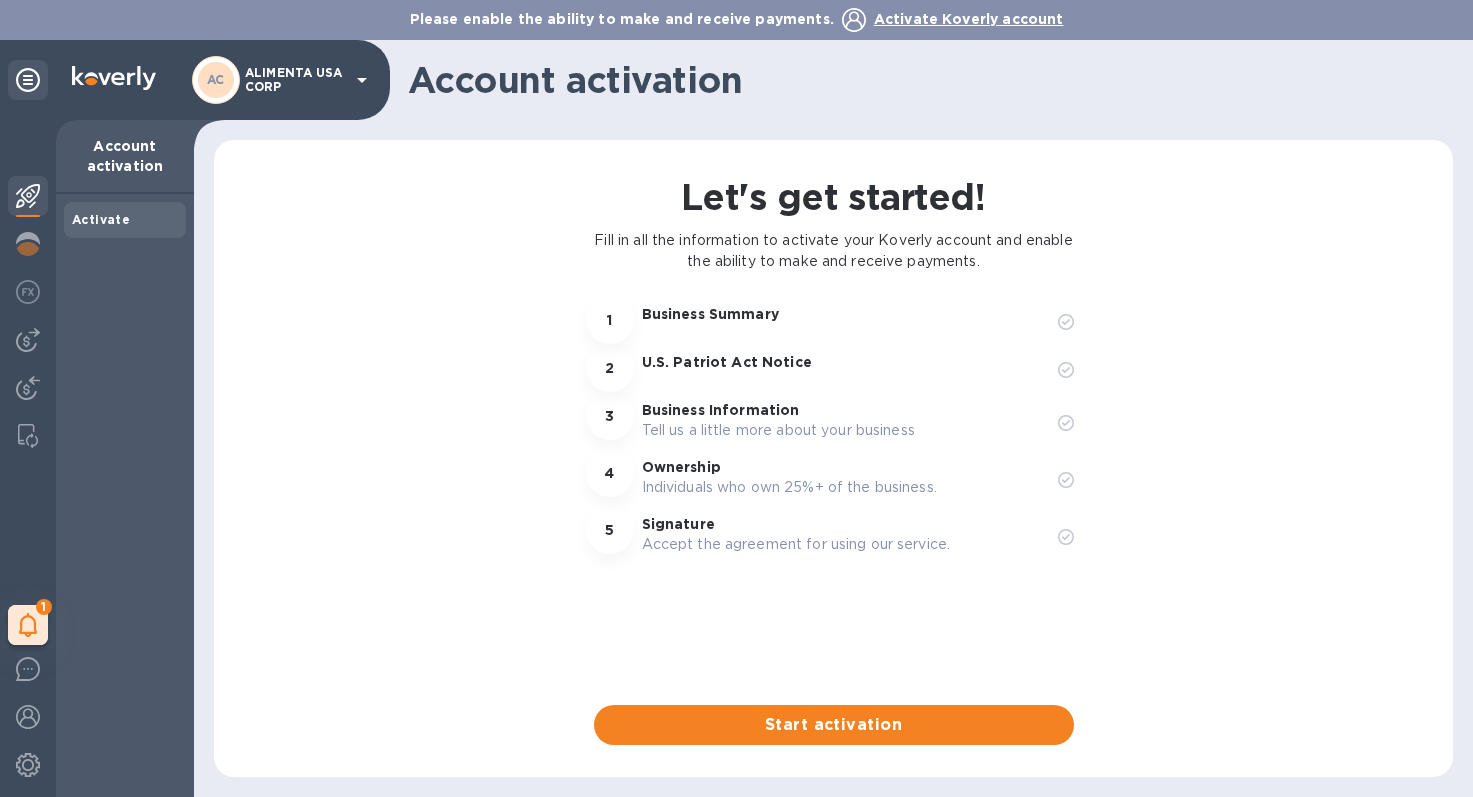 click on "Account activation" at bounding box center (125, 156) 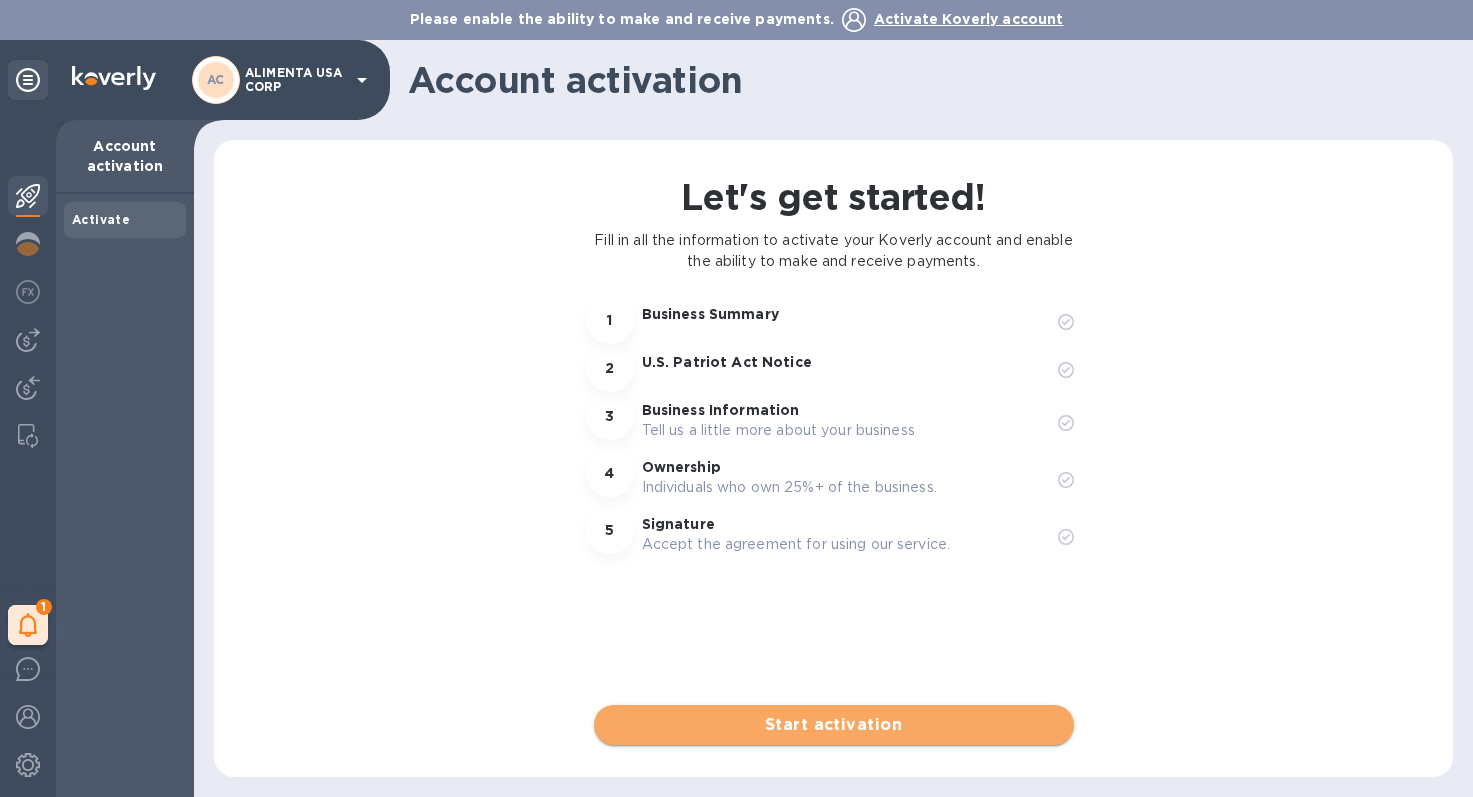click on "Start activation" at bounding box center (834, 725) 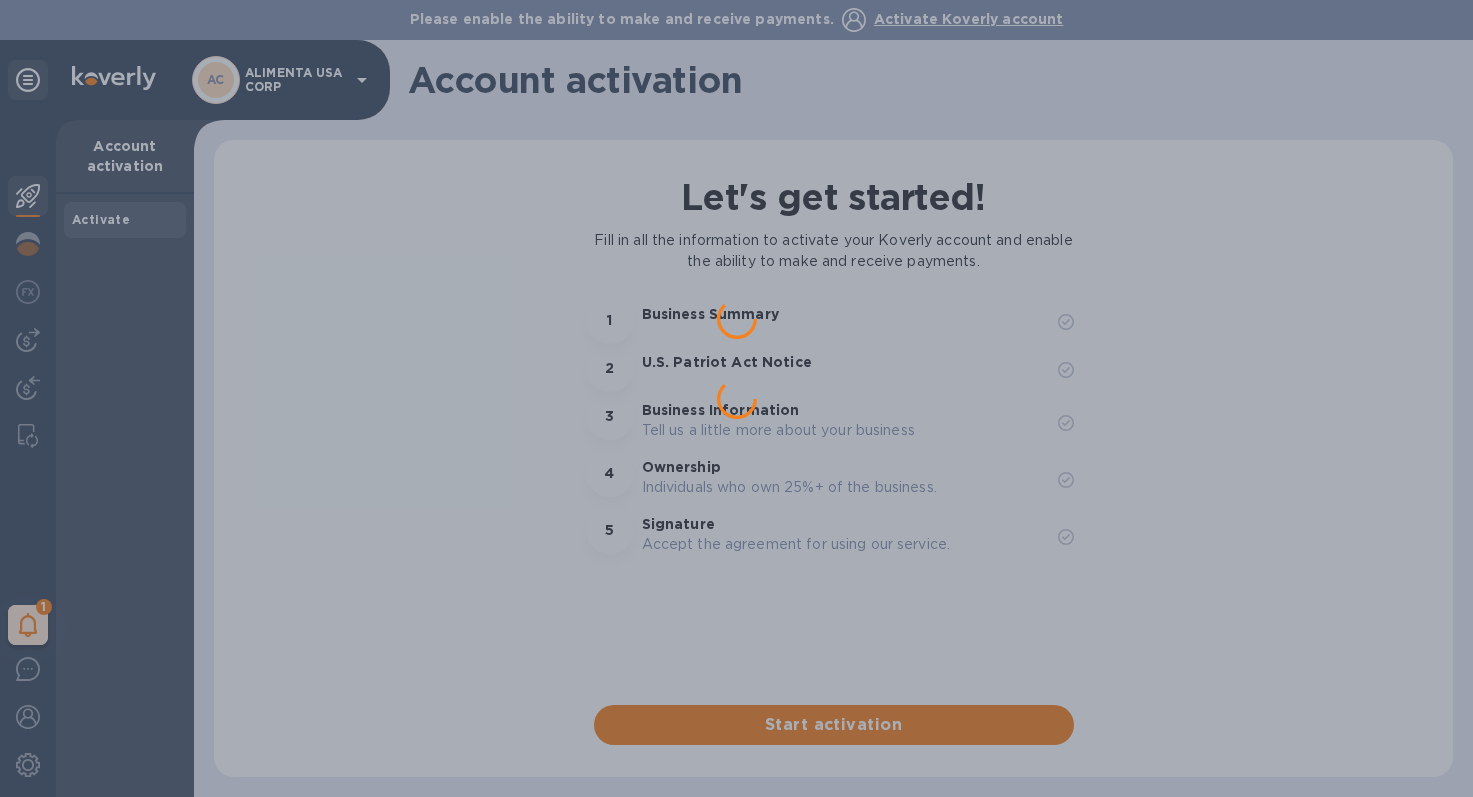 scroll, scrollTop: 0, scrollLeft: 0, axis: both 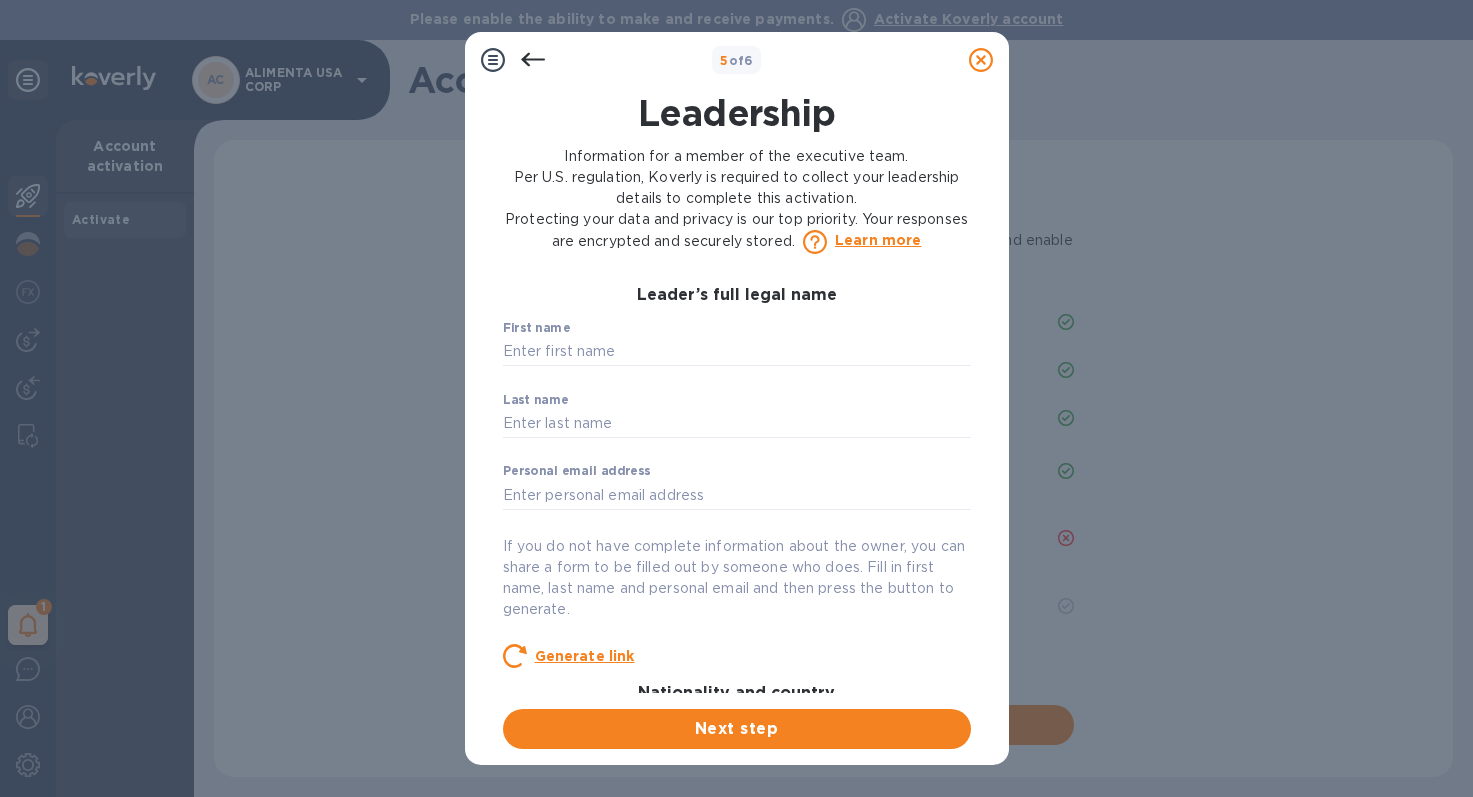 click 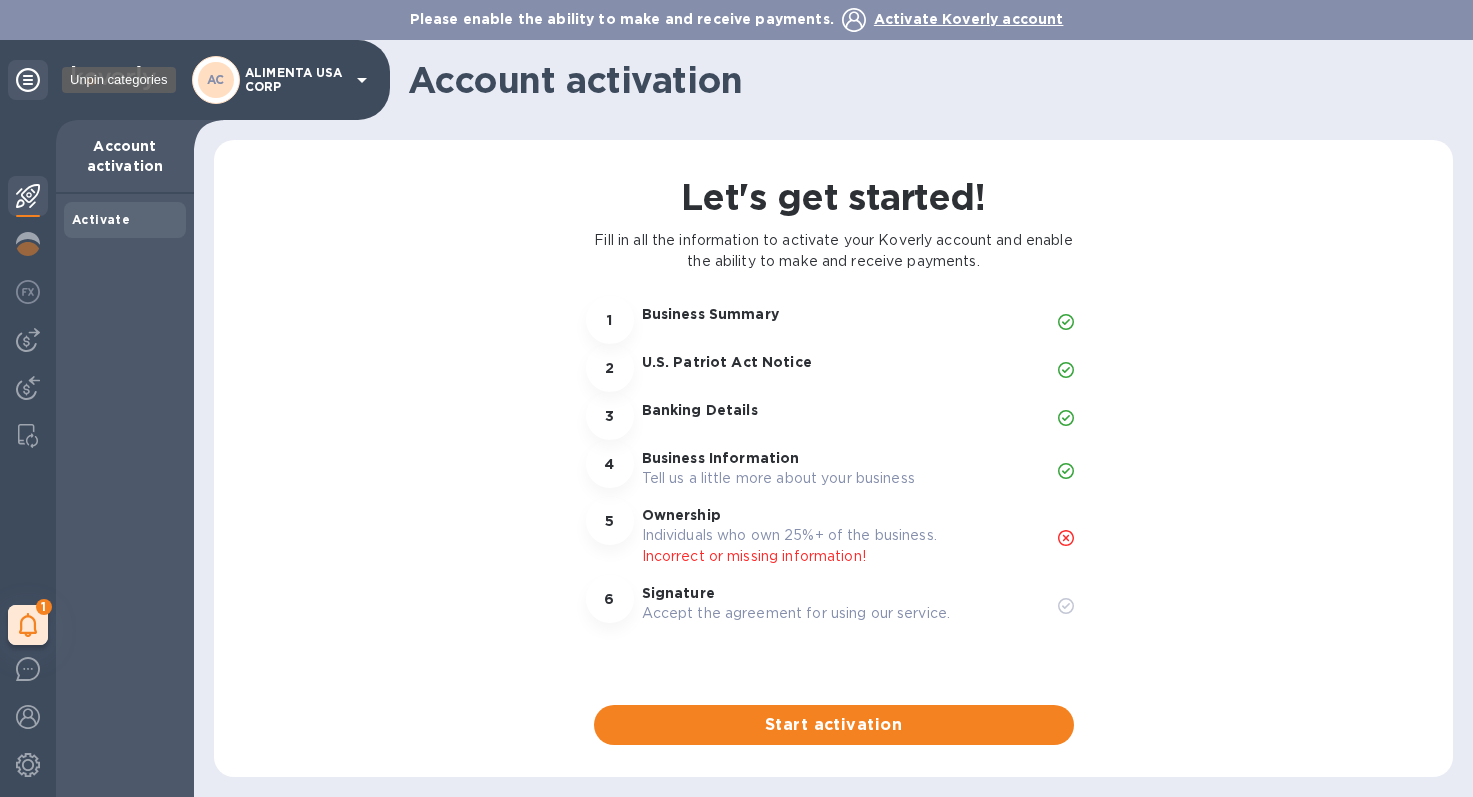 click 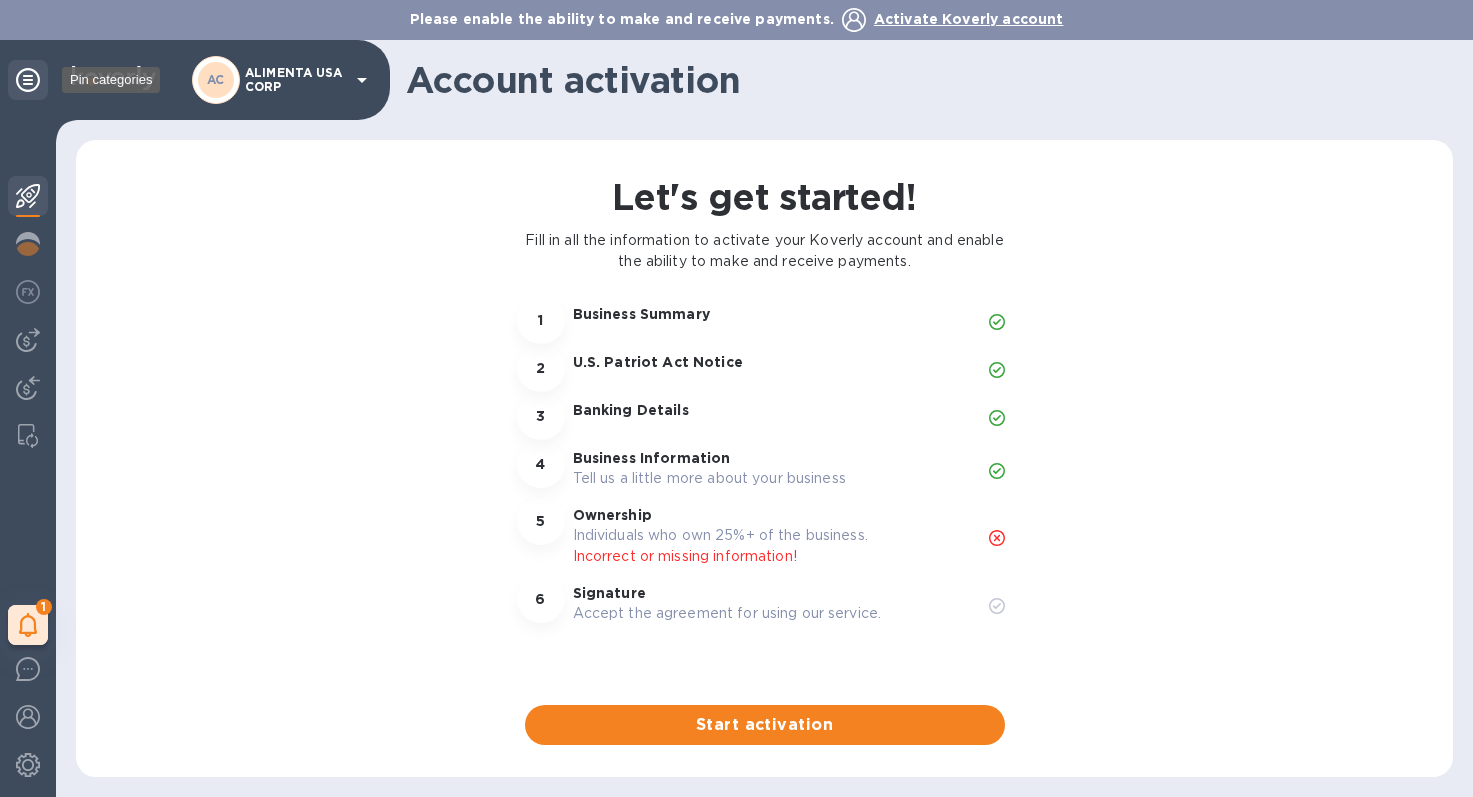 click 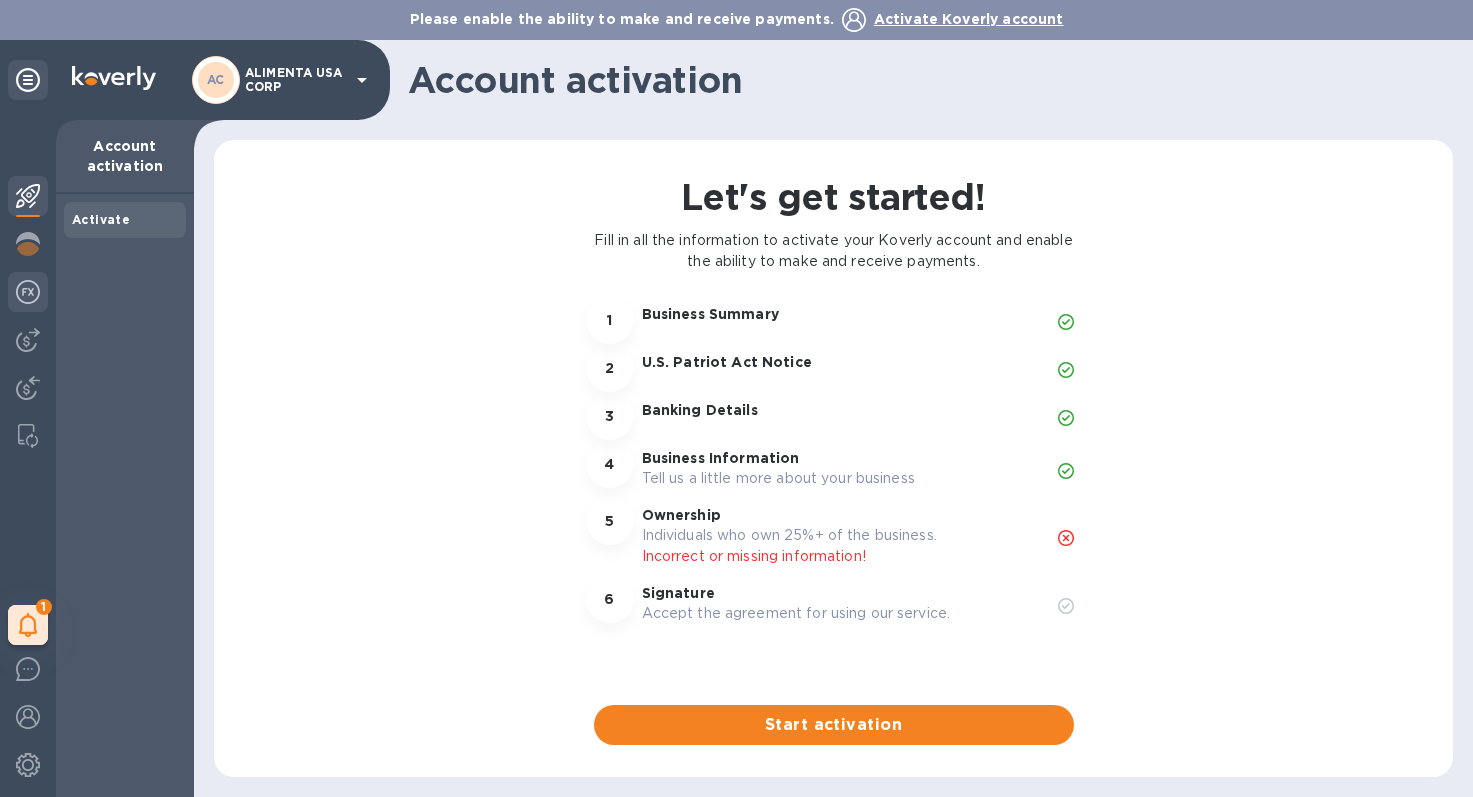 click at bounding box center [28, 294] 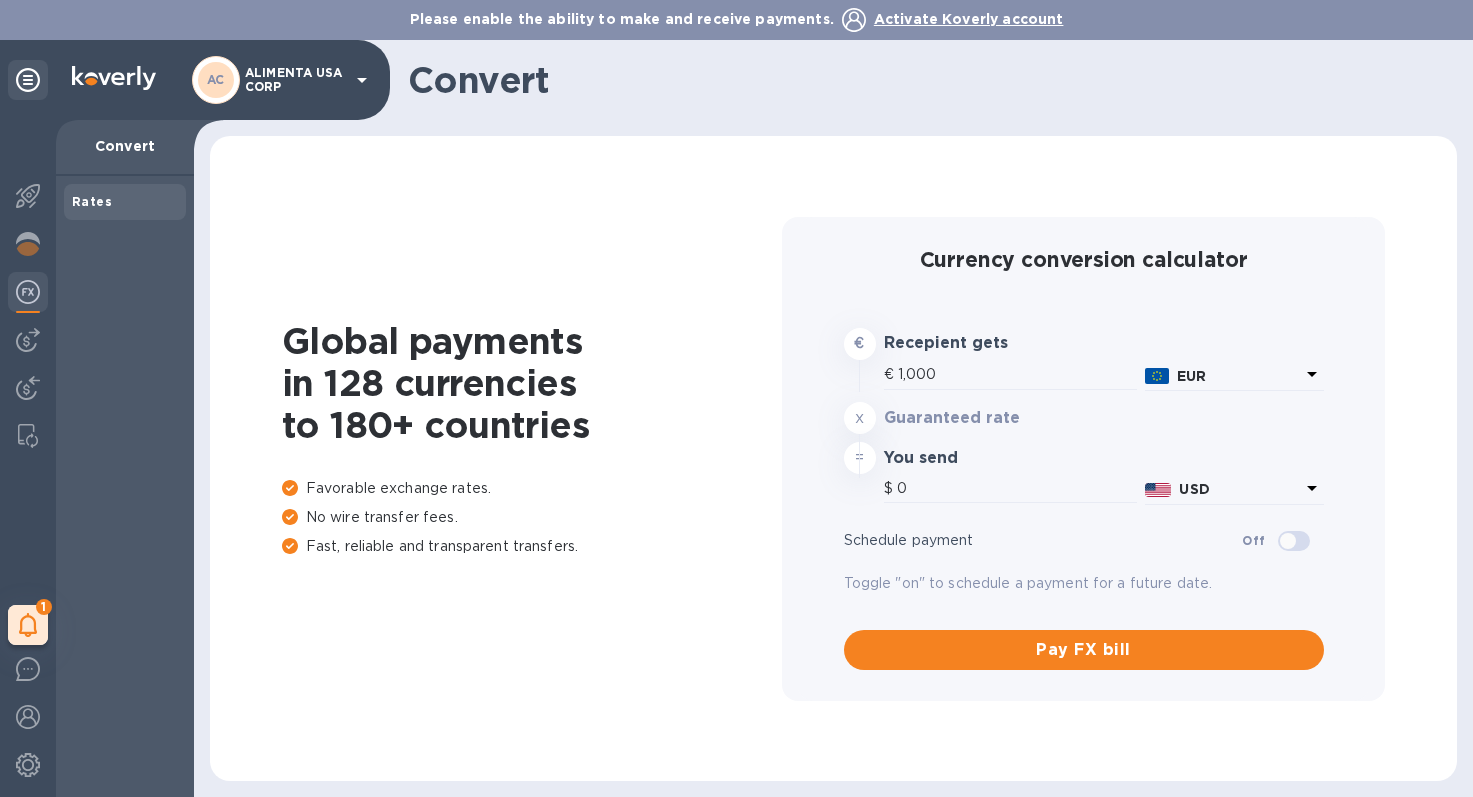 type on "1,173.75" 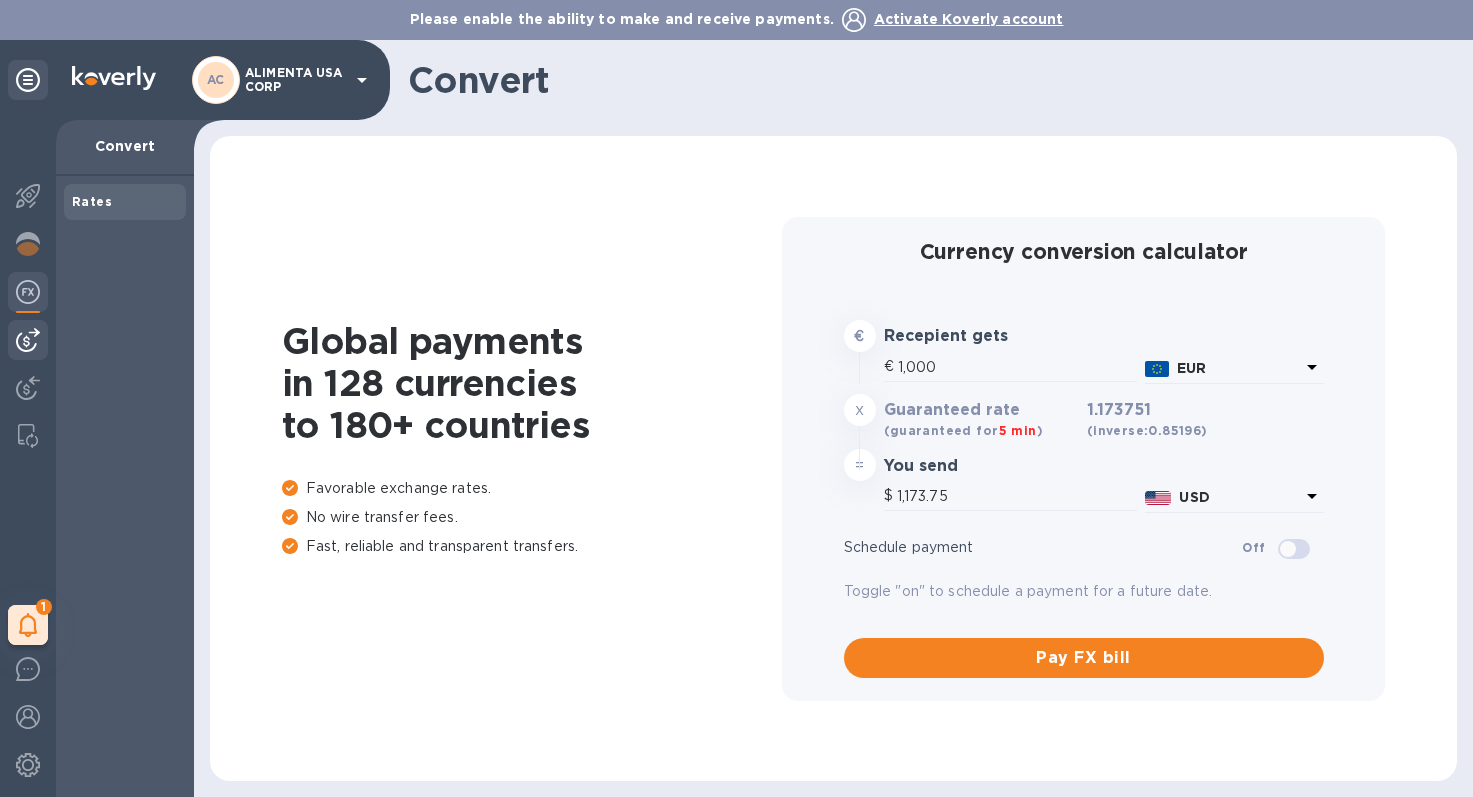 click at bounding box center (28, 340) 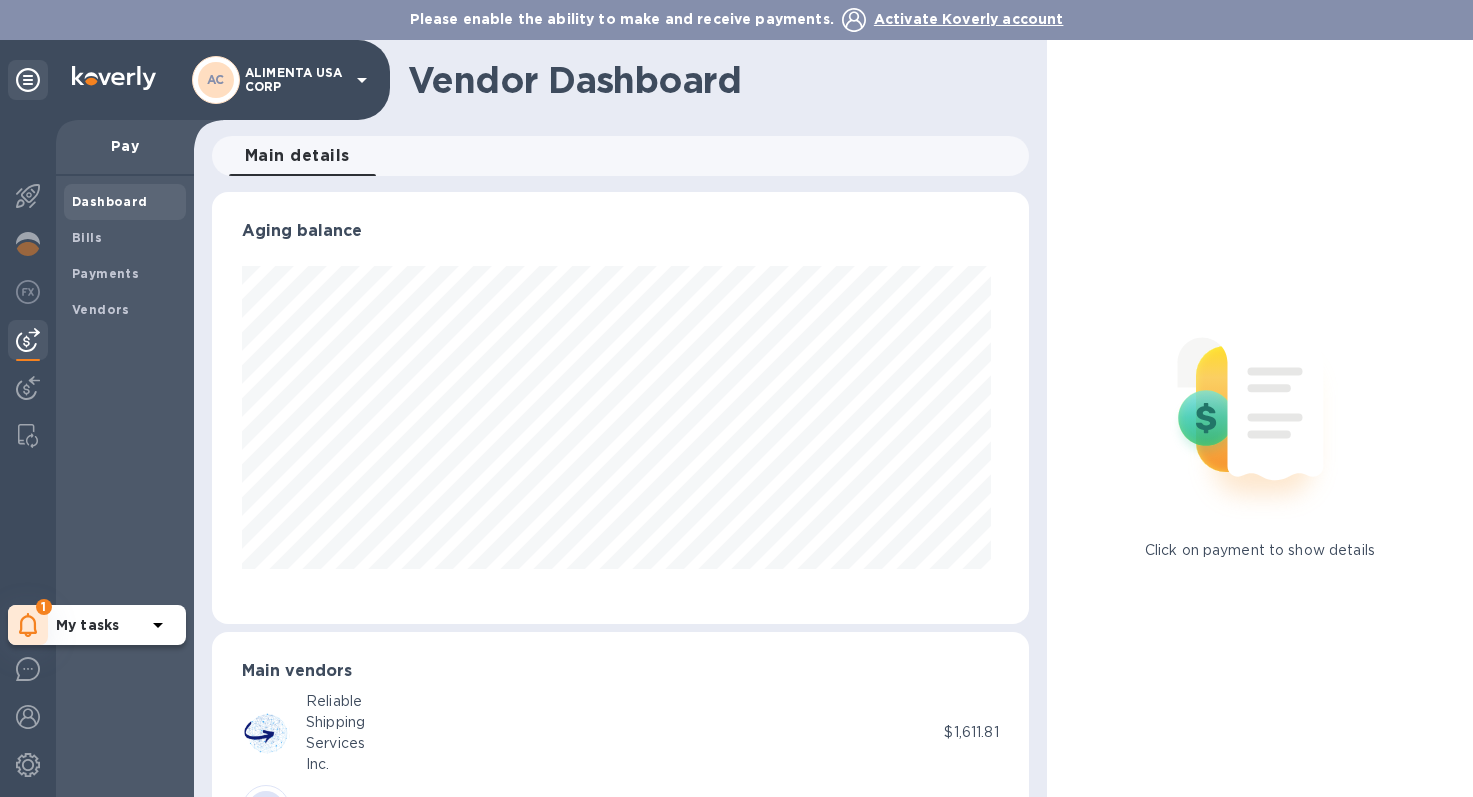 scroll, scrollTop: 999568, scrollLeft: 999191, axis: both 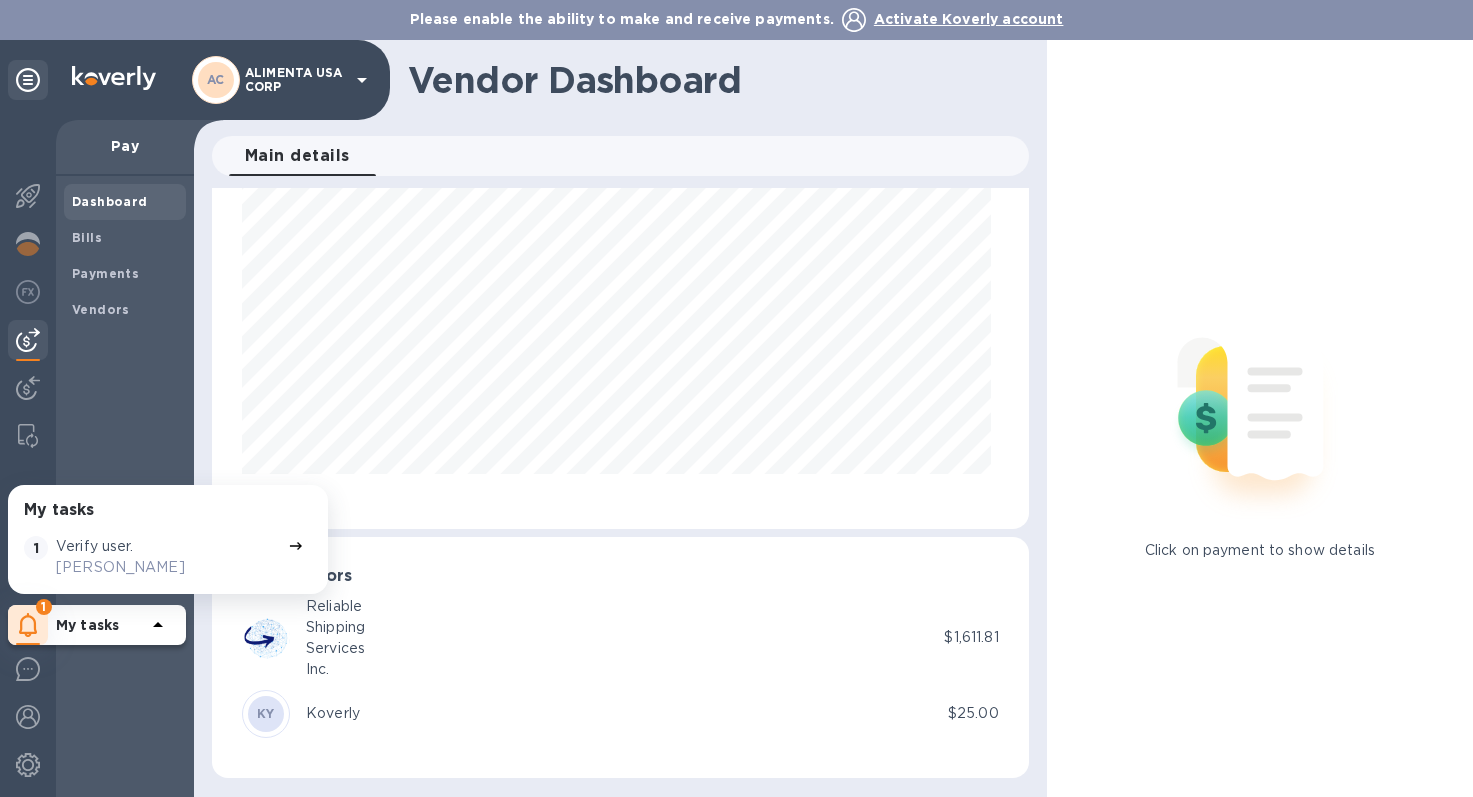 drag, startPoint x: 332, startPoint y: 598, endPoint x: 79, endPoint y: 710, distance: 276.68213 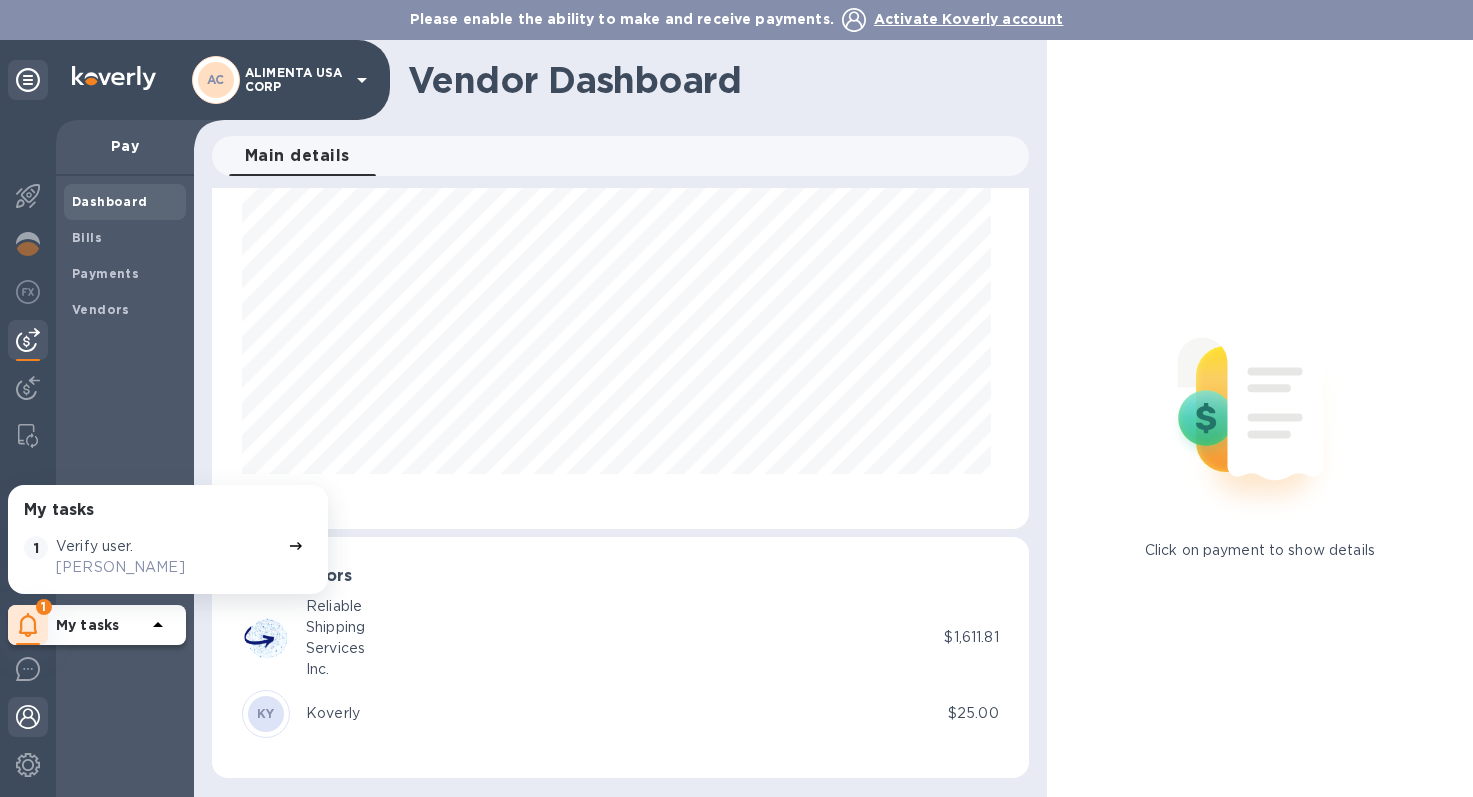 click at bounding box center (28, 717) 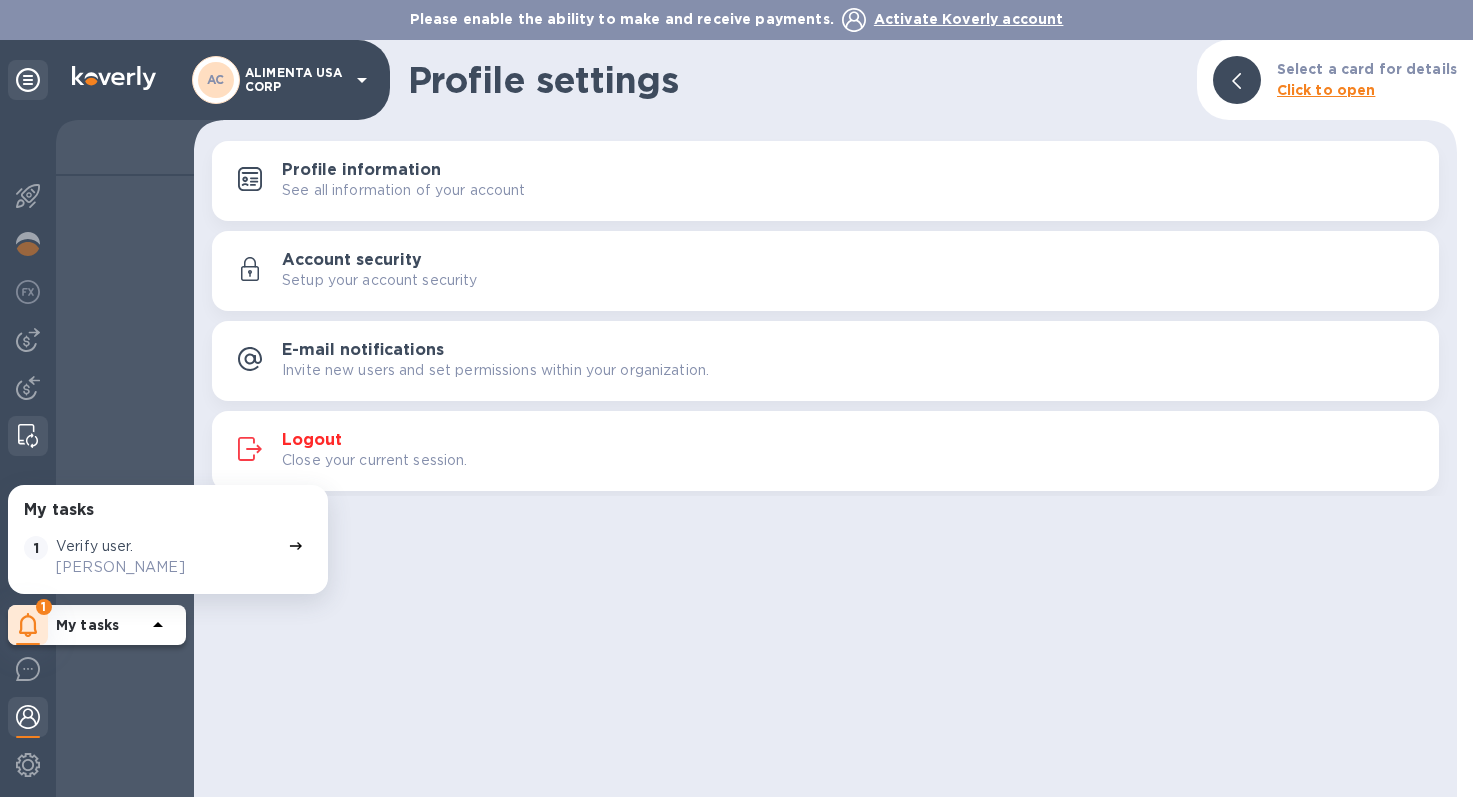 click at bounding box center (28, 436) 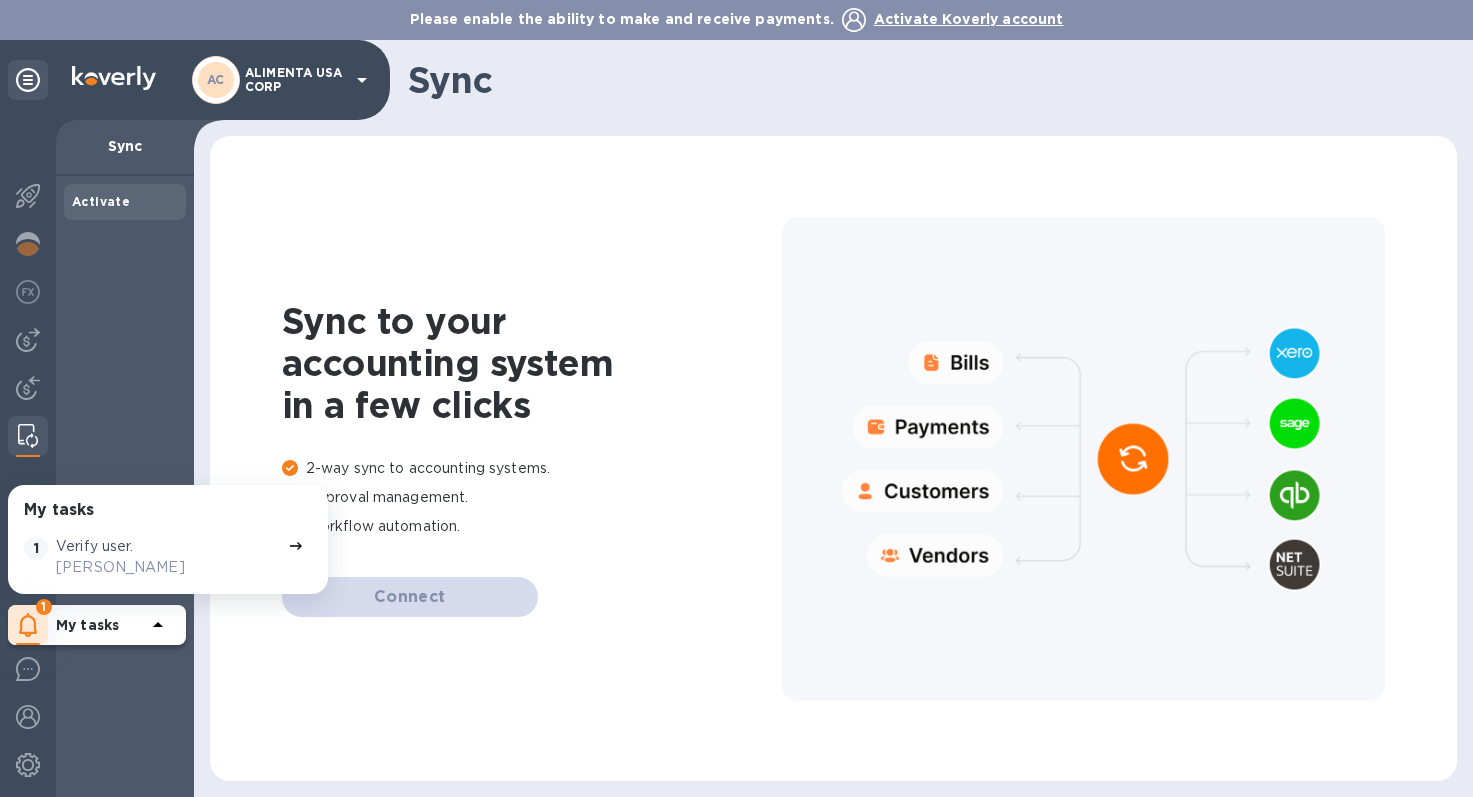 click on "Sync to your  accounting system in a few clicks 2-way sync to accounting systems. Approval management. Workflow automation. Connect" at bounding box center (532, 458) 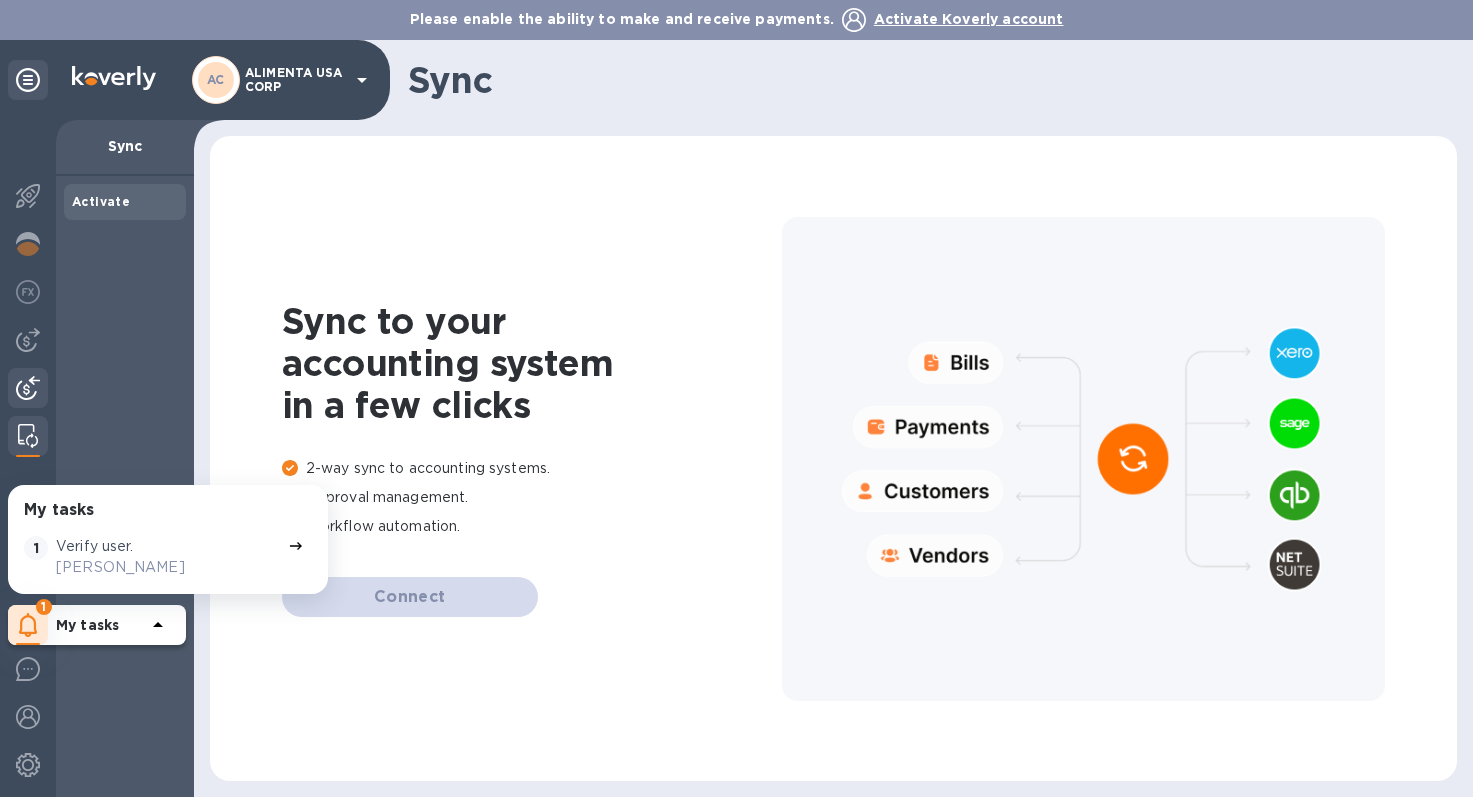 click at bounding box center [28, 388] 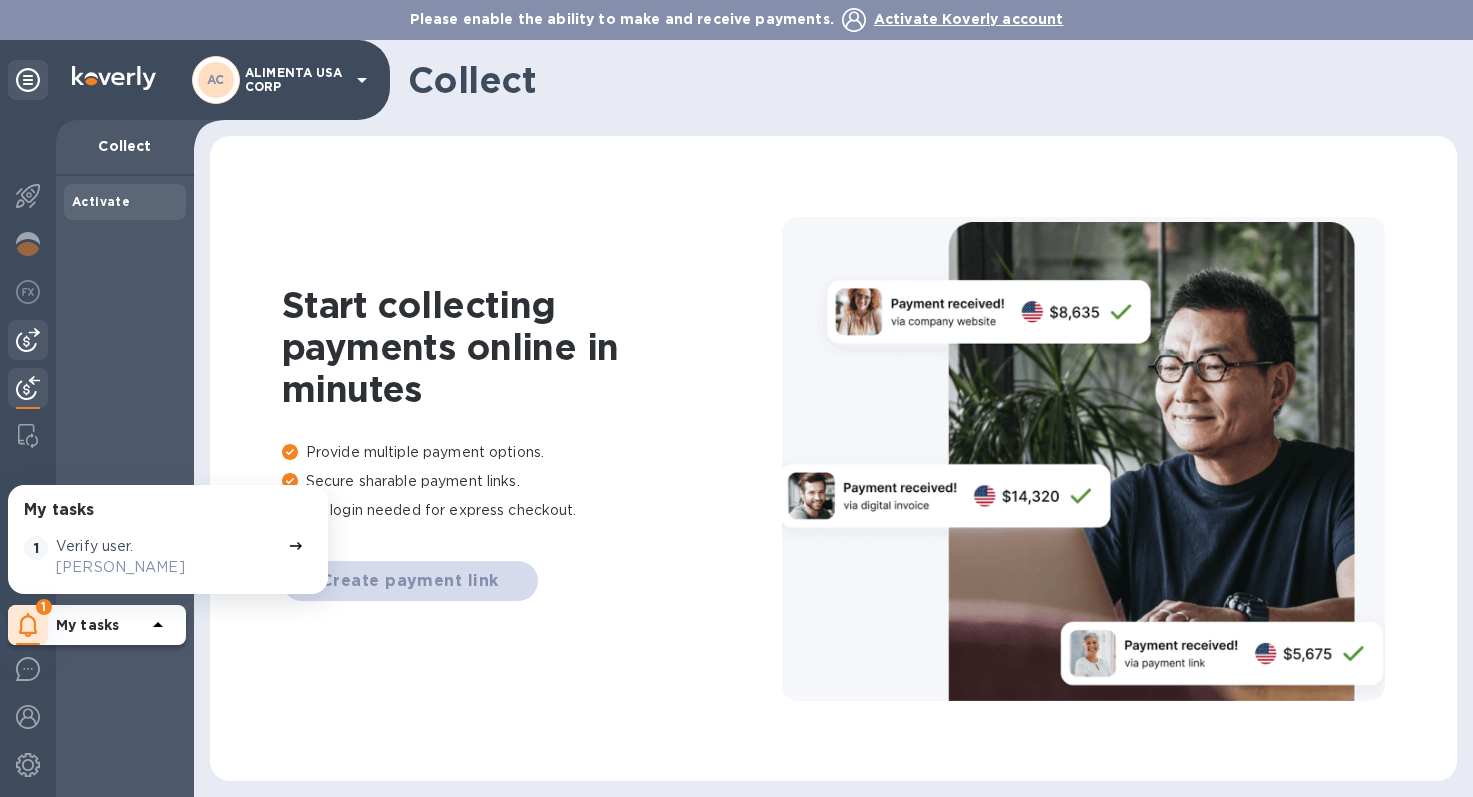 click at bounding box center (28, 340) 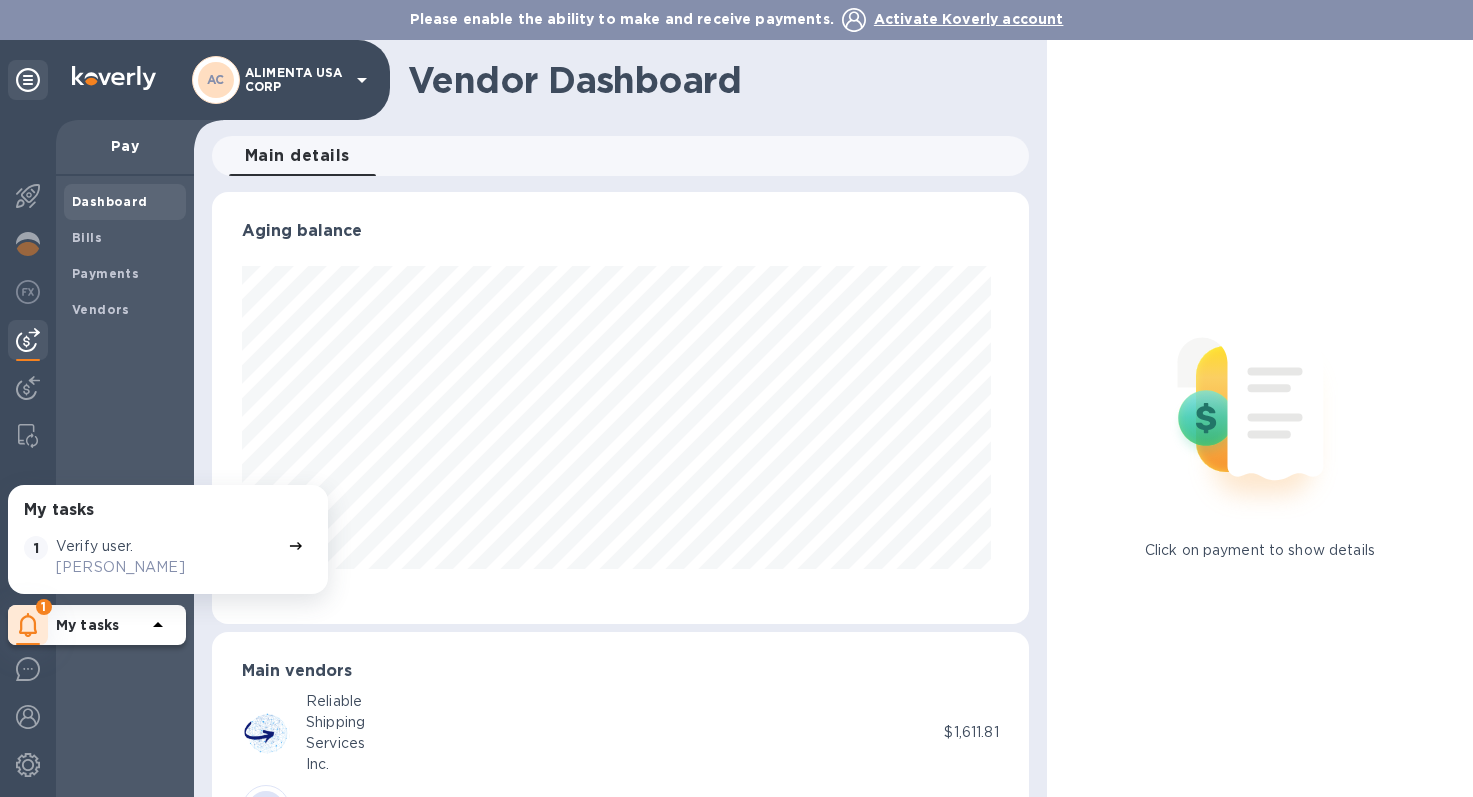 scroll, scrollTop: 999568, scrollLeft: 999191, axis: both 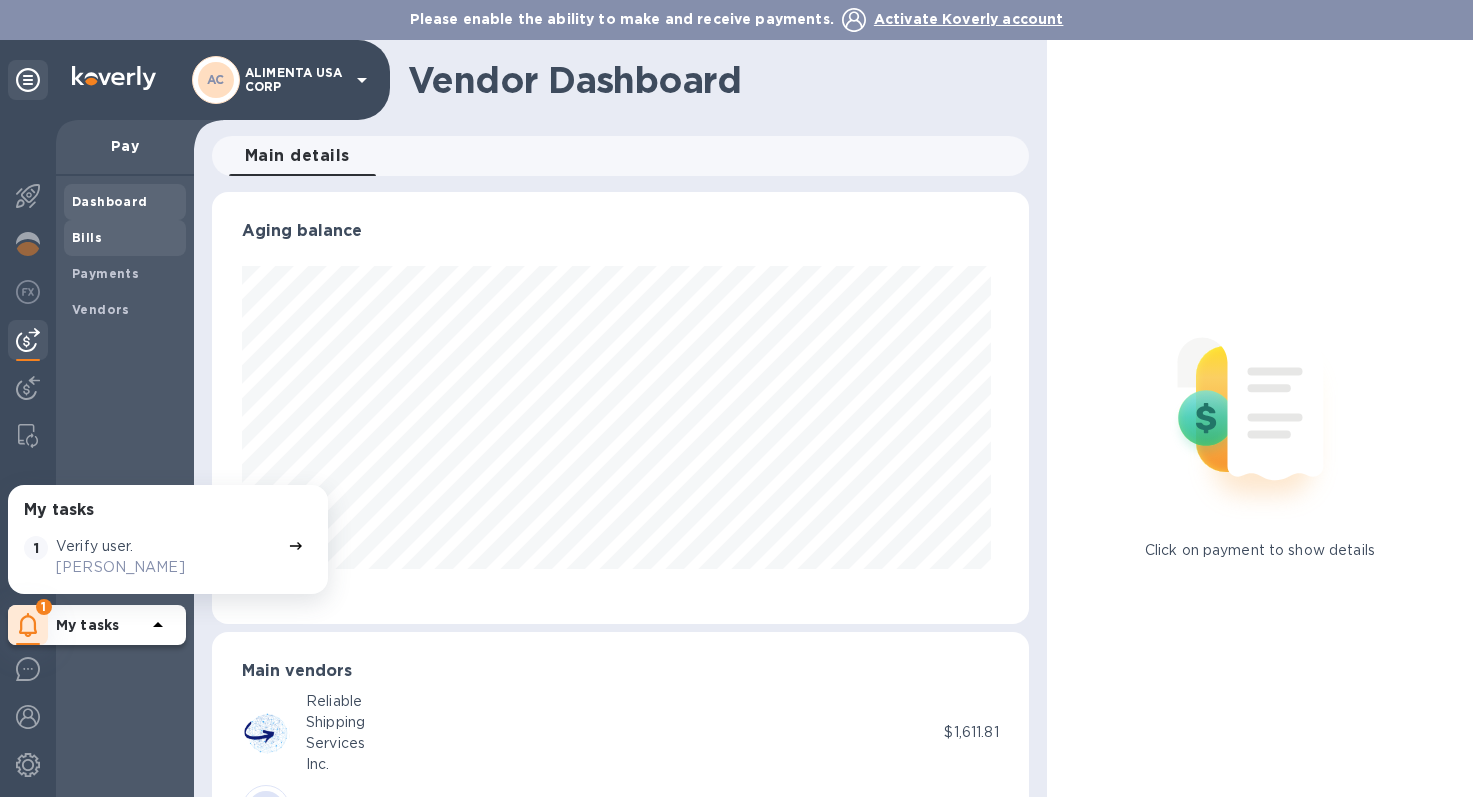 click on "Bills" at bounding box center (125, 238) 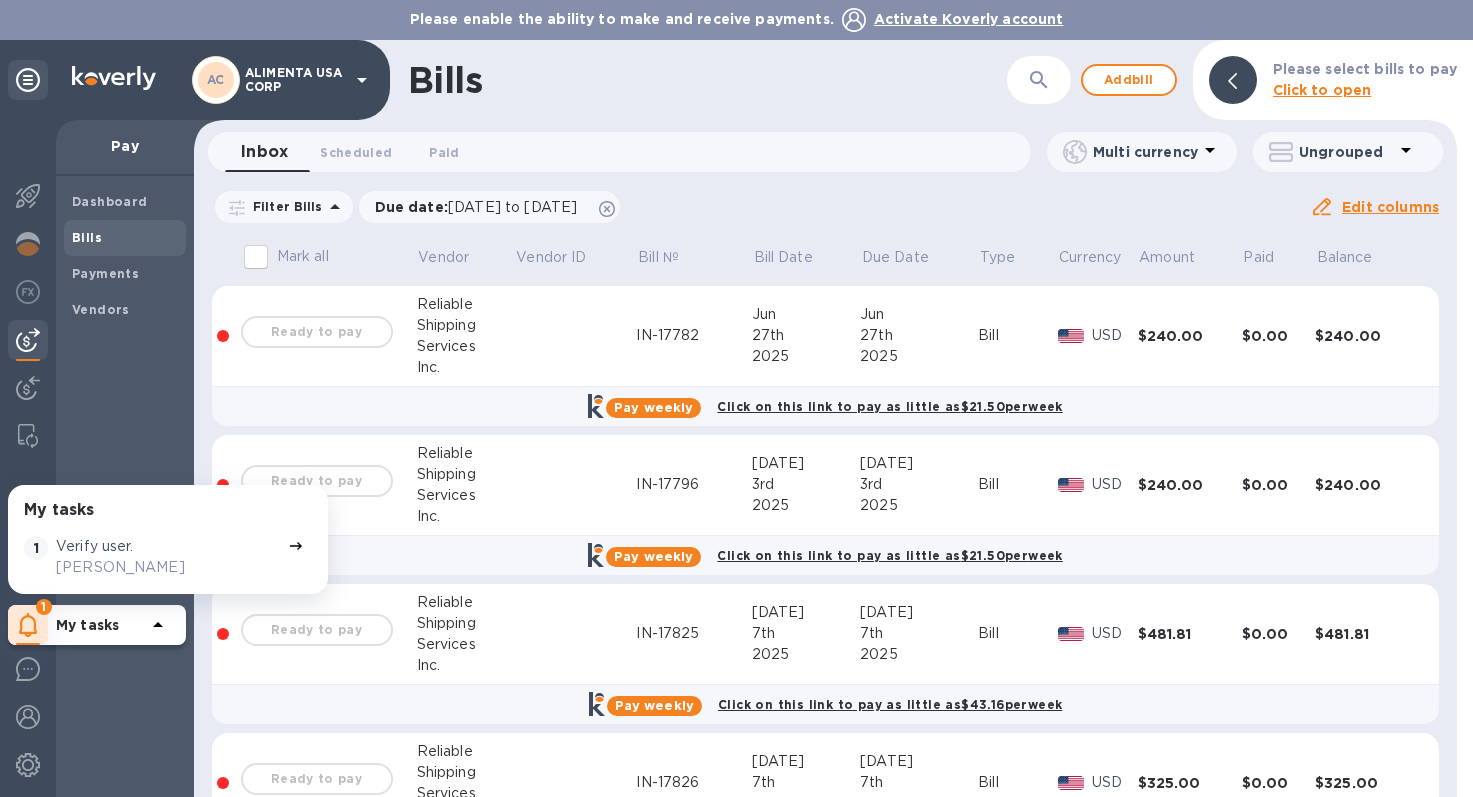 click on "Mark all" at bounding box center (256, 257) 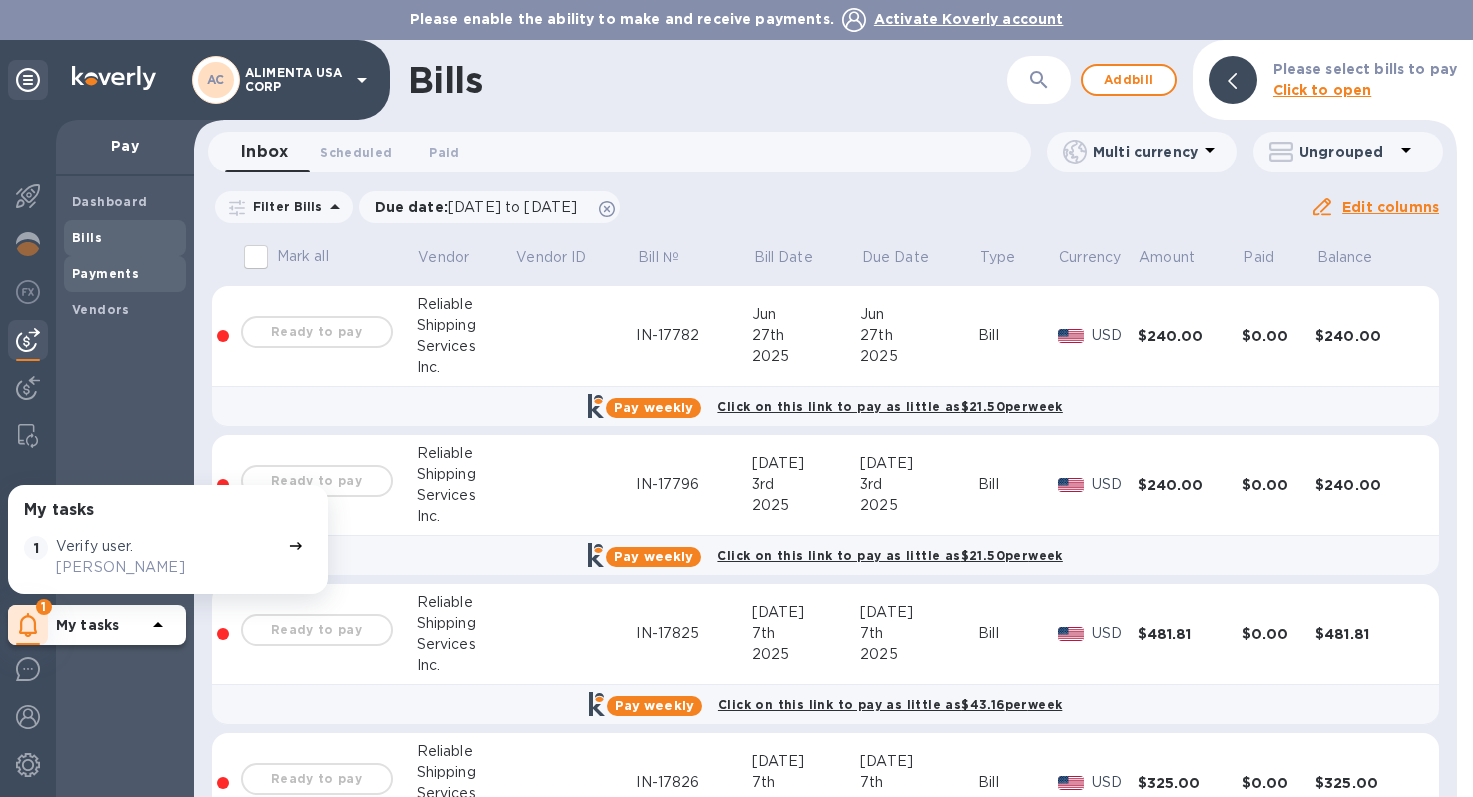 click on "Payments" at bounding box center [105, 273] 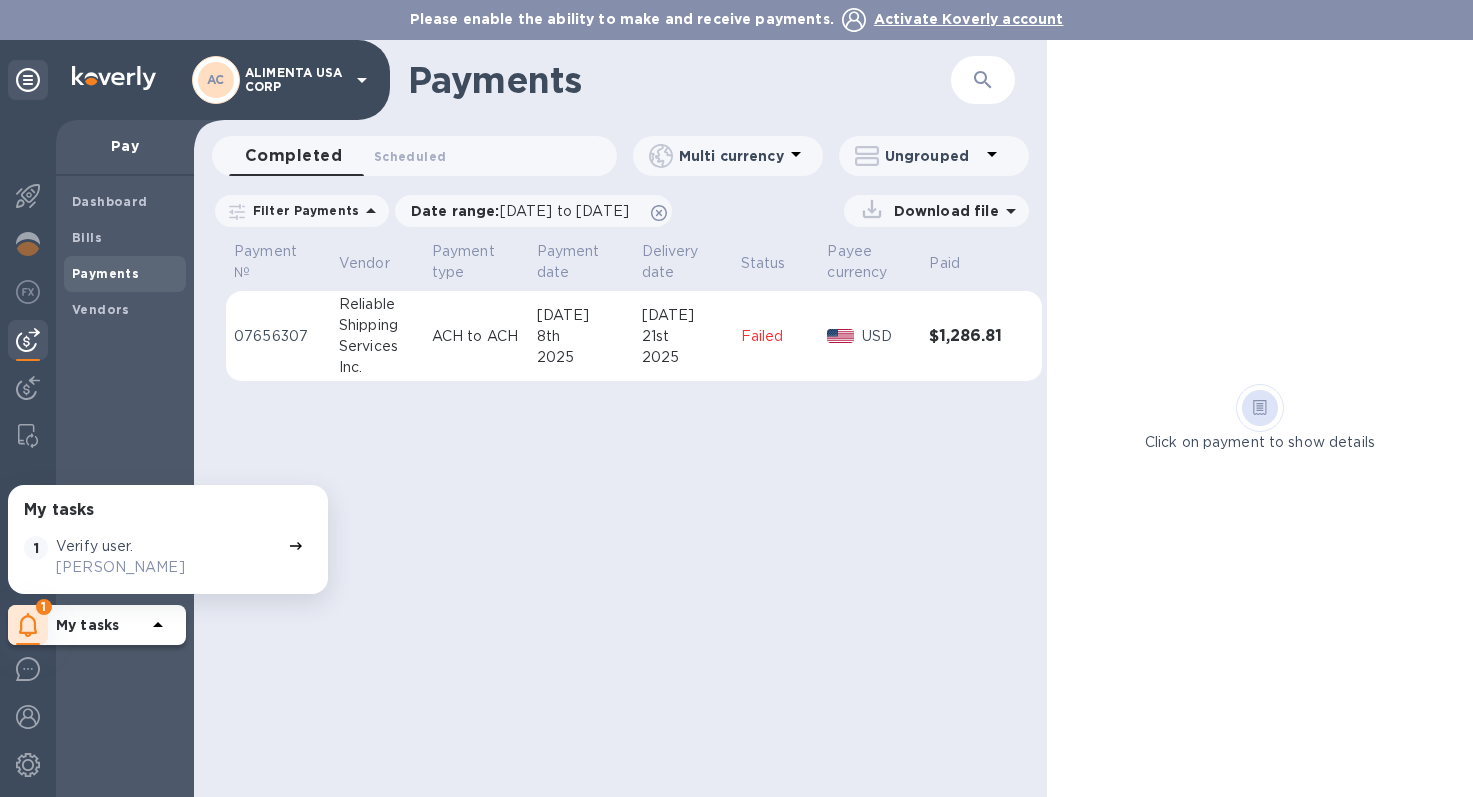 click on "07656307" at bounding box center [278, 336] 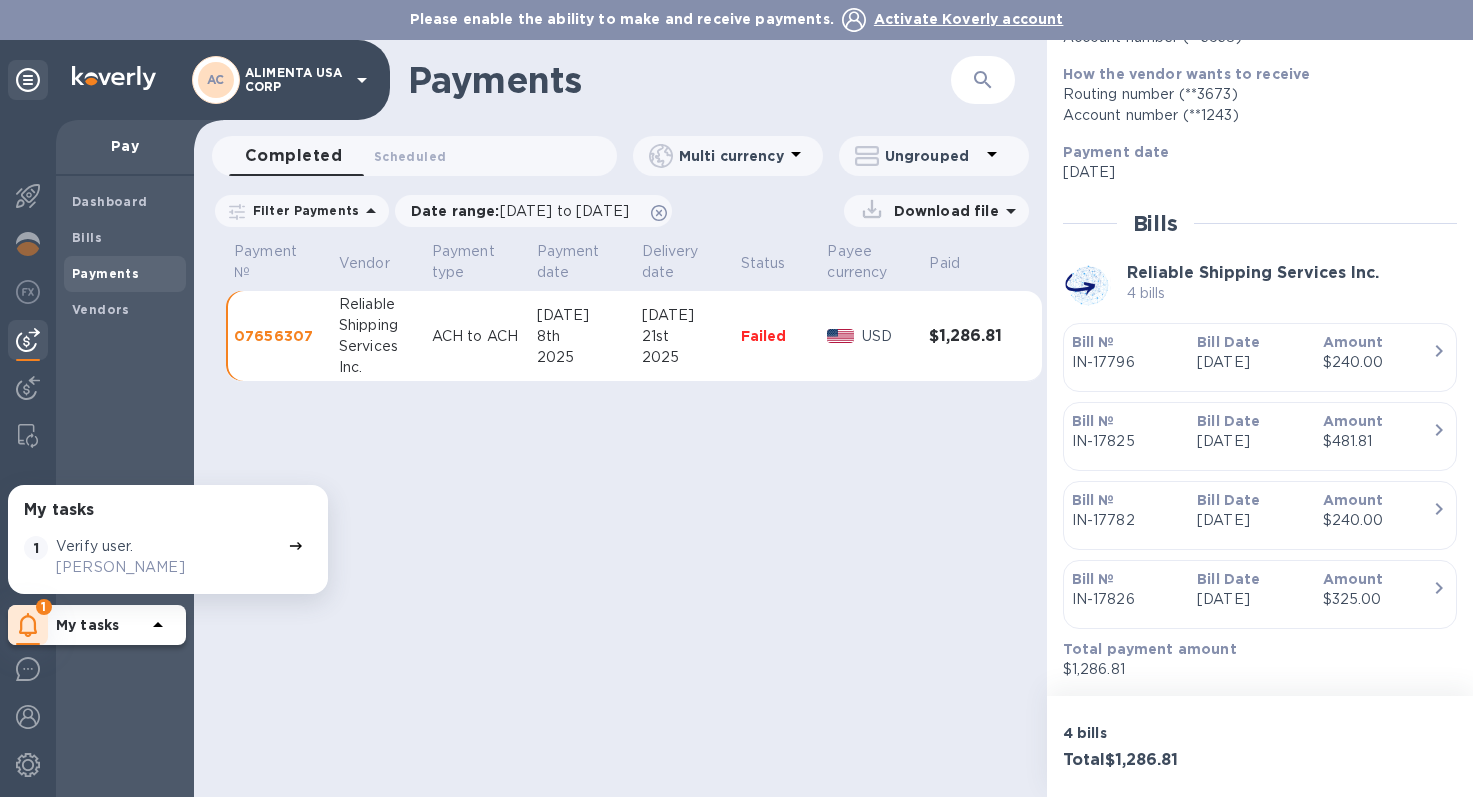 scroll, scrollTop: 313, scrollLeft: 0, axis: vertical 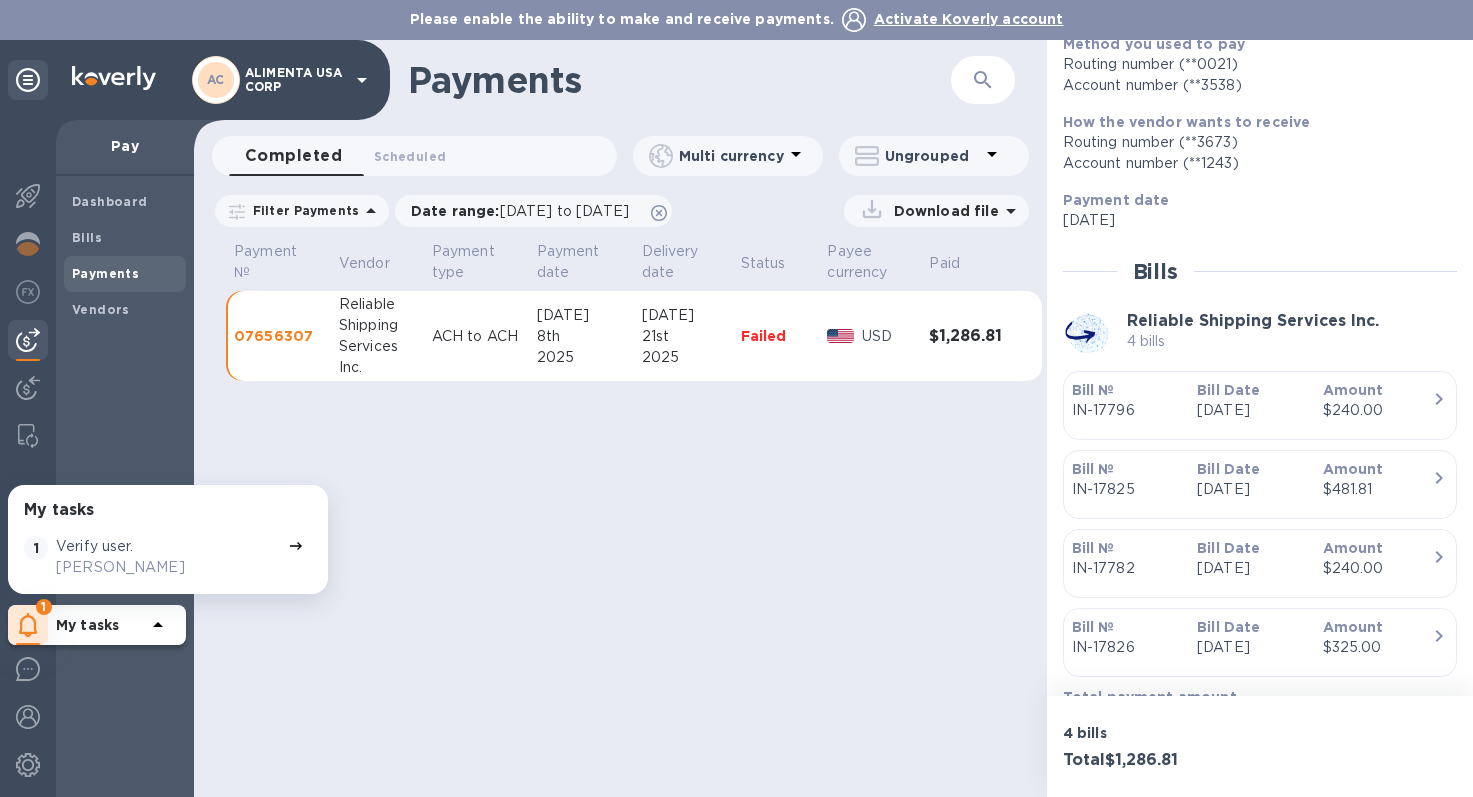 drag, startPoint x: 942, startPoint y: 334, endPoint x: 735, endPoint y: 334, distance: 207 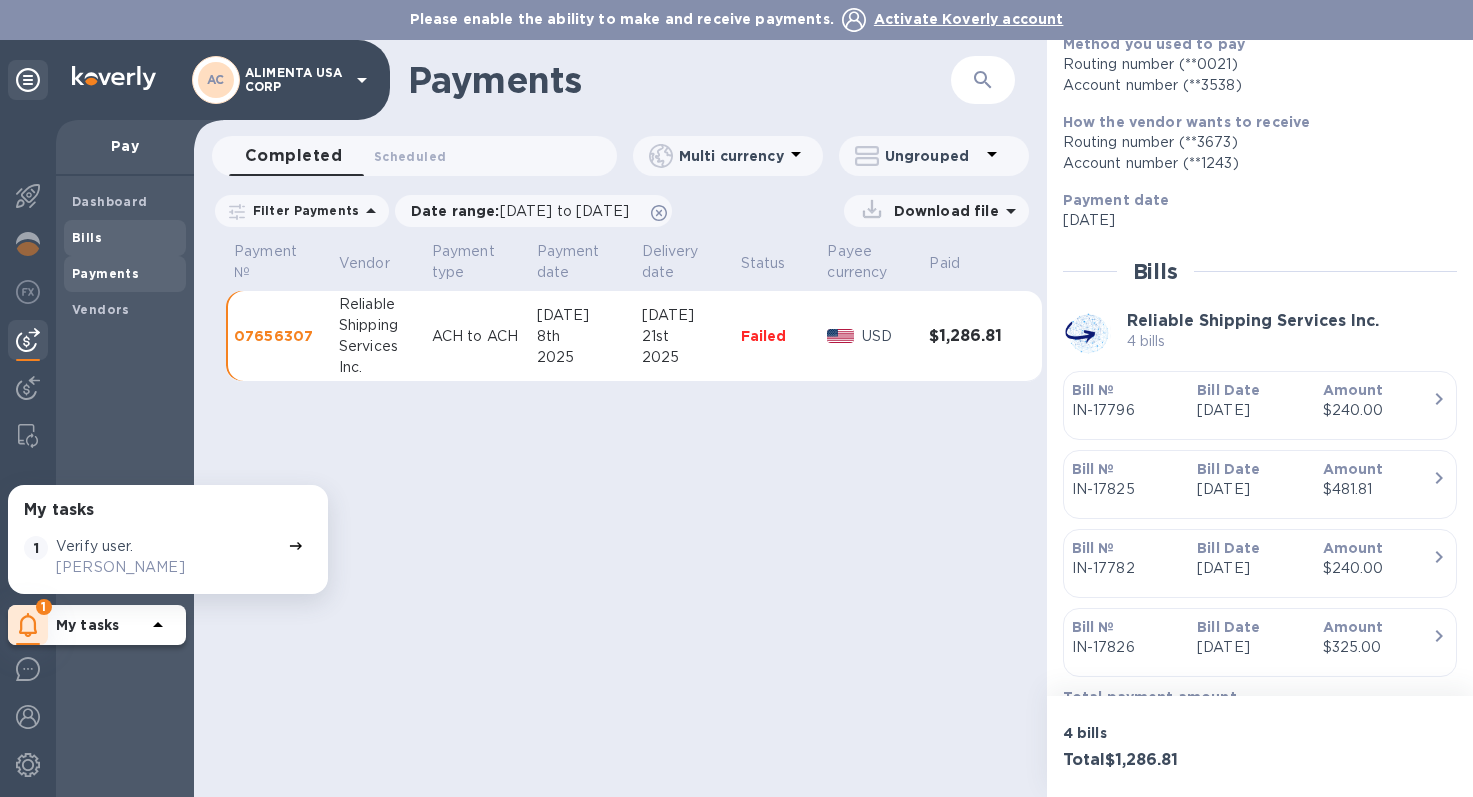 click on "Bills" at bounding box center [87, 237] 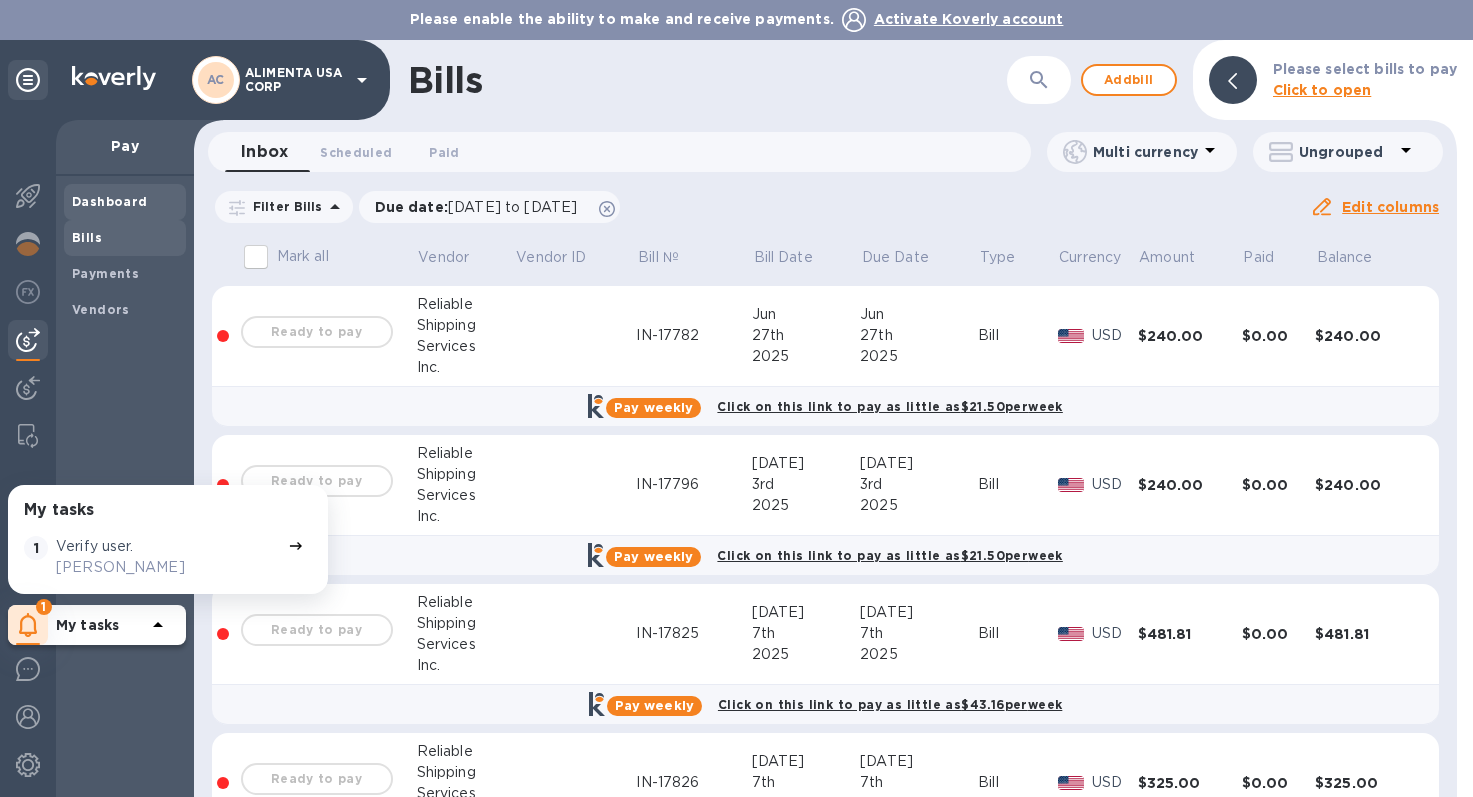 click on "Dashboard" at bounding box center (125, 202) 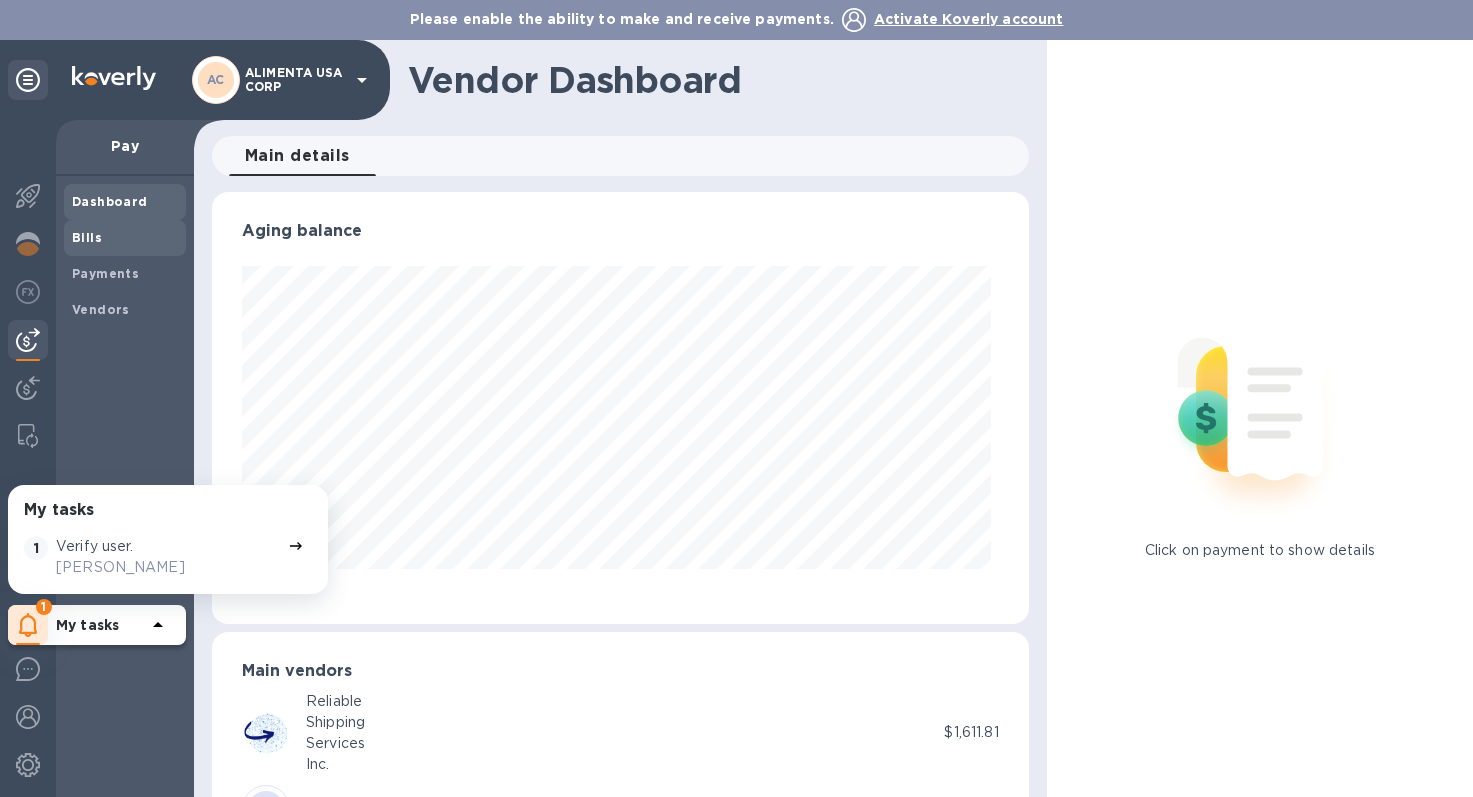 scroll, scrollTop: 999568, scrollLeft: 999191, axis: both 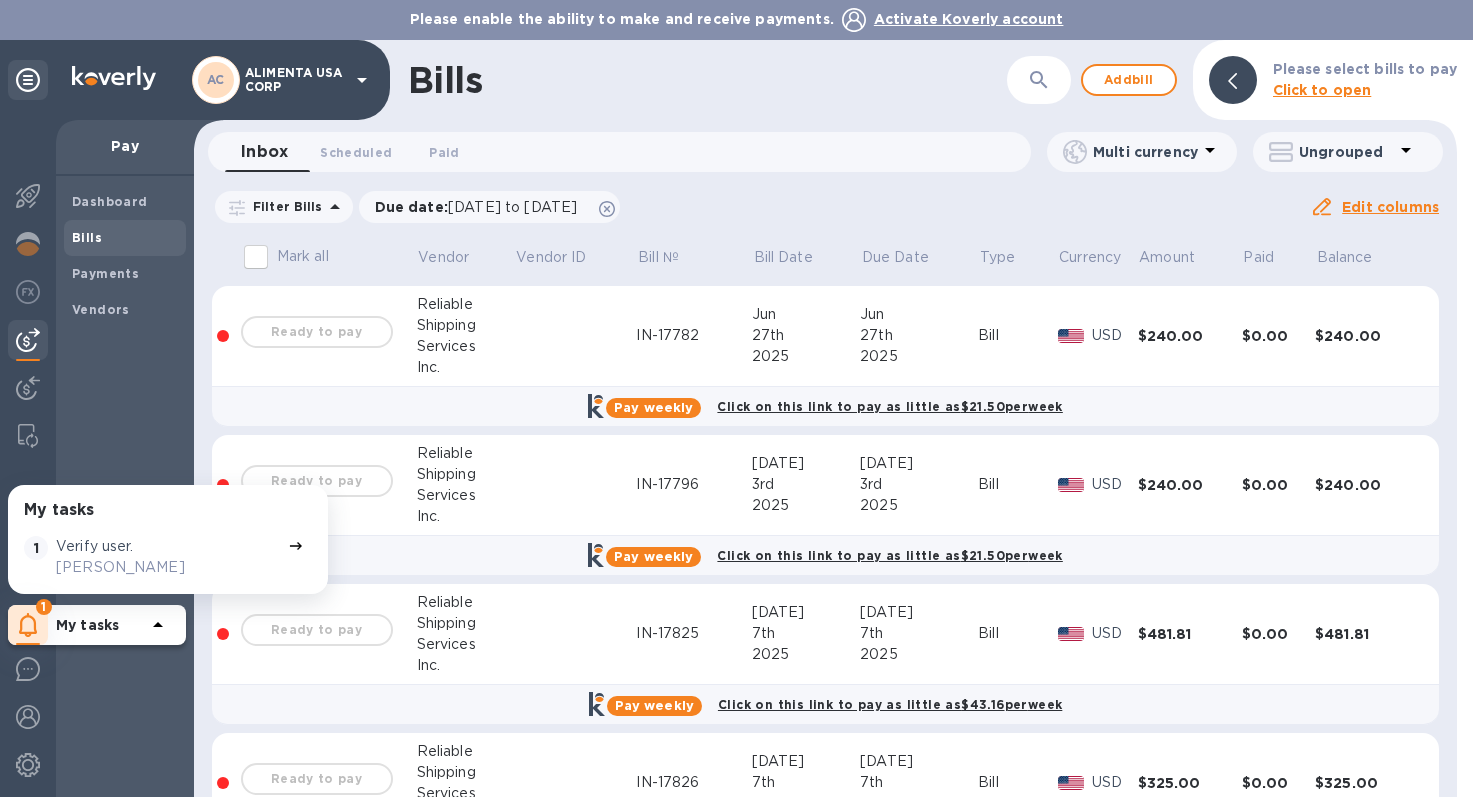 click 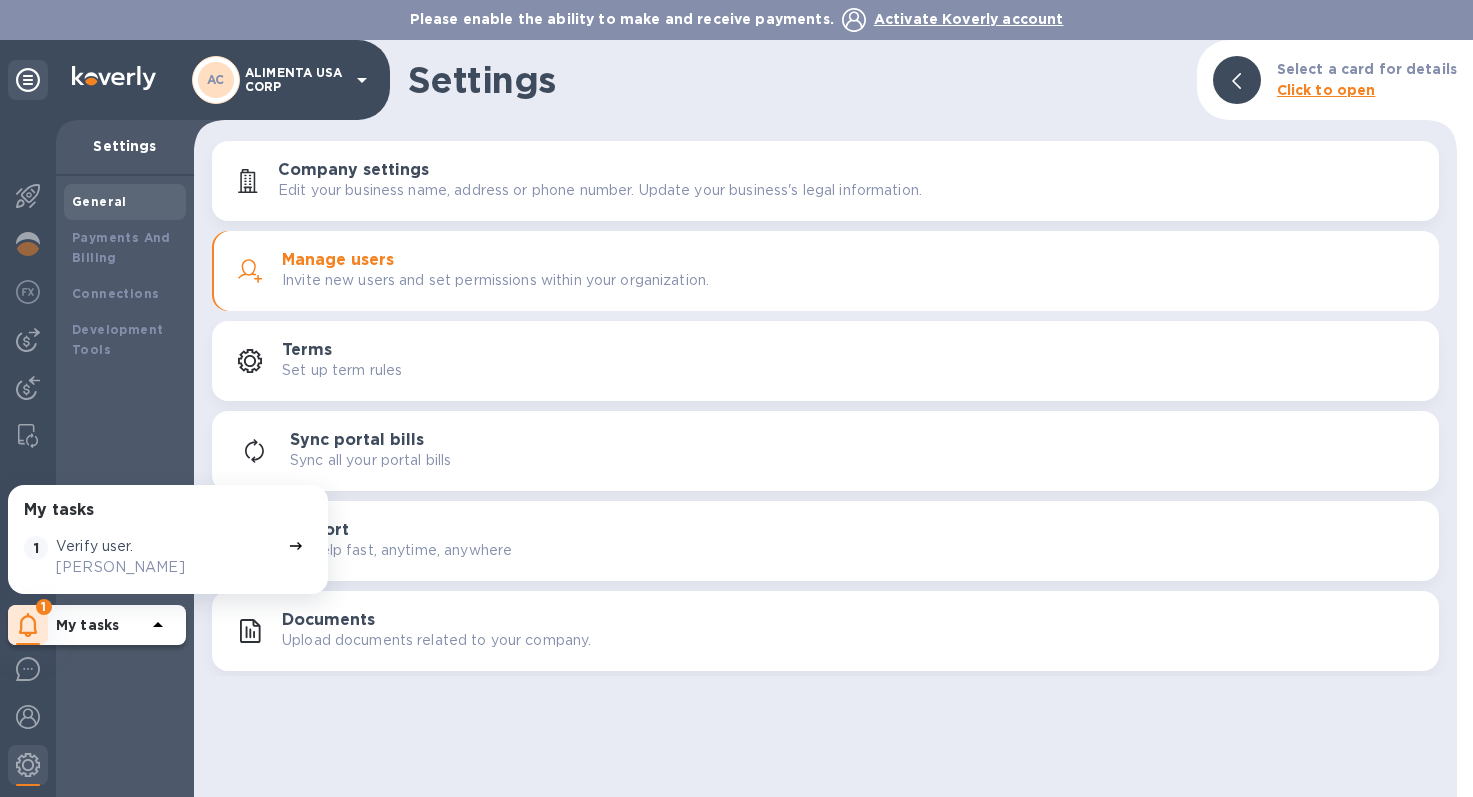 click 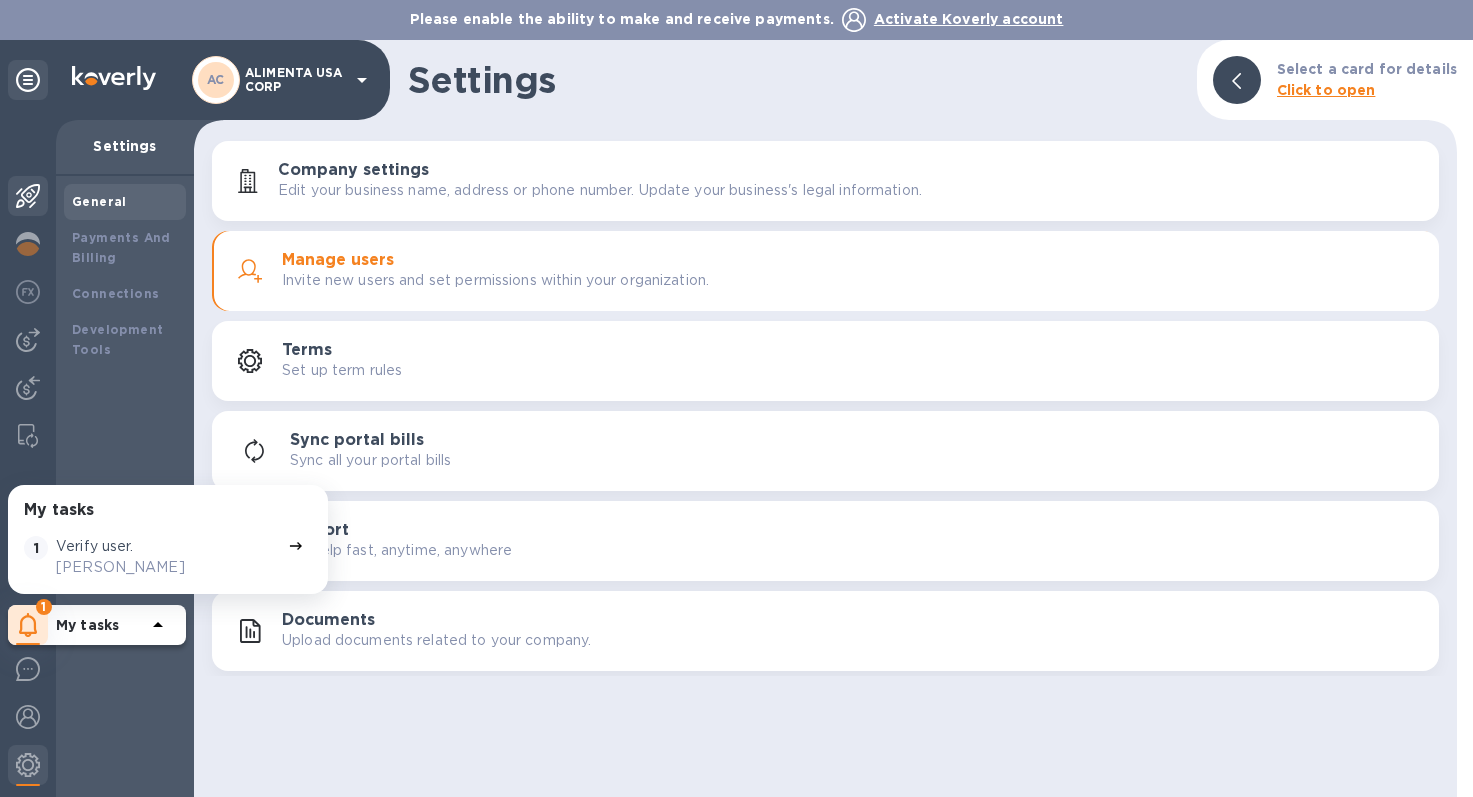 click at bounding box center (28, 196) 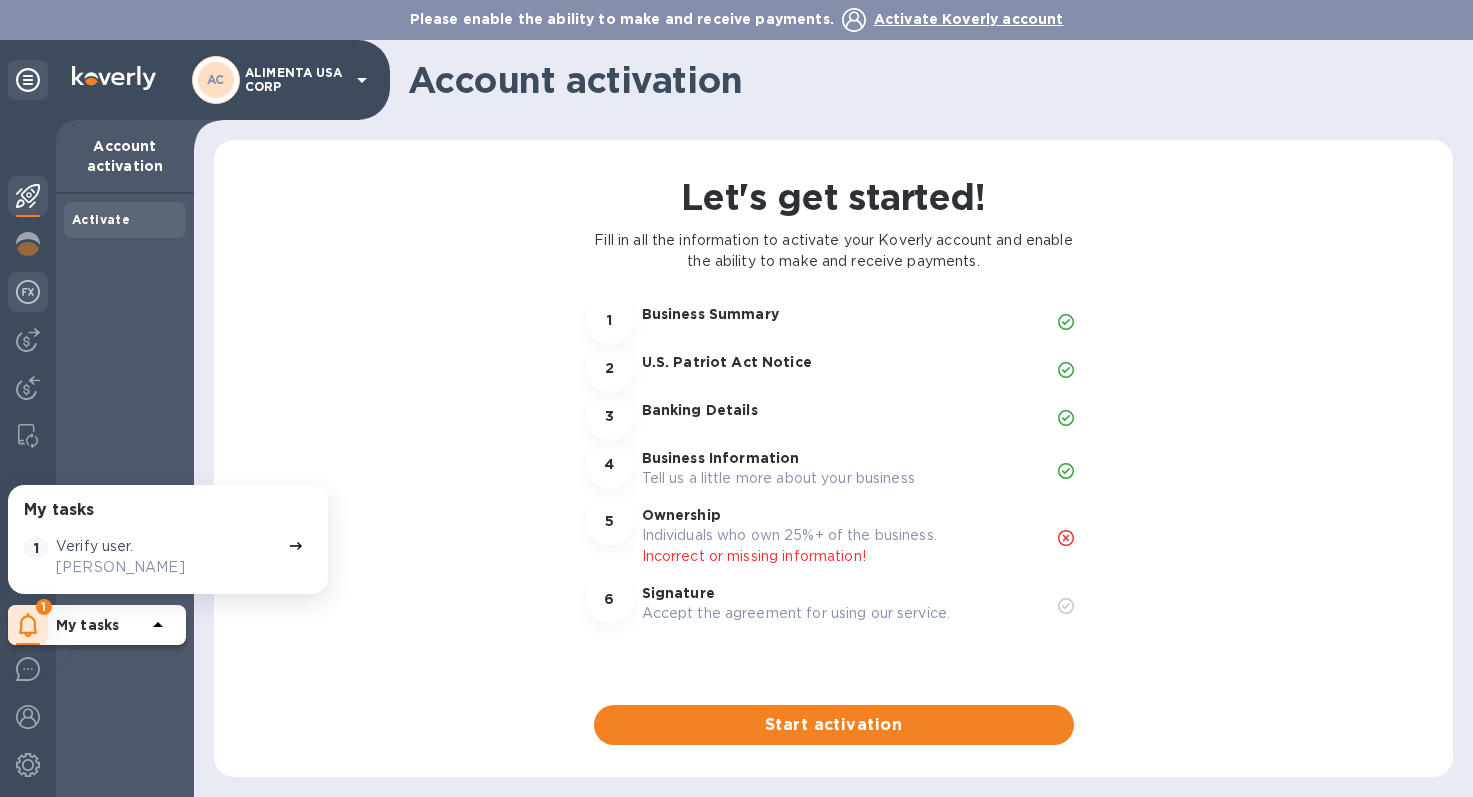 click at bounding box center (28, 292) 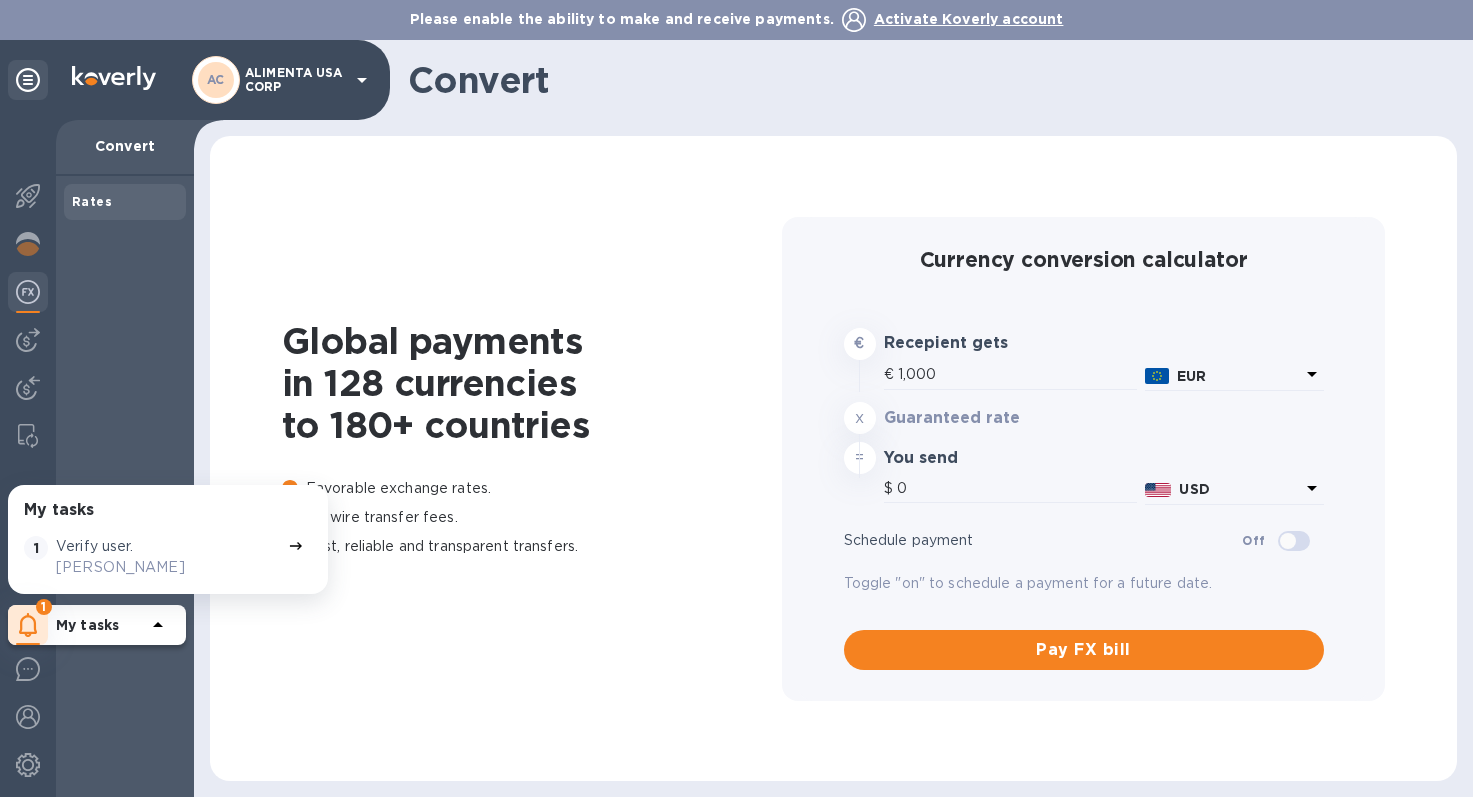 type on "1,173.75" 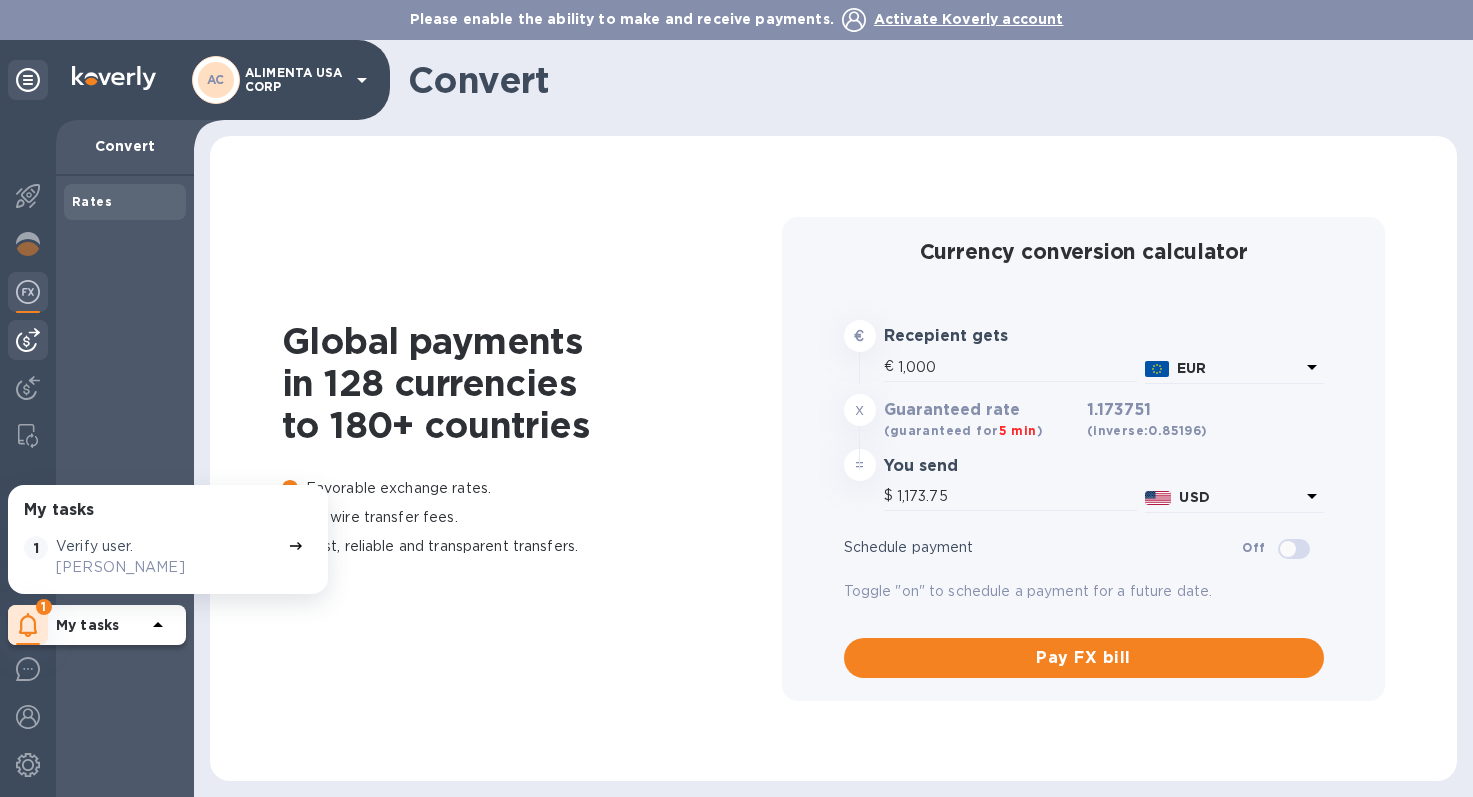 click at bounding box center (28, 340) 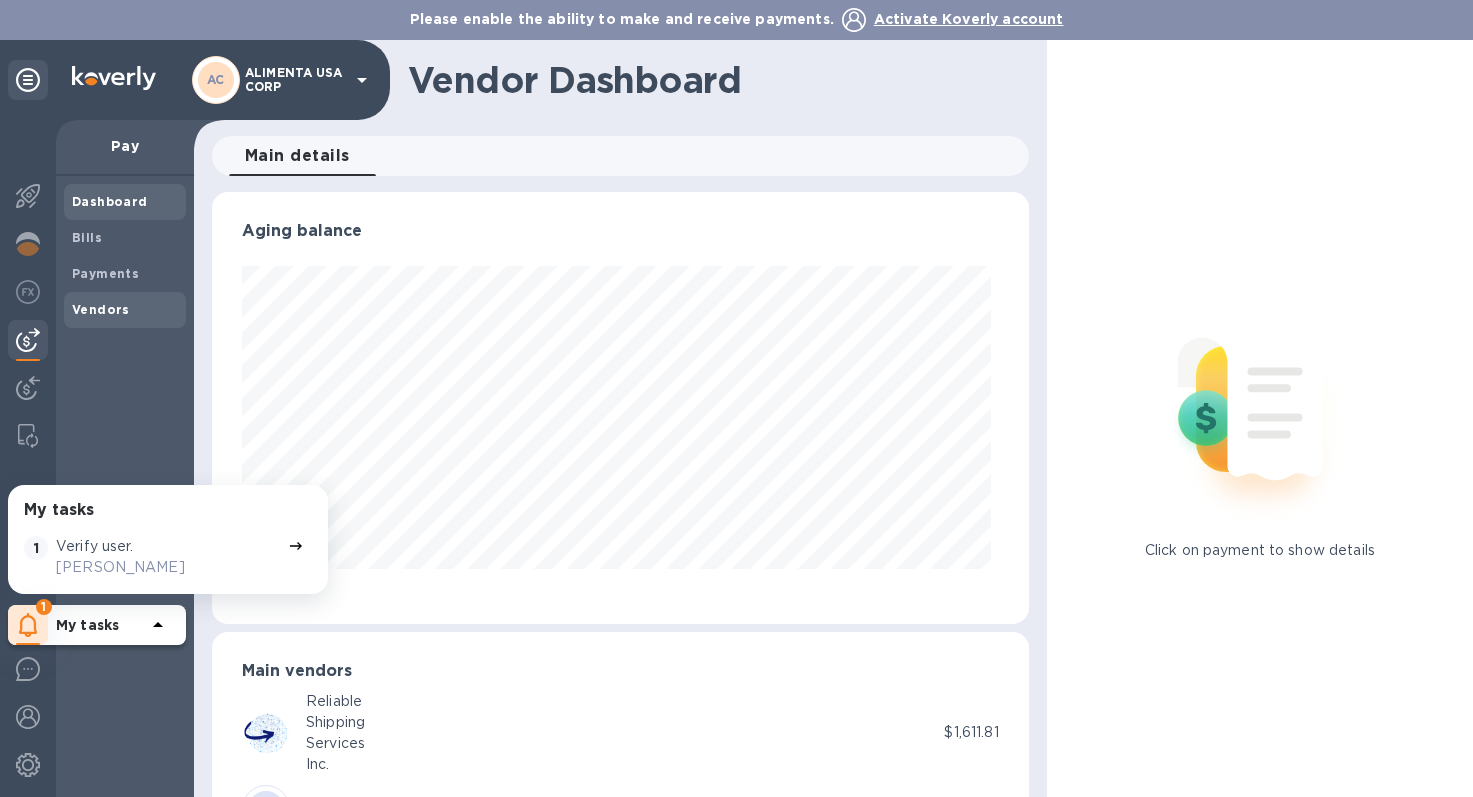 scroll, scrollTop: 999568, scrollLeft: 999191, axis: both 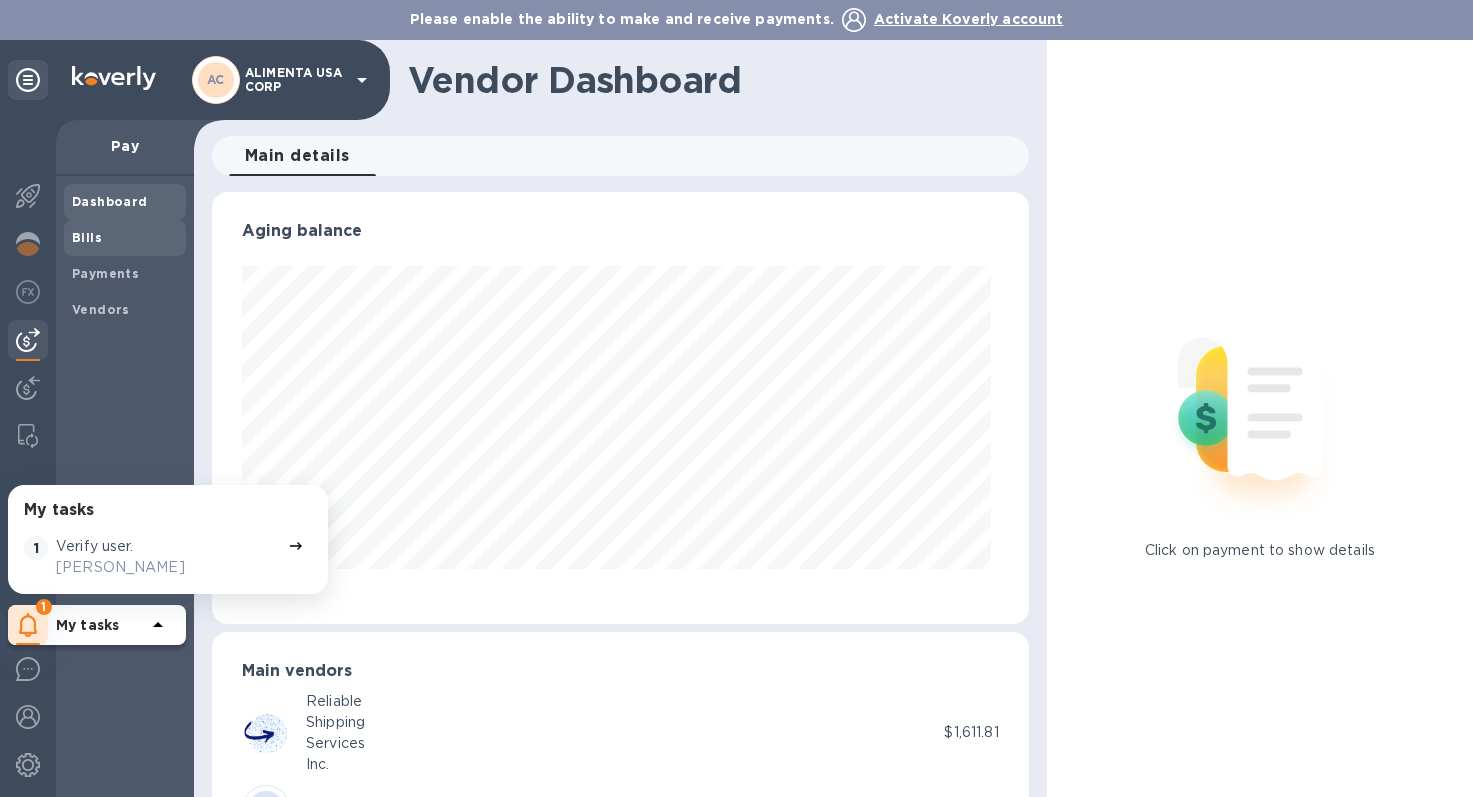 click on "Bills" at bounding box center [125, 238] 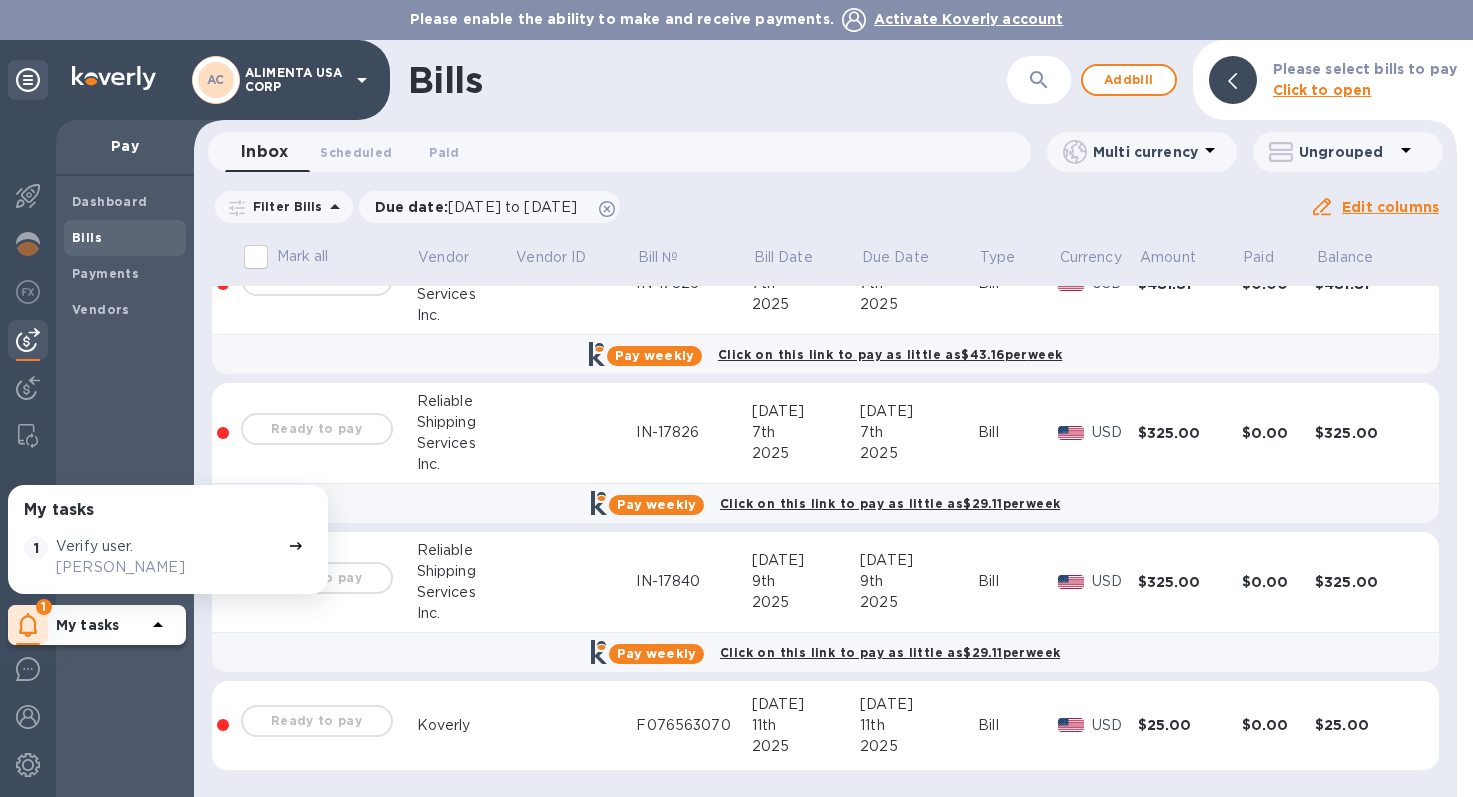 scroll, scrollTop: 350, scrollLeft: 0, axis: vertical 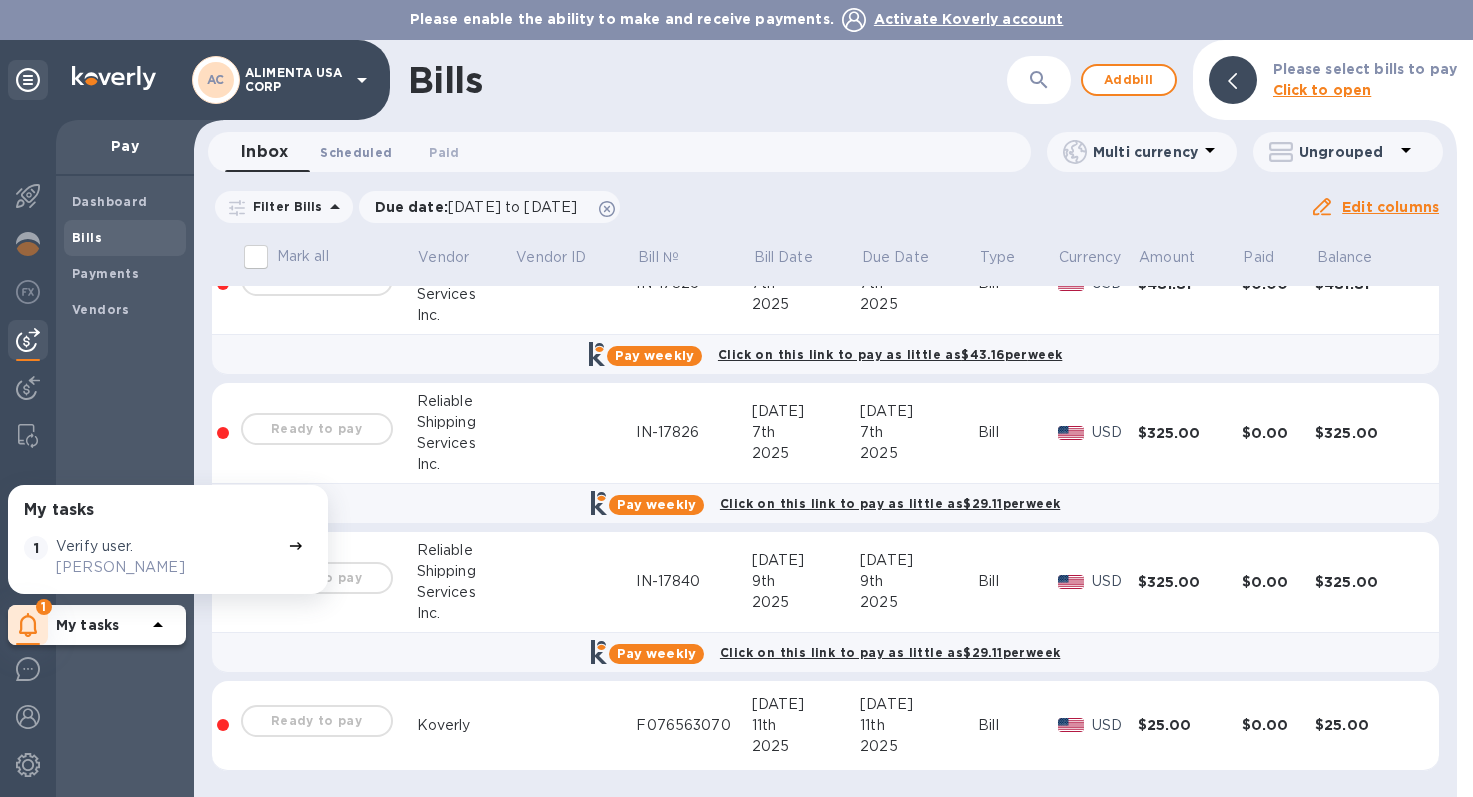 click on "Scheduled 0" at bounding box center (356, 152) 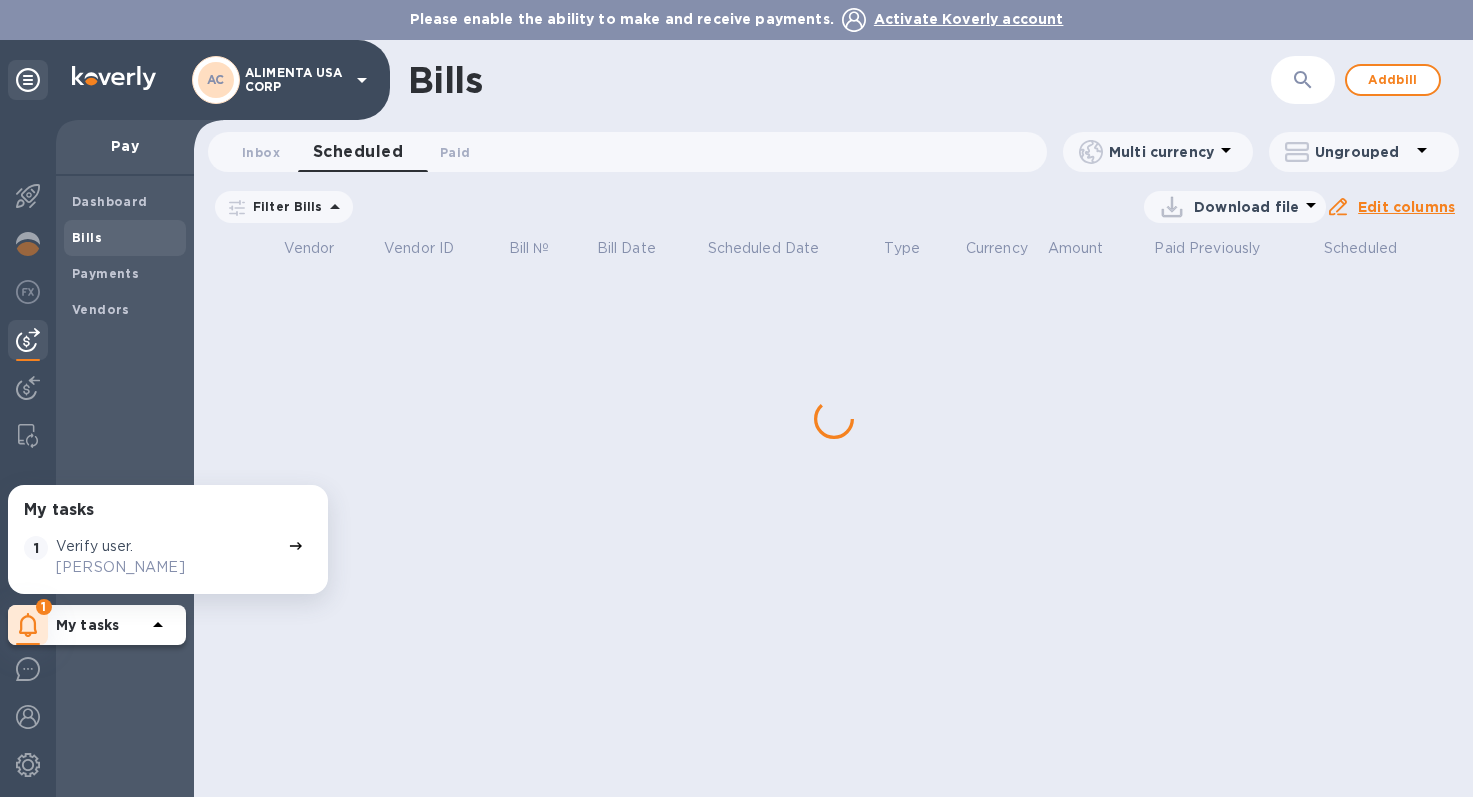 scroll, scrollTop: 0, scrollLeft: 0, axis: both 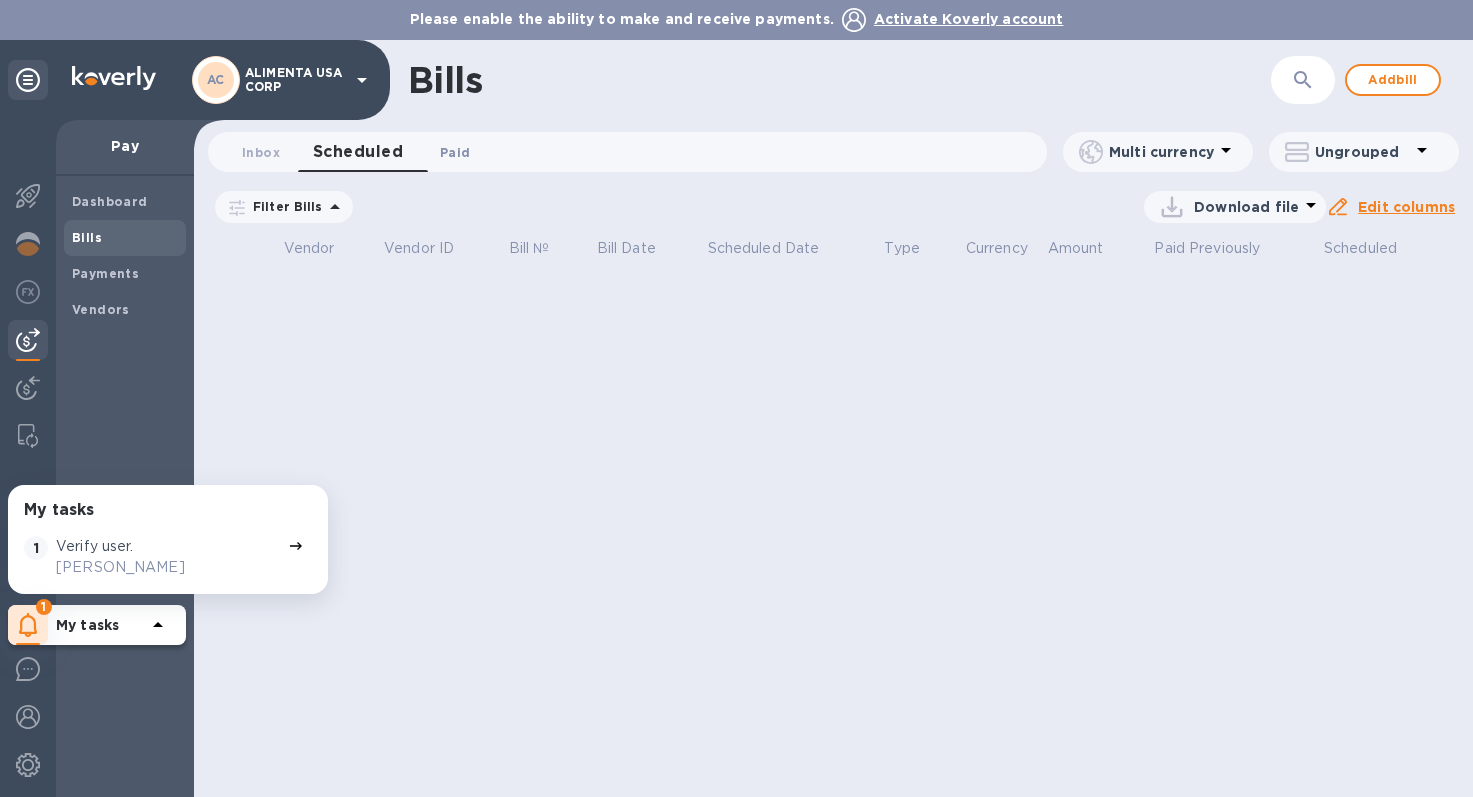 click on "Paid 0" at bounding box center (455, 152) 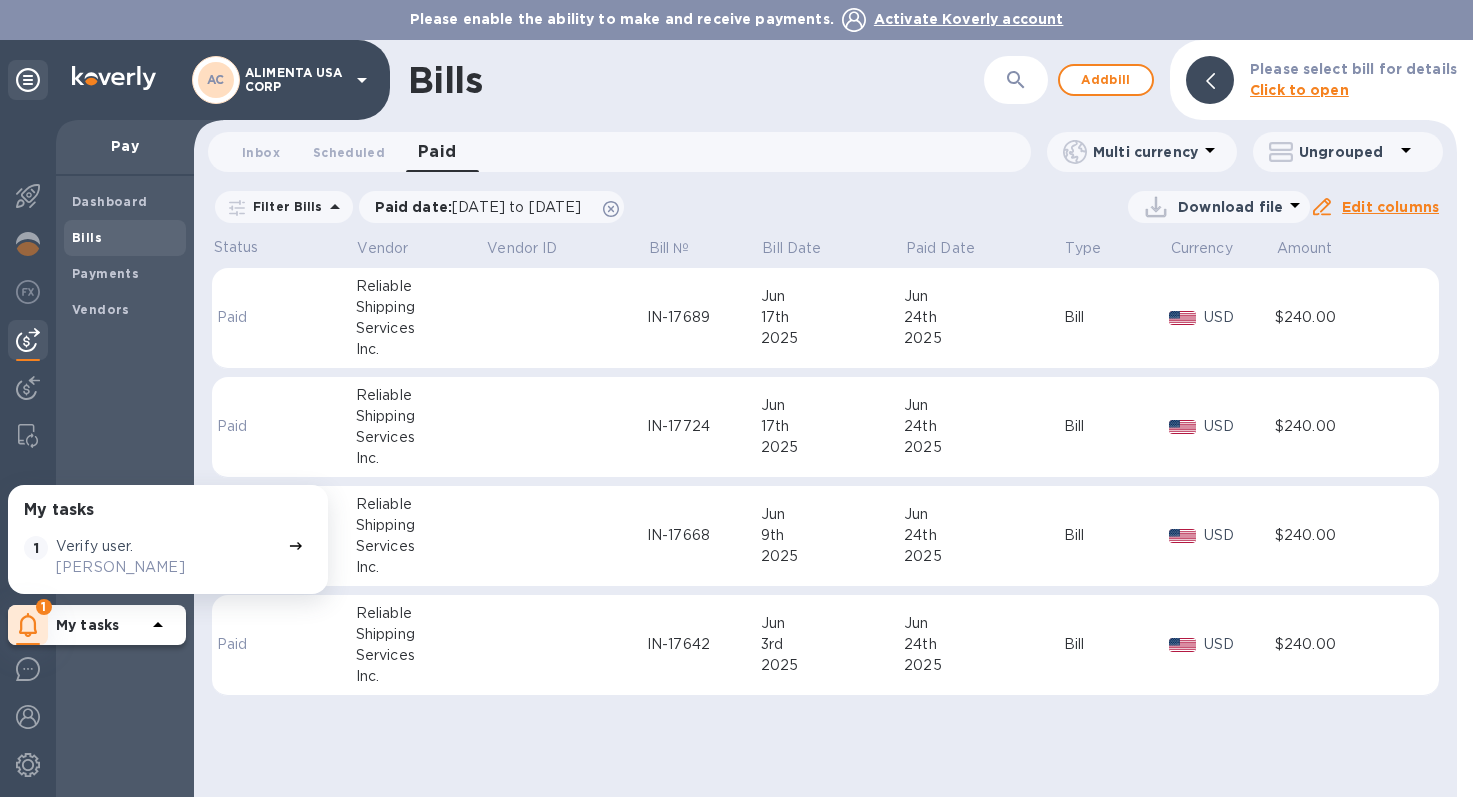 click at bounding box center [323, 318] 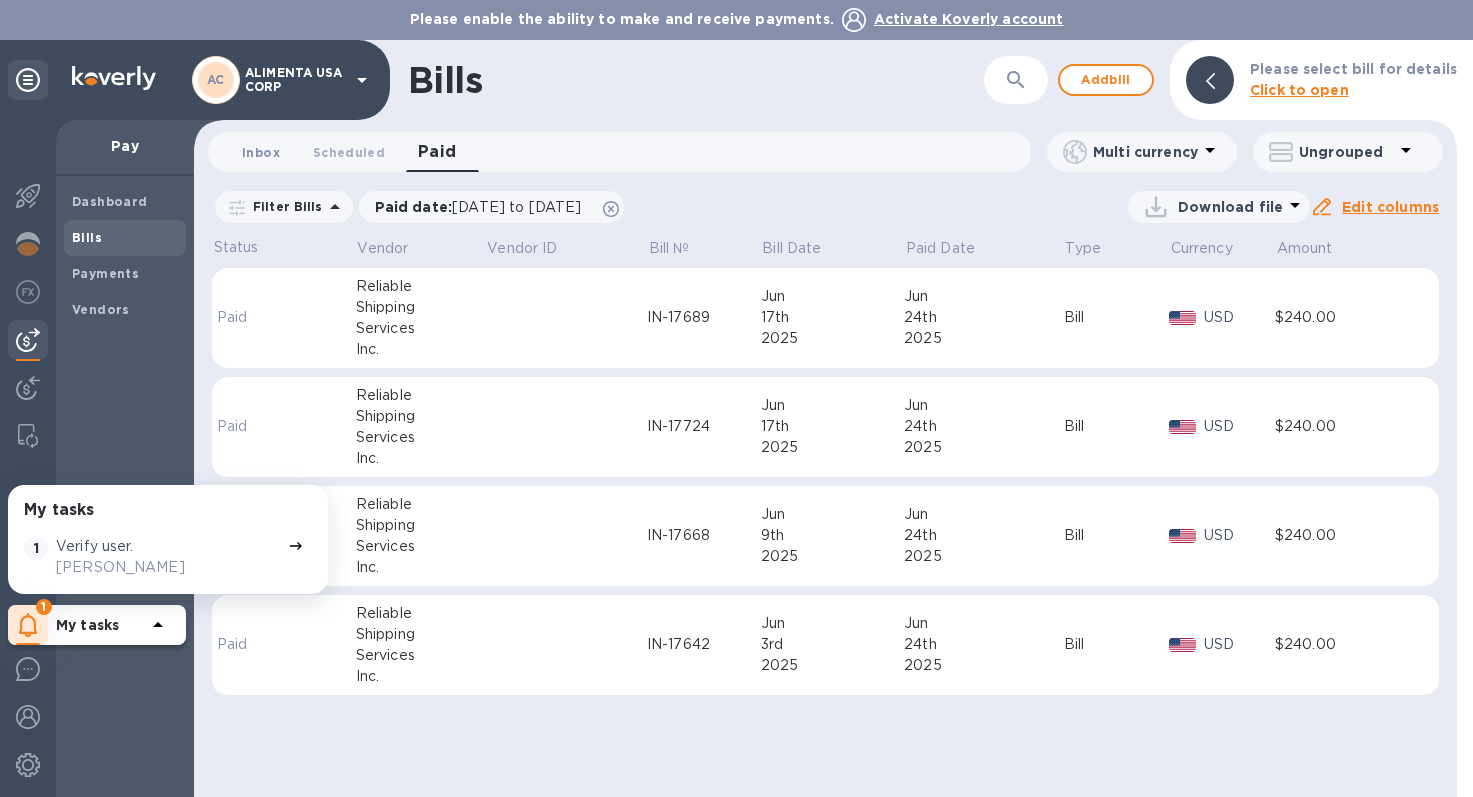 click on "Inbox 0" at bounding box center (261, 152) 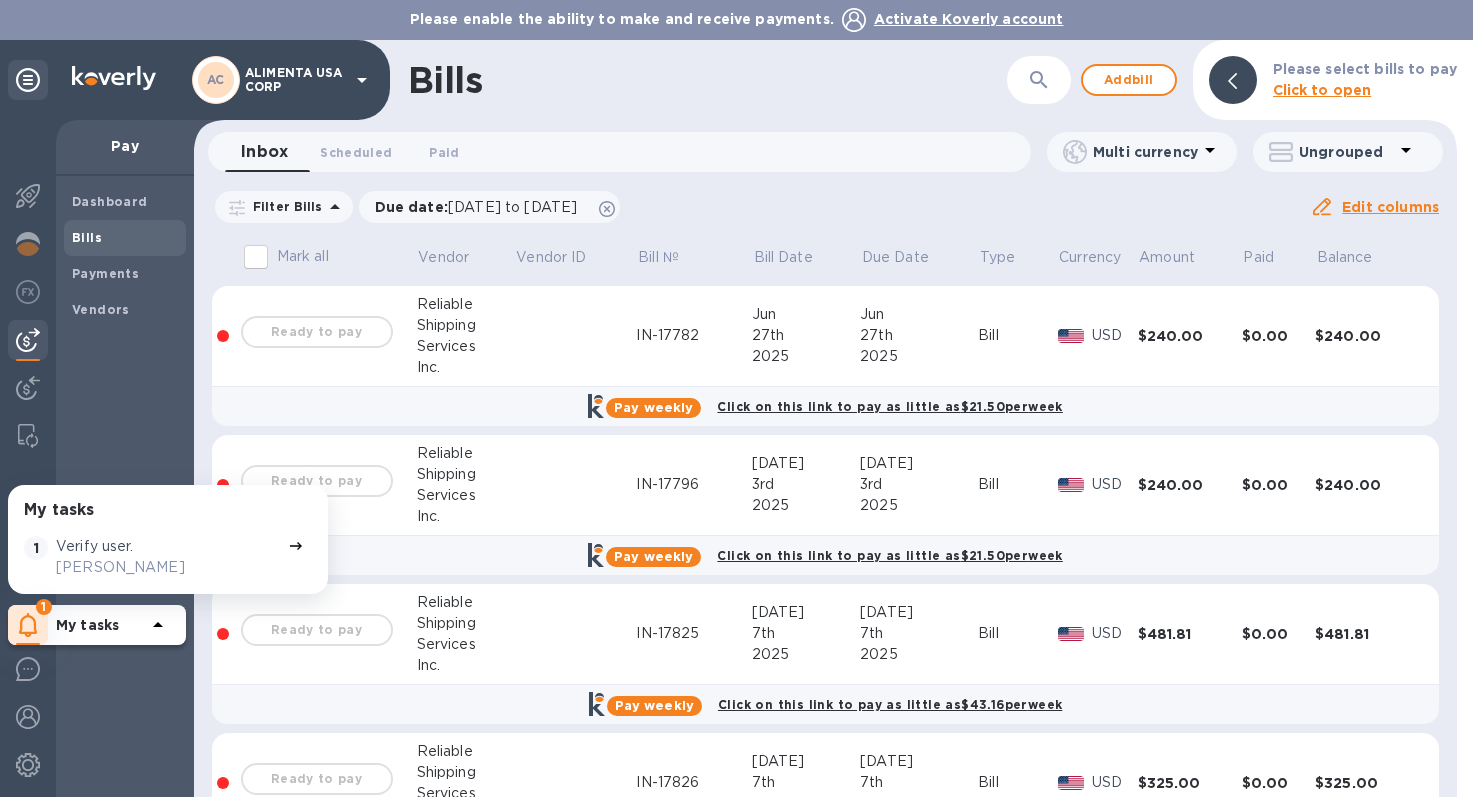 click on "Mark all" at bounding box center [256, 257] 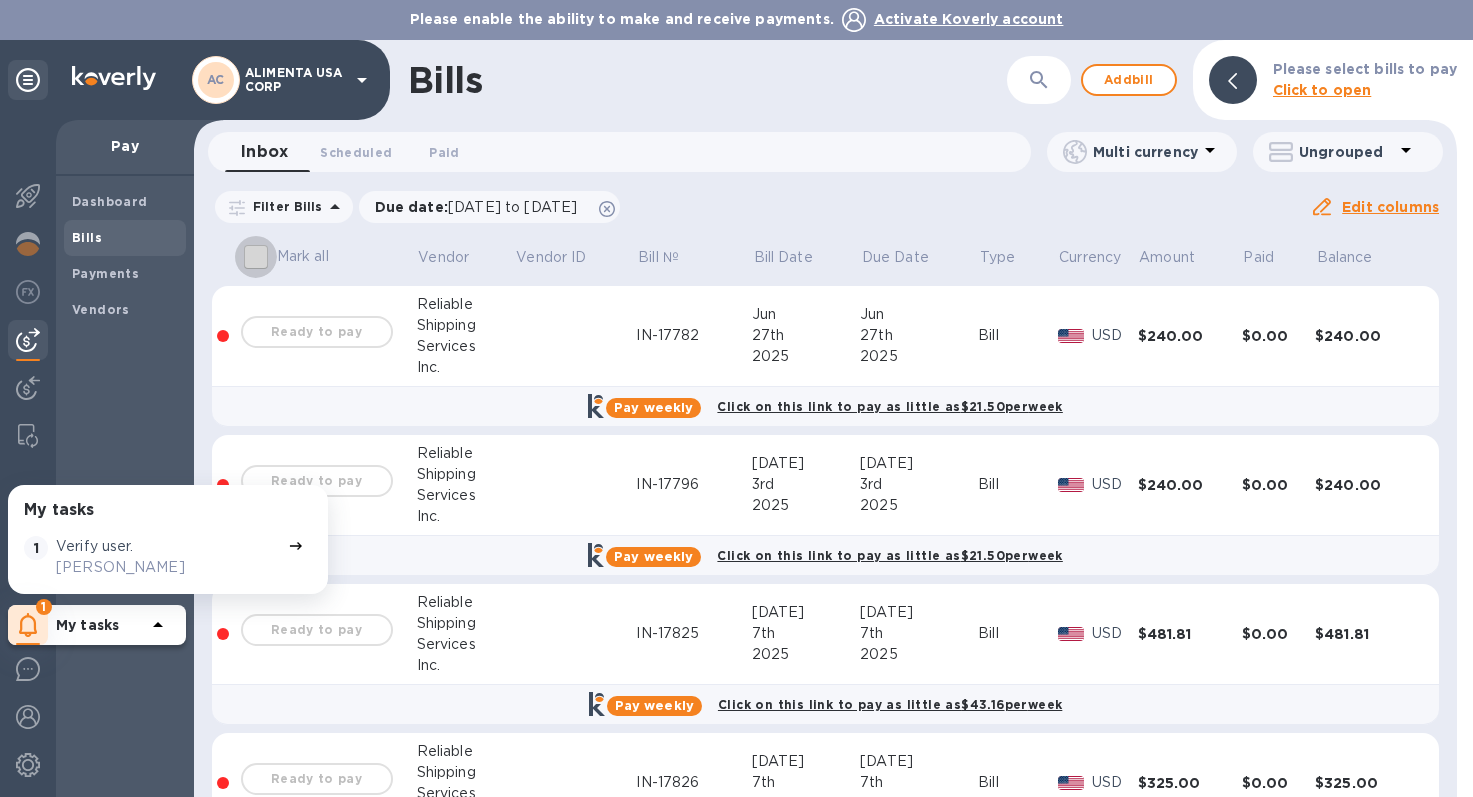 drag, startPoint x: 266, startPoint y: 264, endPoint x: 289, endPoint y: 239, distance: 33.970577 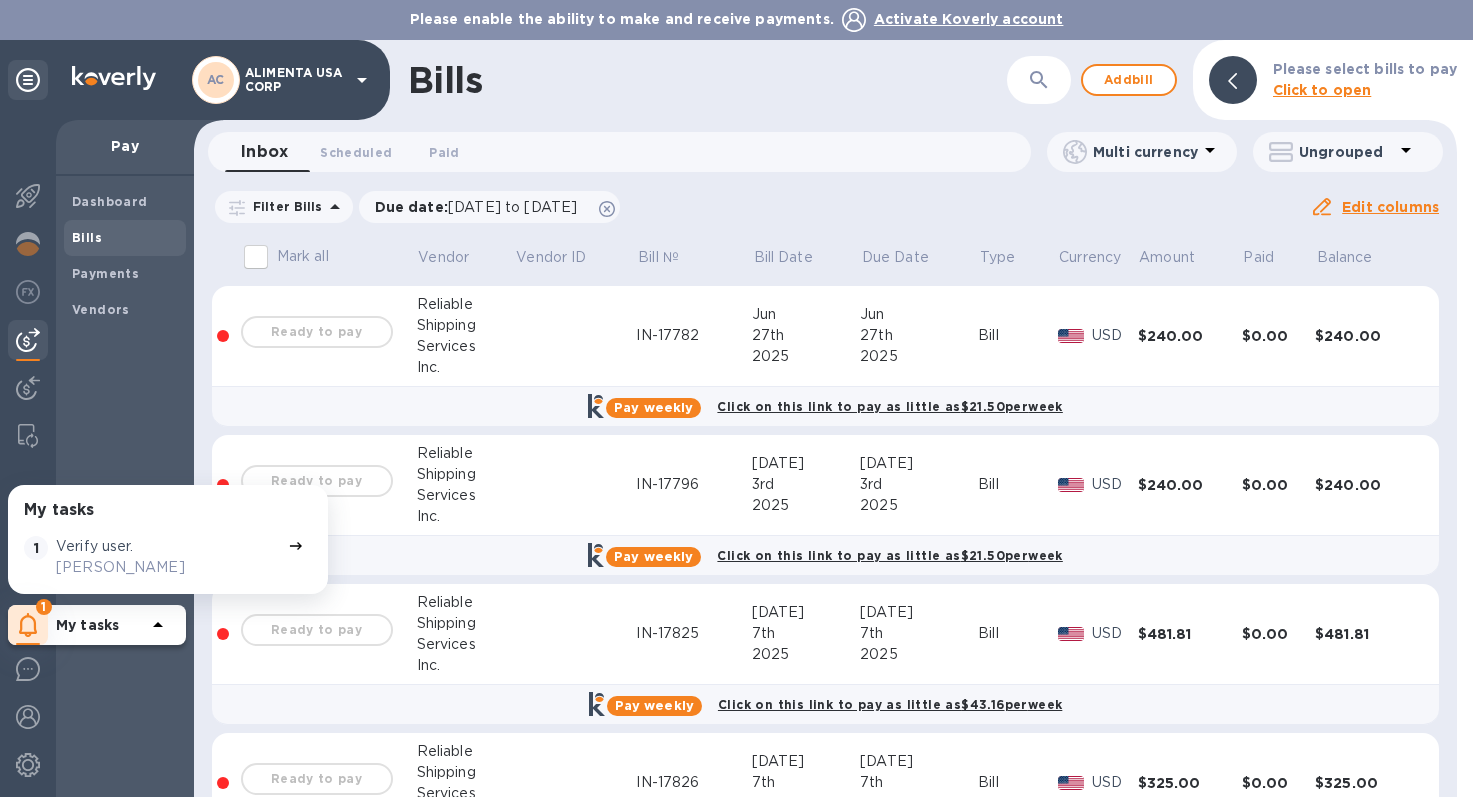click on "Edit columns" at bounding box center [1390, 207] 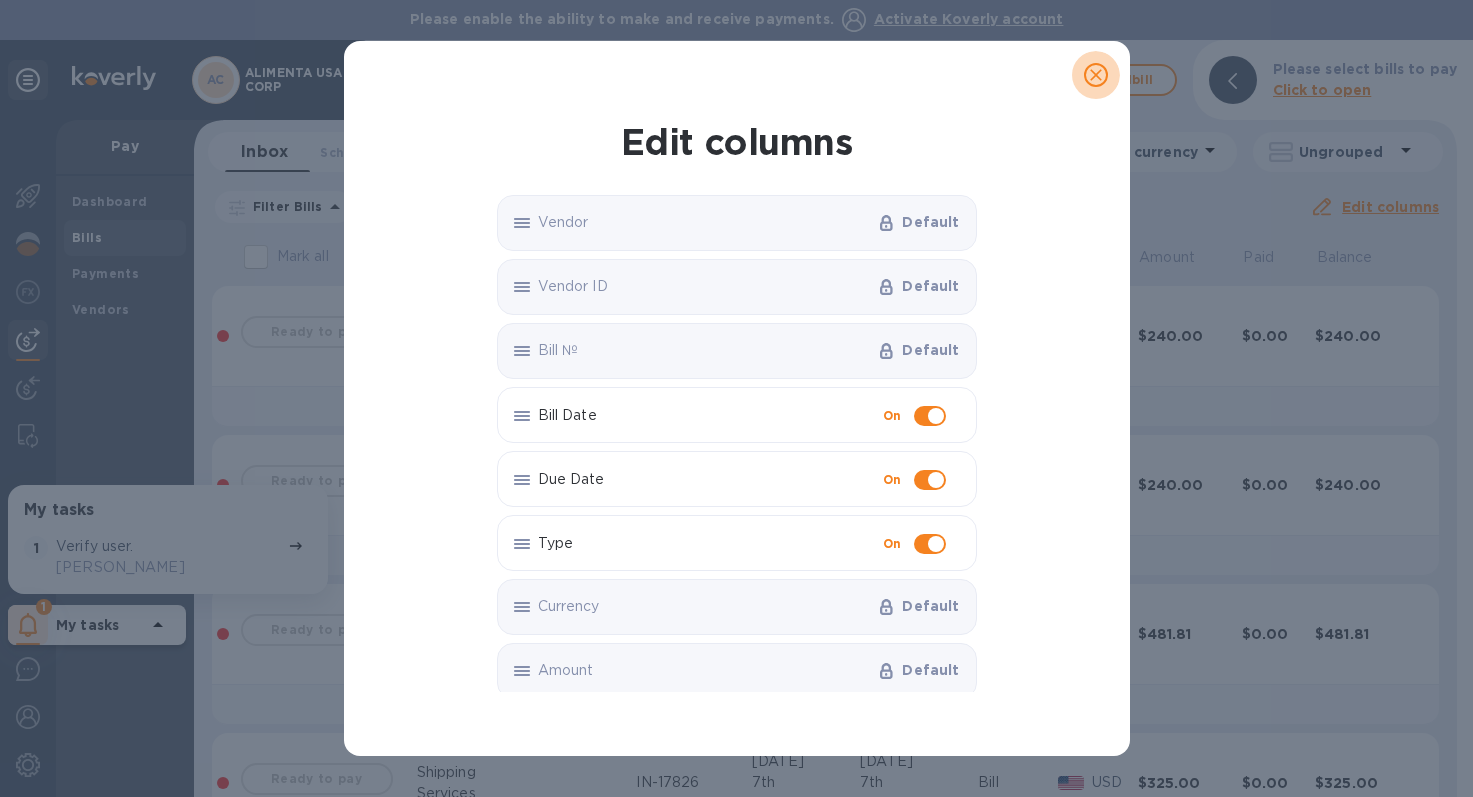click 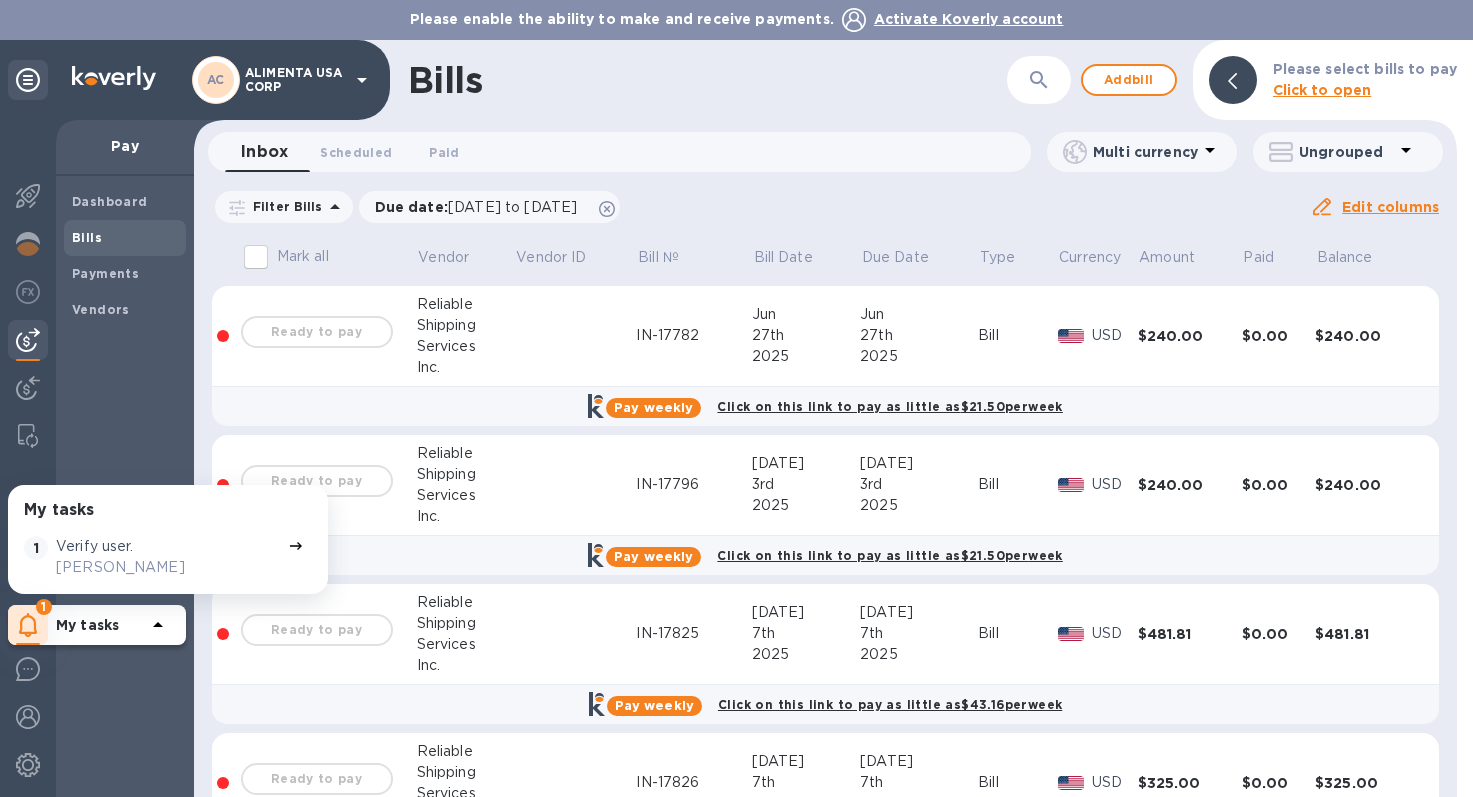 scroll, scrollTop: 0, scrollLeft: 0, axis: both 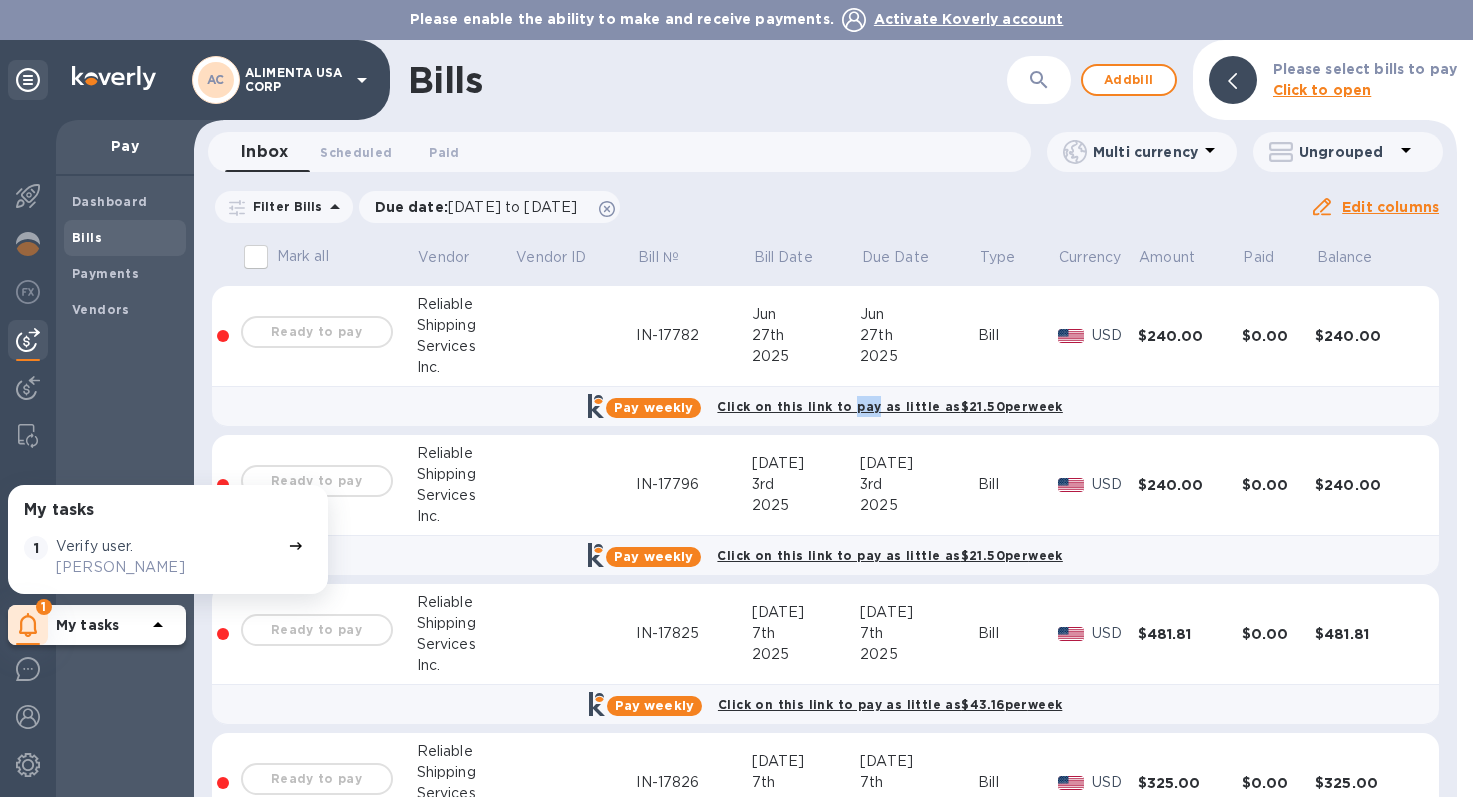 click on "Click on this link to pay as little as  $21.50  per  week" at bounding box center [889, 406] 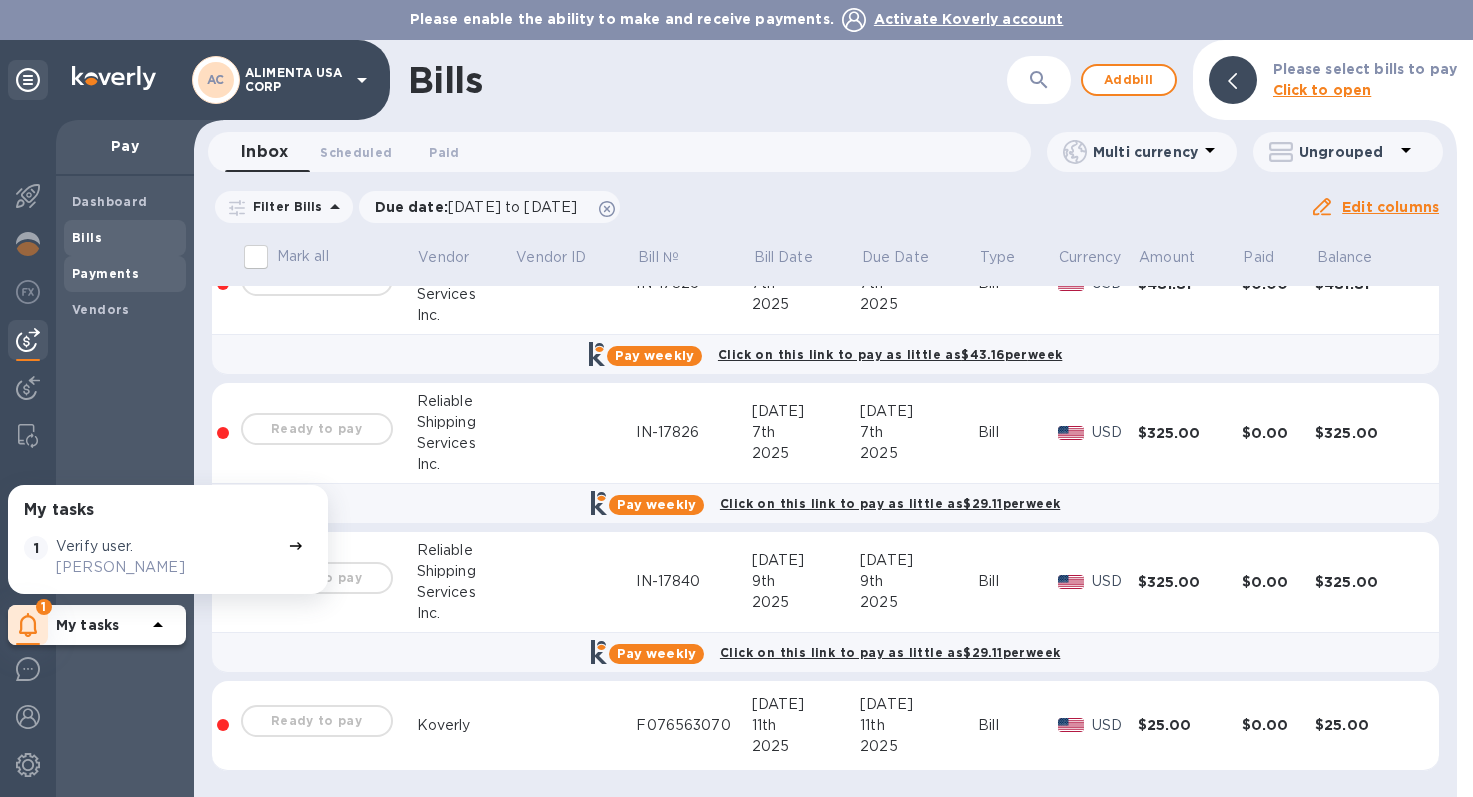 scroll, scrollTop: 350, scrollLeft: 0, axis: vertical 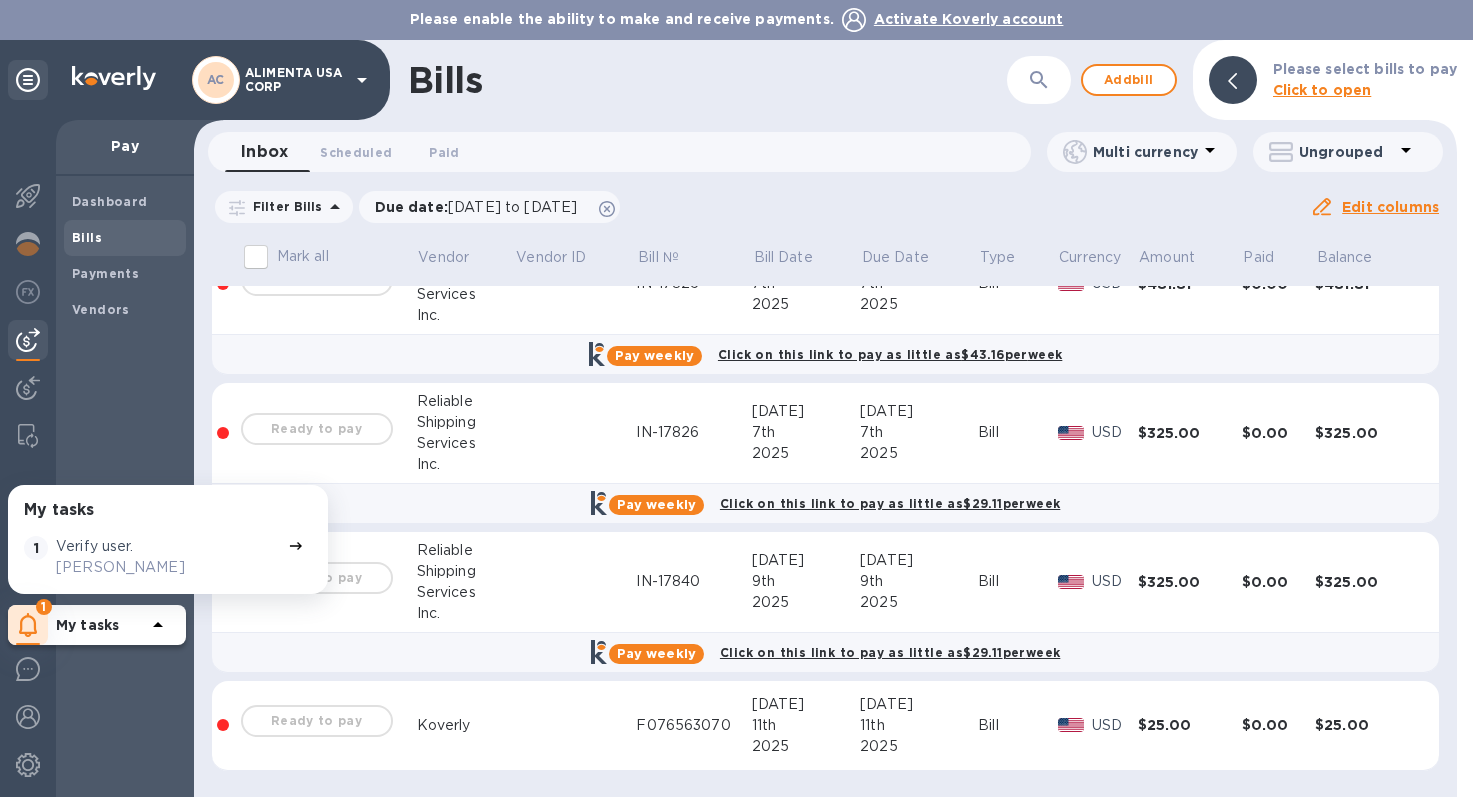 click on "Inbox 0" at bounding box center [264, 152] 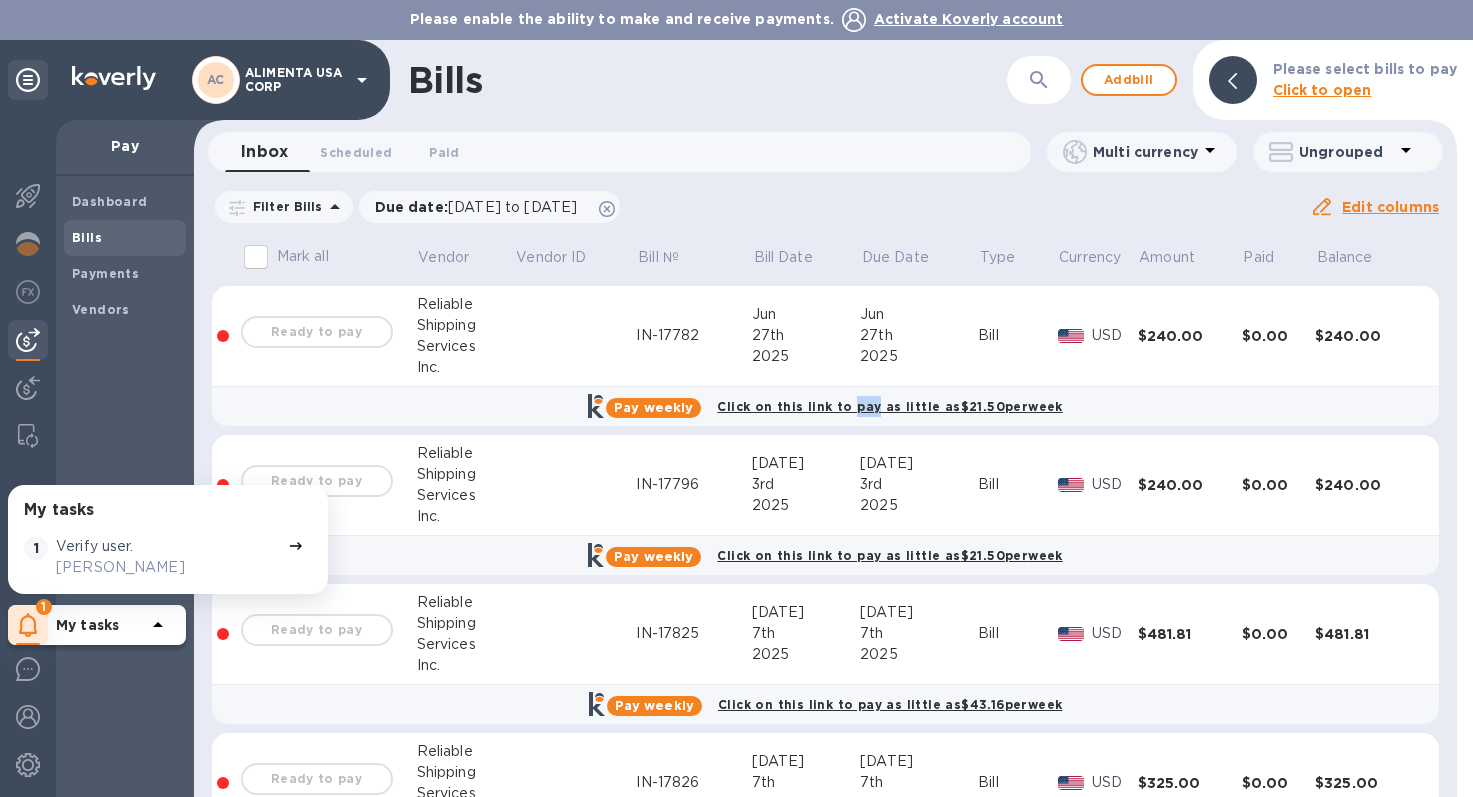 scroll, scrollTop: 0, scrollLeft: 0, axis: both 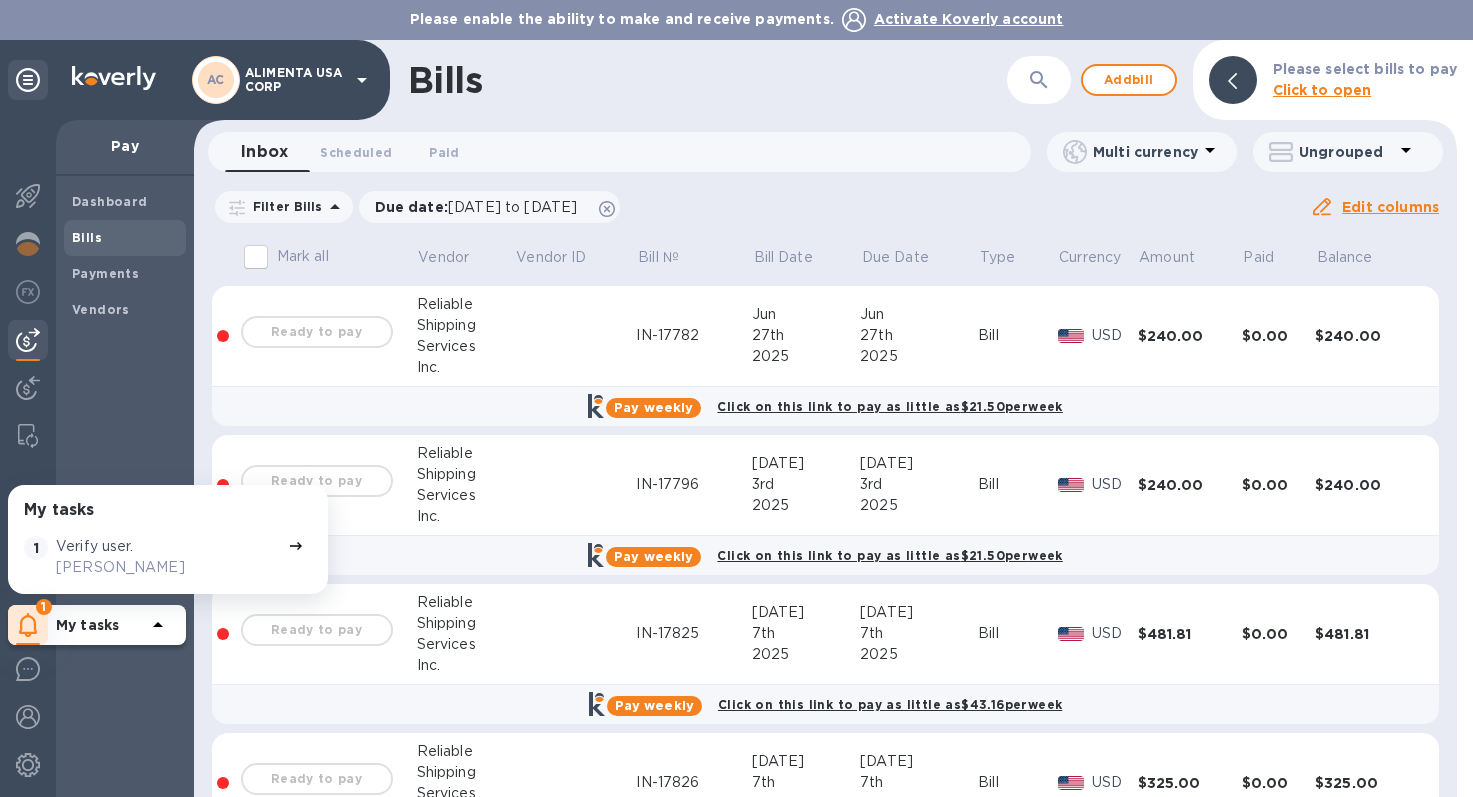 click on "Bills" at bounding box center (125, 238) 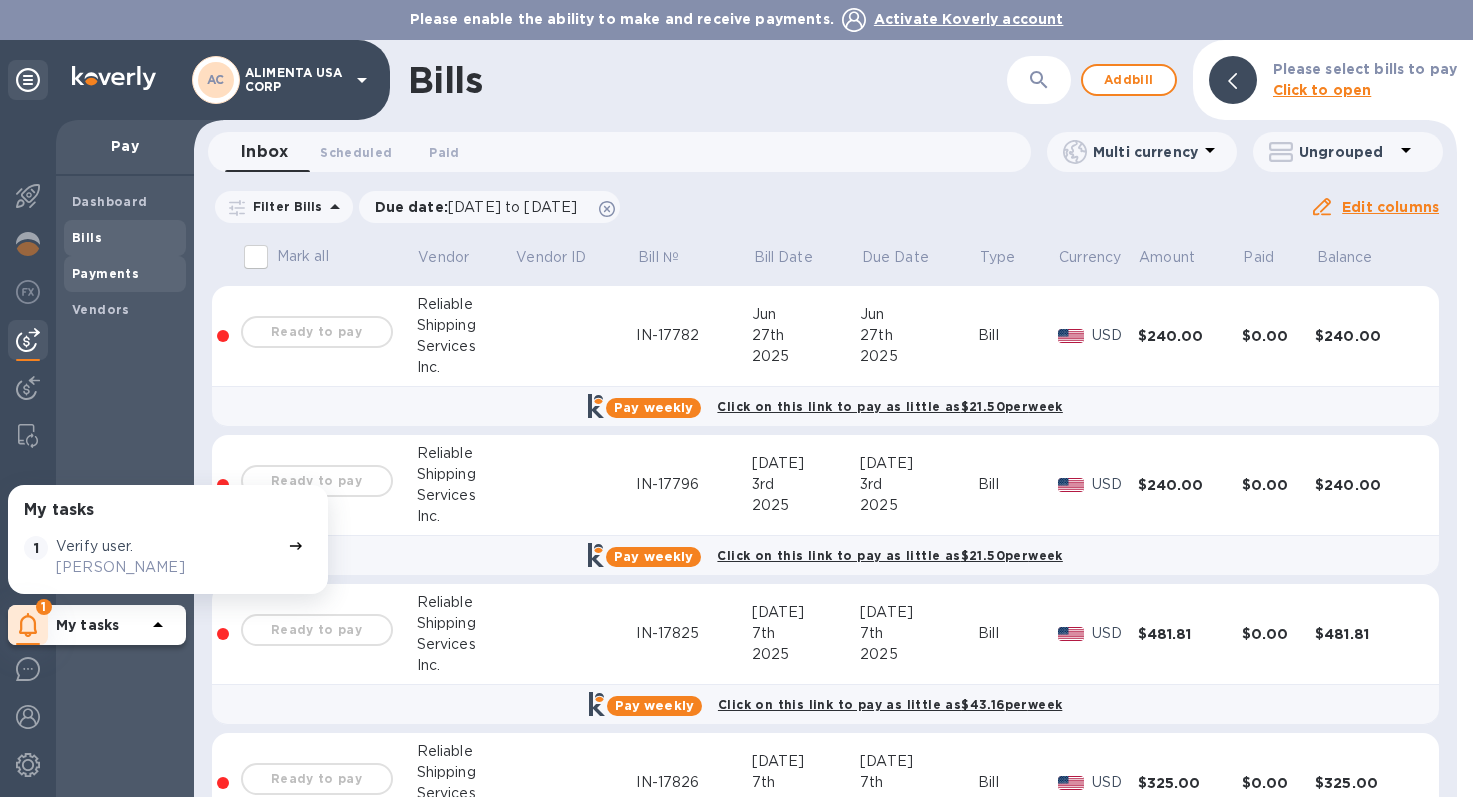 click on "Payments" at bounding box center (105, 273) 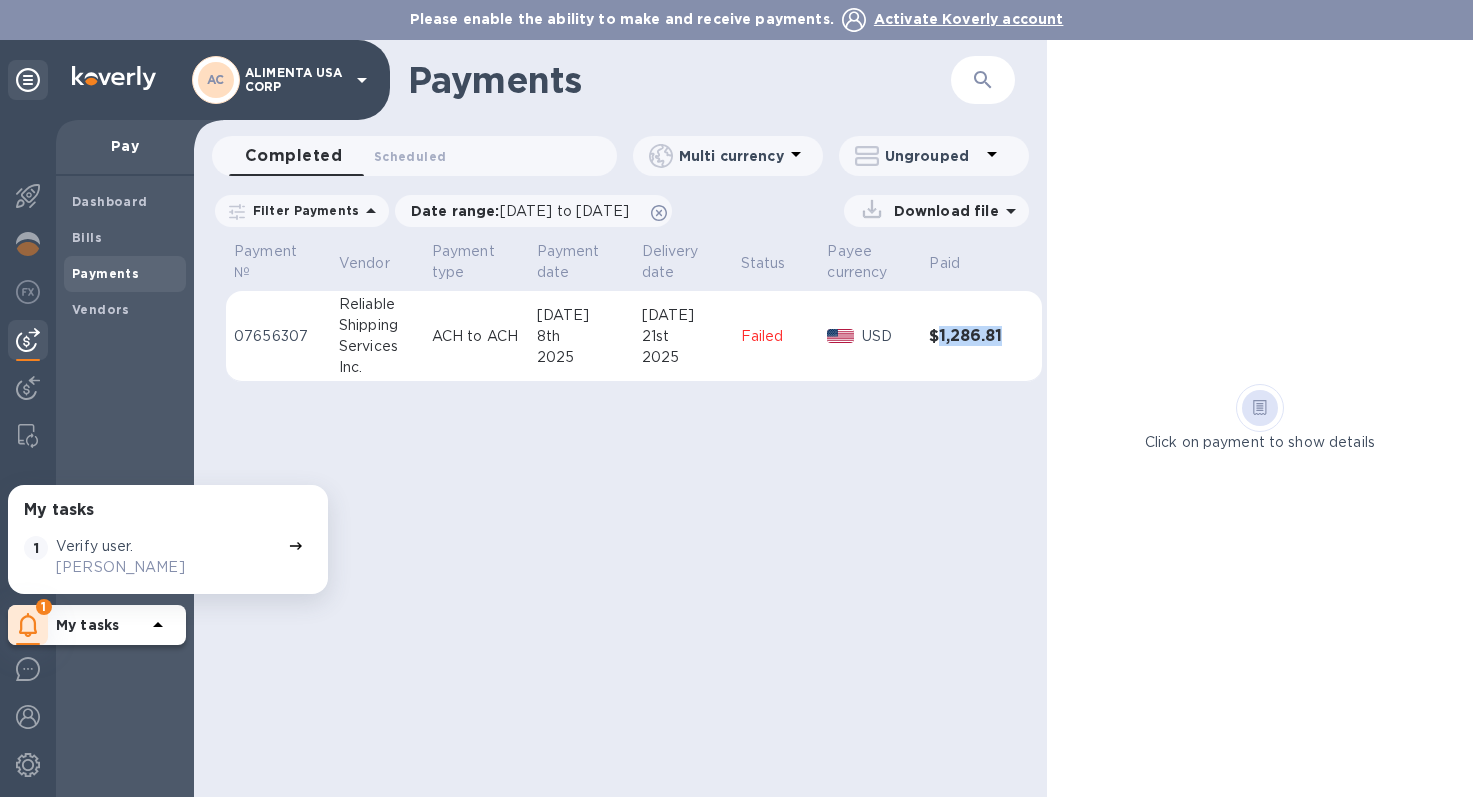 drag, startPoint x: 1012, startPoint y: 336, endPoint x: 942, endPoint y: 336, distance: 70 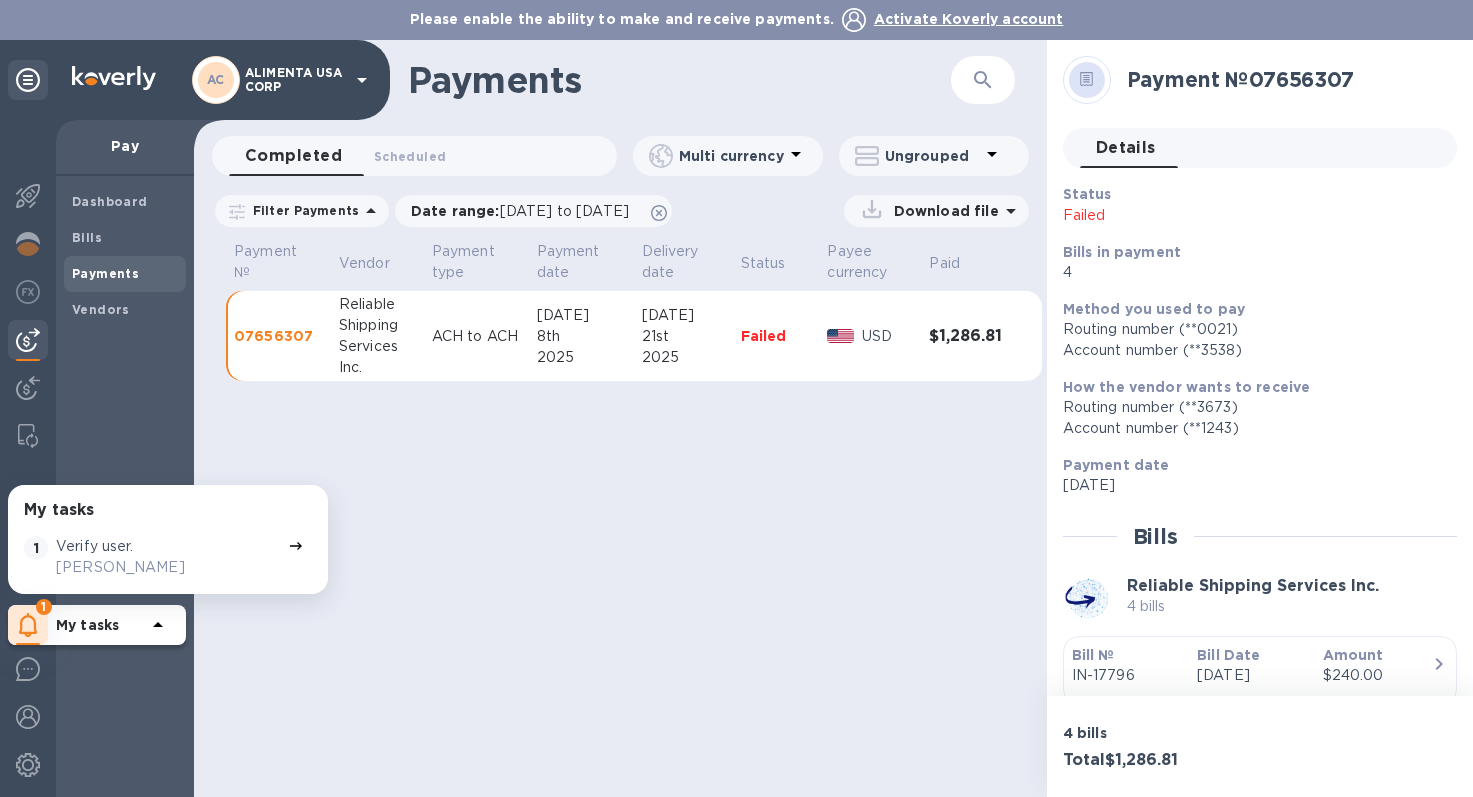 click on "Failed" at bounding box center (776, 336) 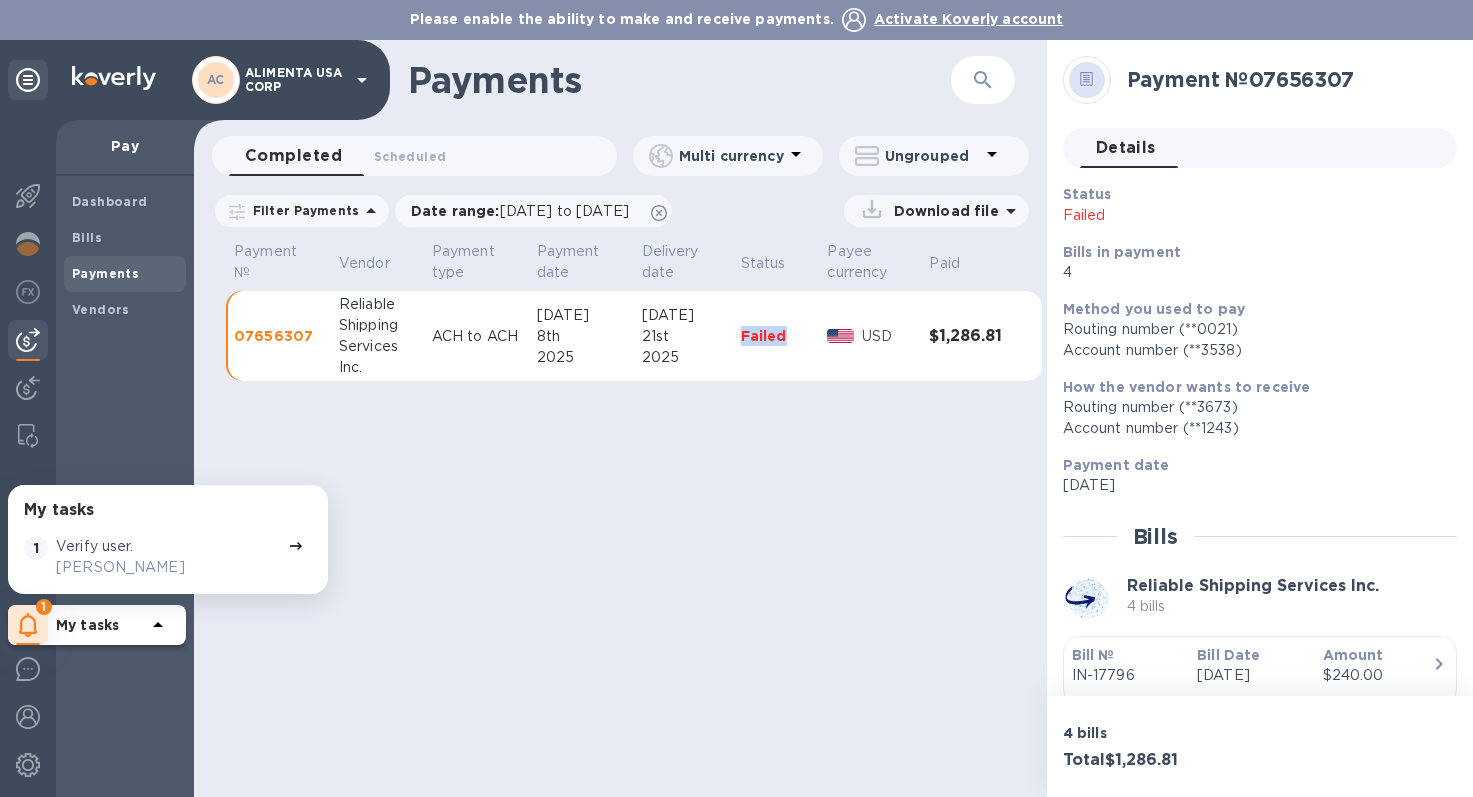 click on "Failed" at bounding box center (776, 336) 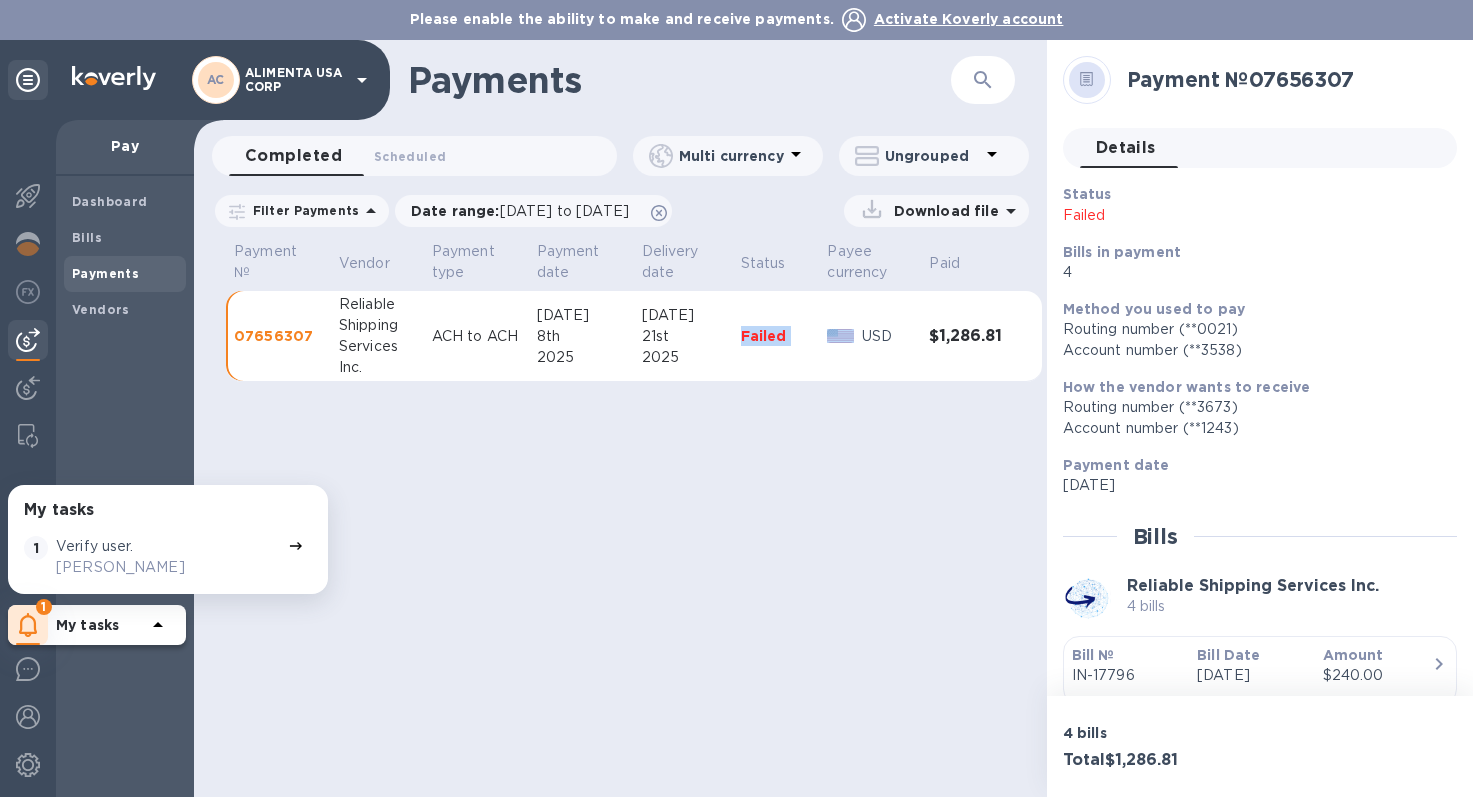 click on "Failed" at bounding box center [776, 336] 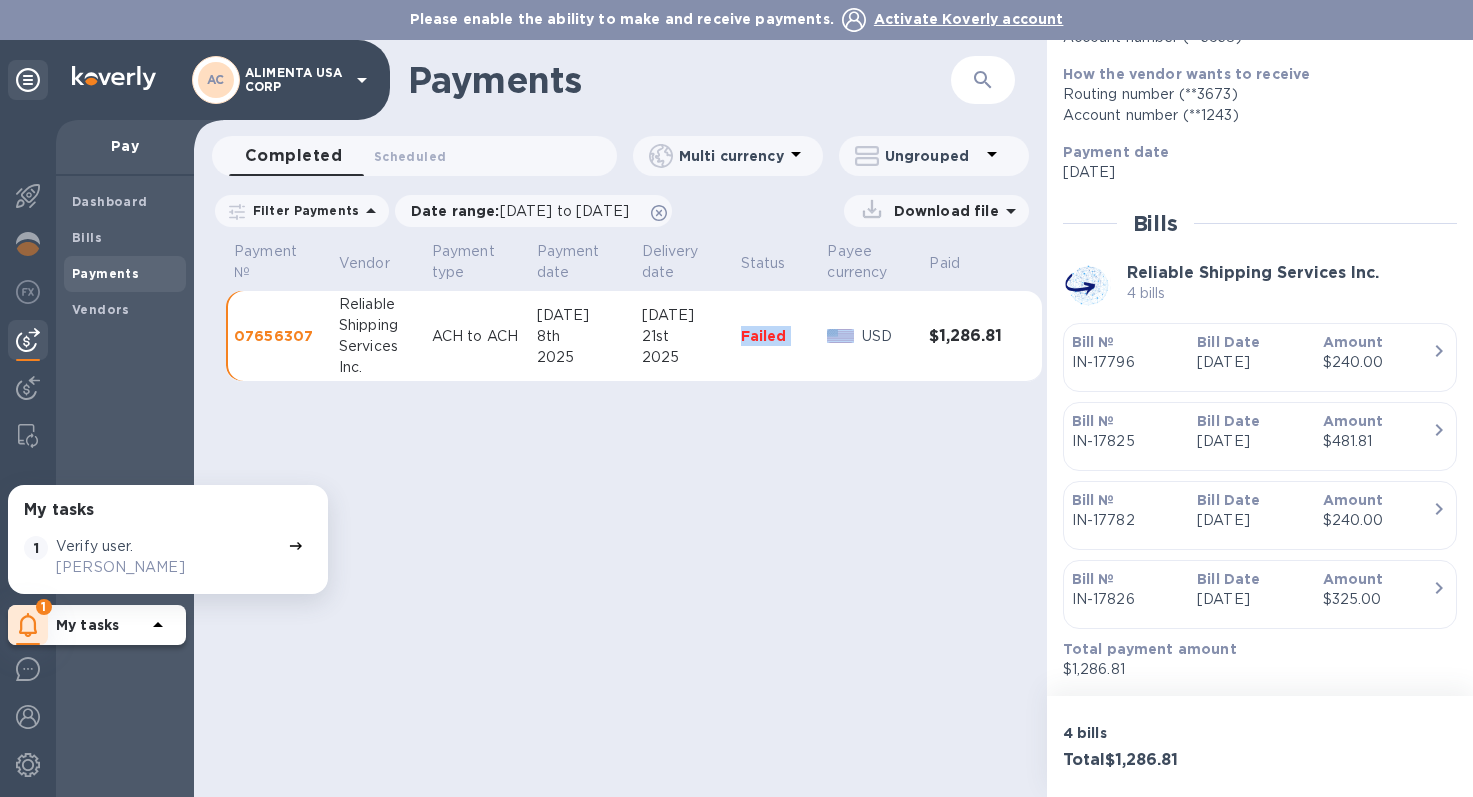 scroll, scrollTop: 313, scrollLeft: 0, axis: vertical 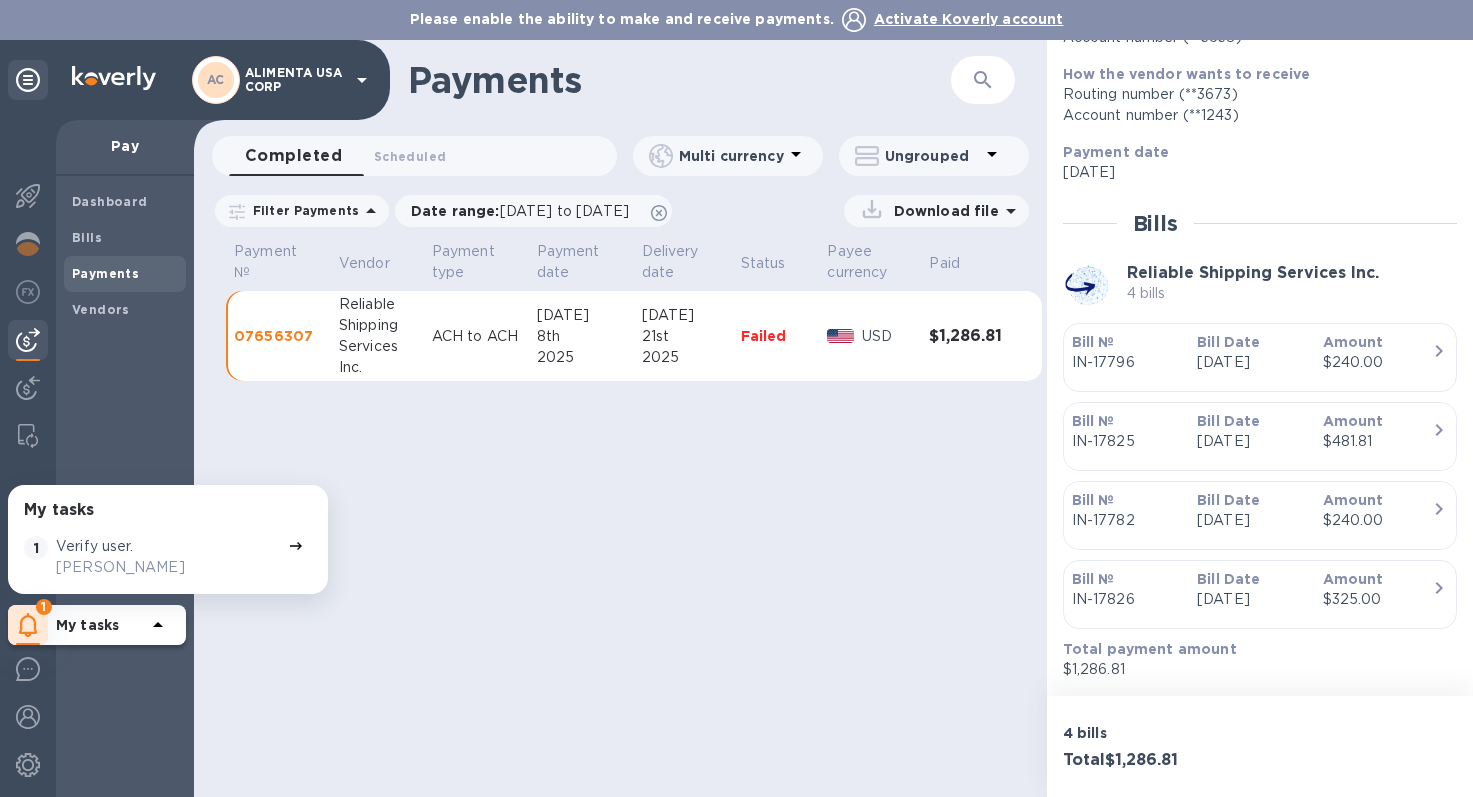 click on "Total  $1,286.81" at bounding box center (1157, 760) 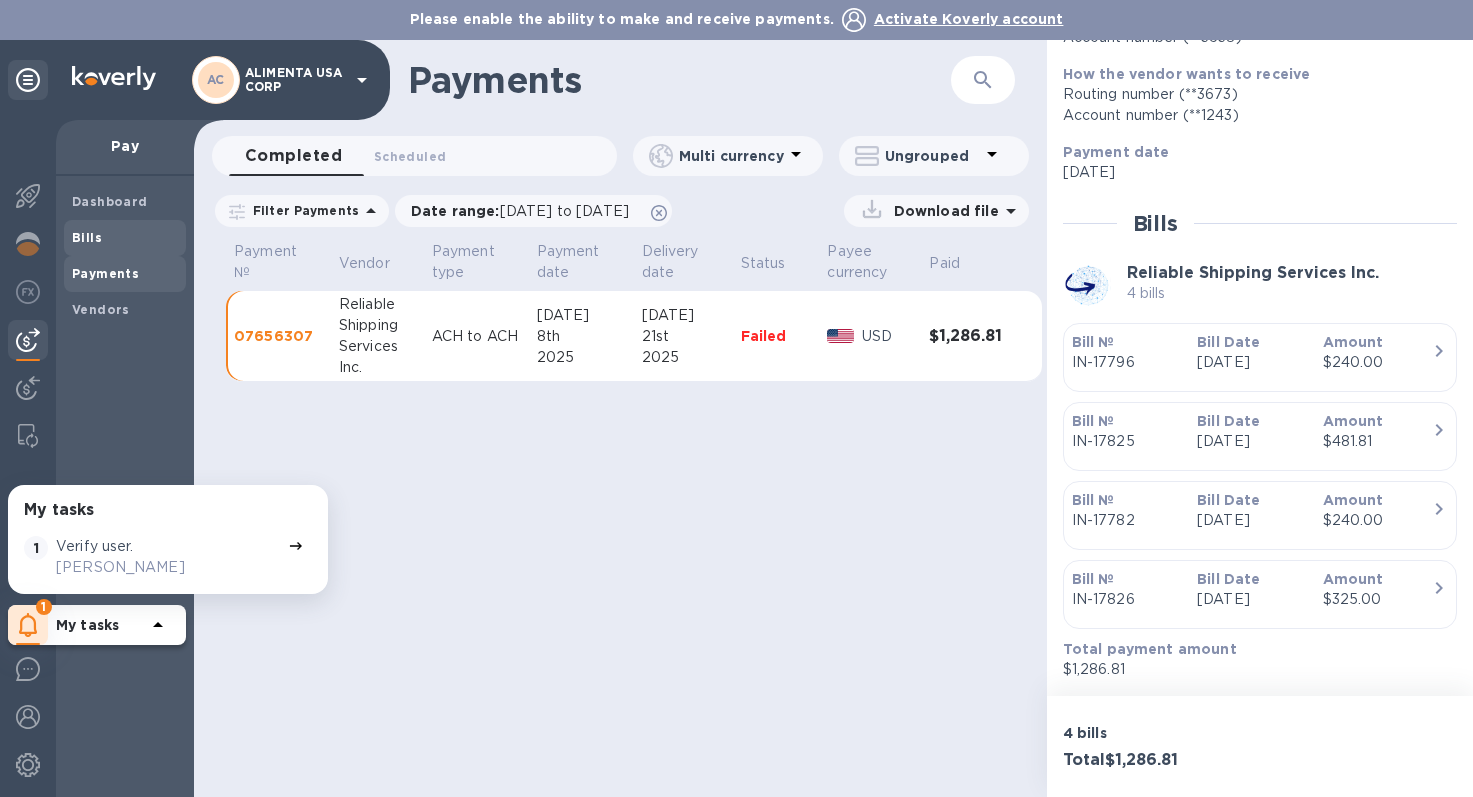 click on "Bills" at bounding box center [125, 238] 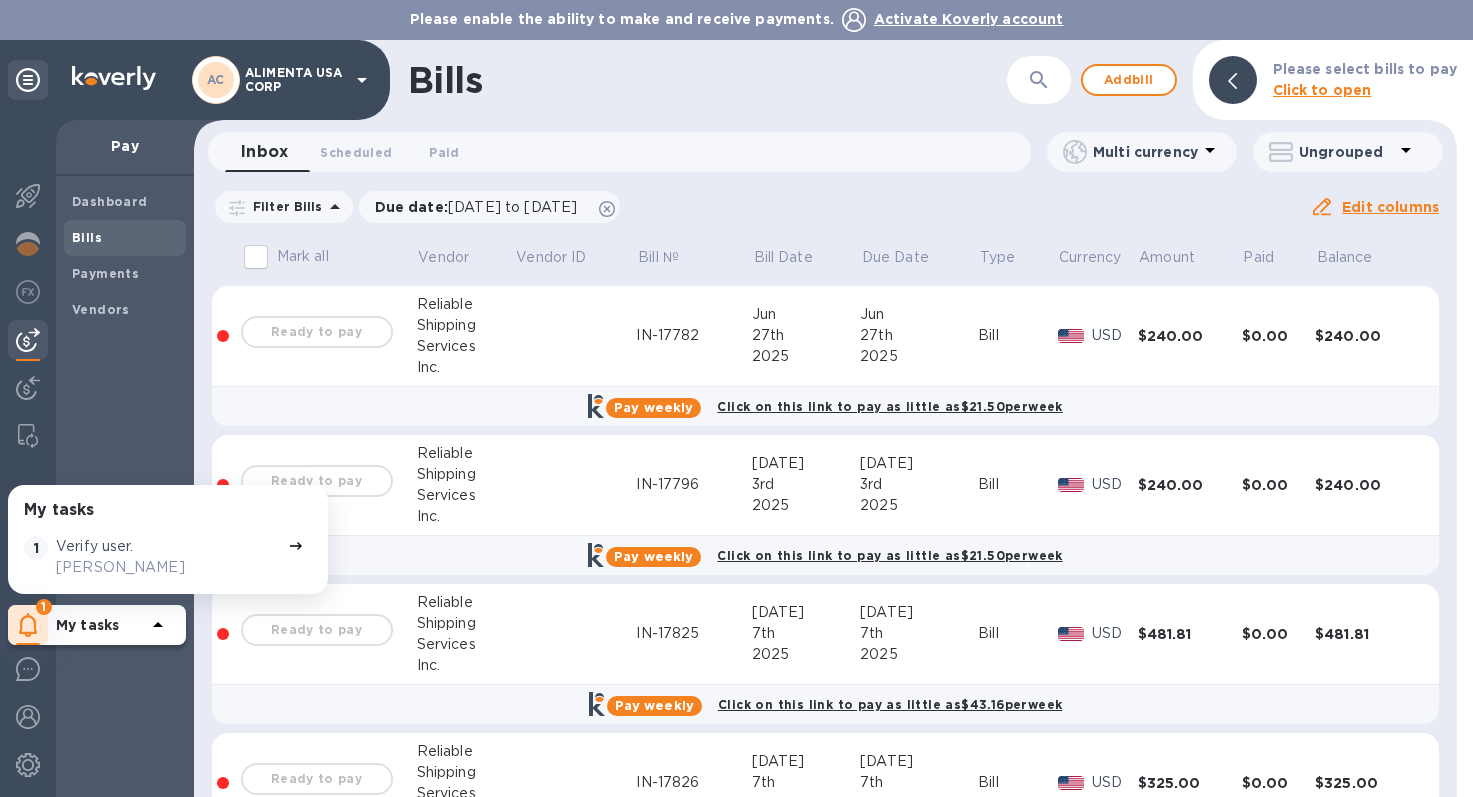 click on "Mark all" at bounding box center [256, 257] 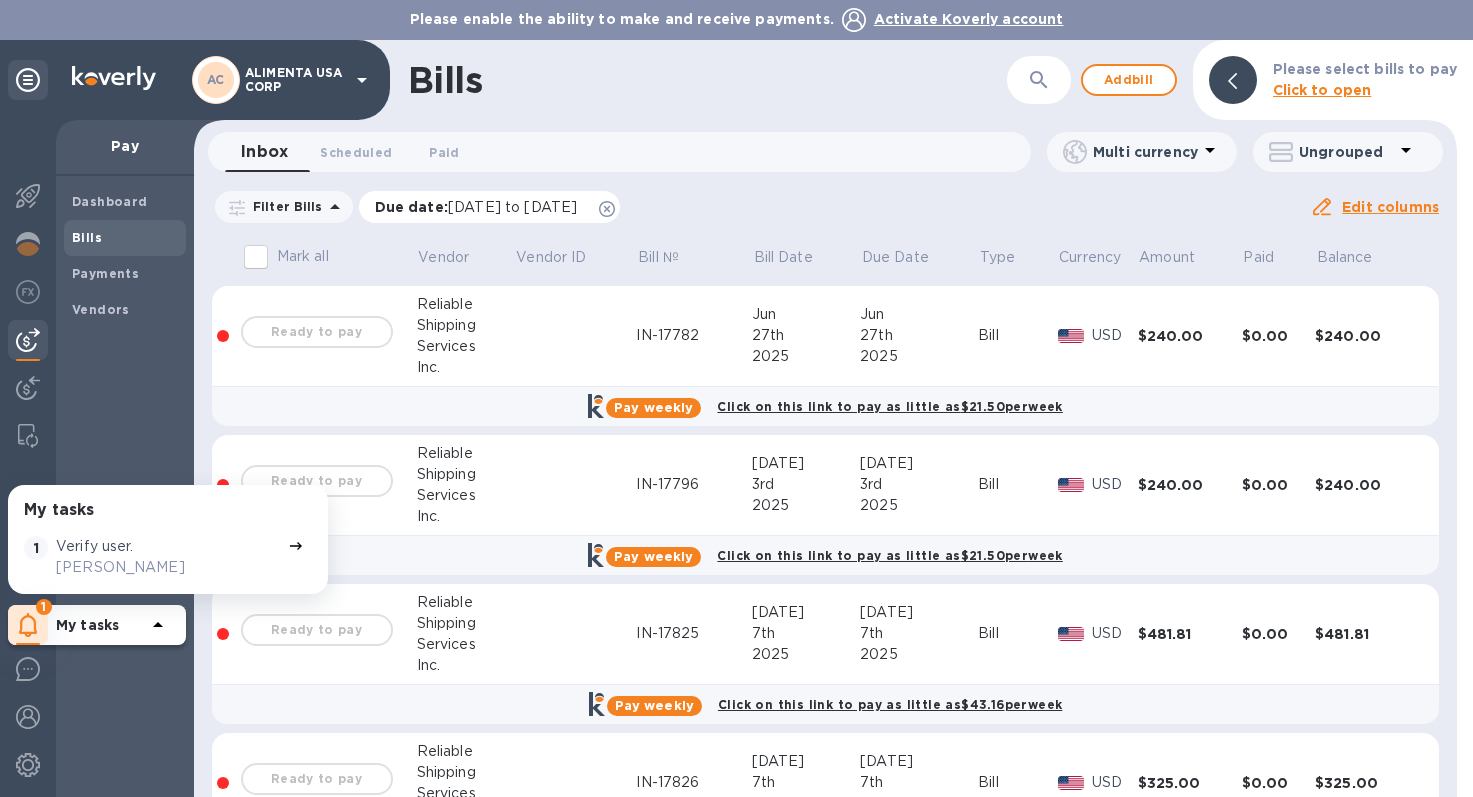 scroll, scrollTop: 0, scrollLeft: 0, axis: both 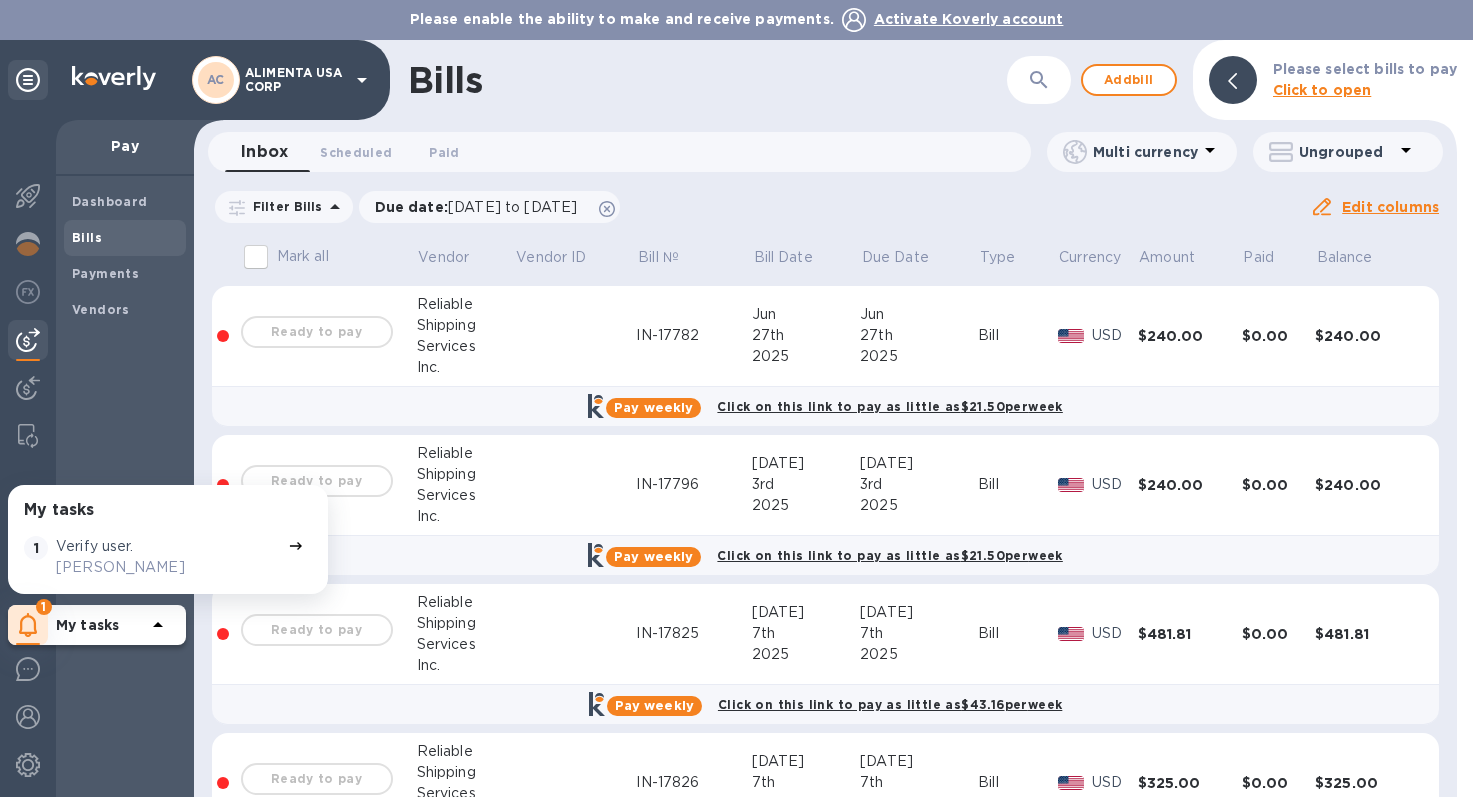 click on "Edit columns" at bounding box center [1390, 207] 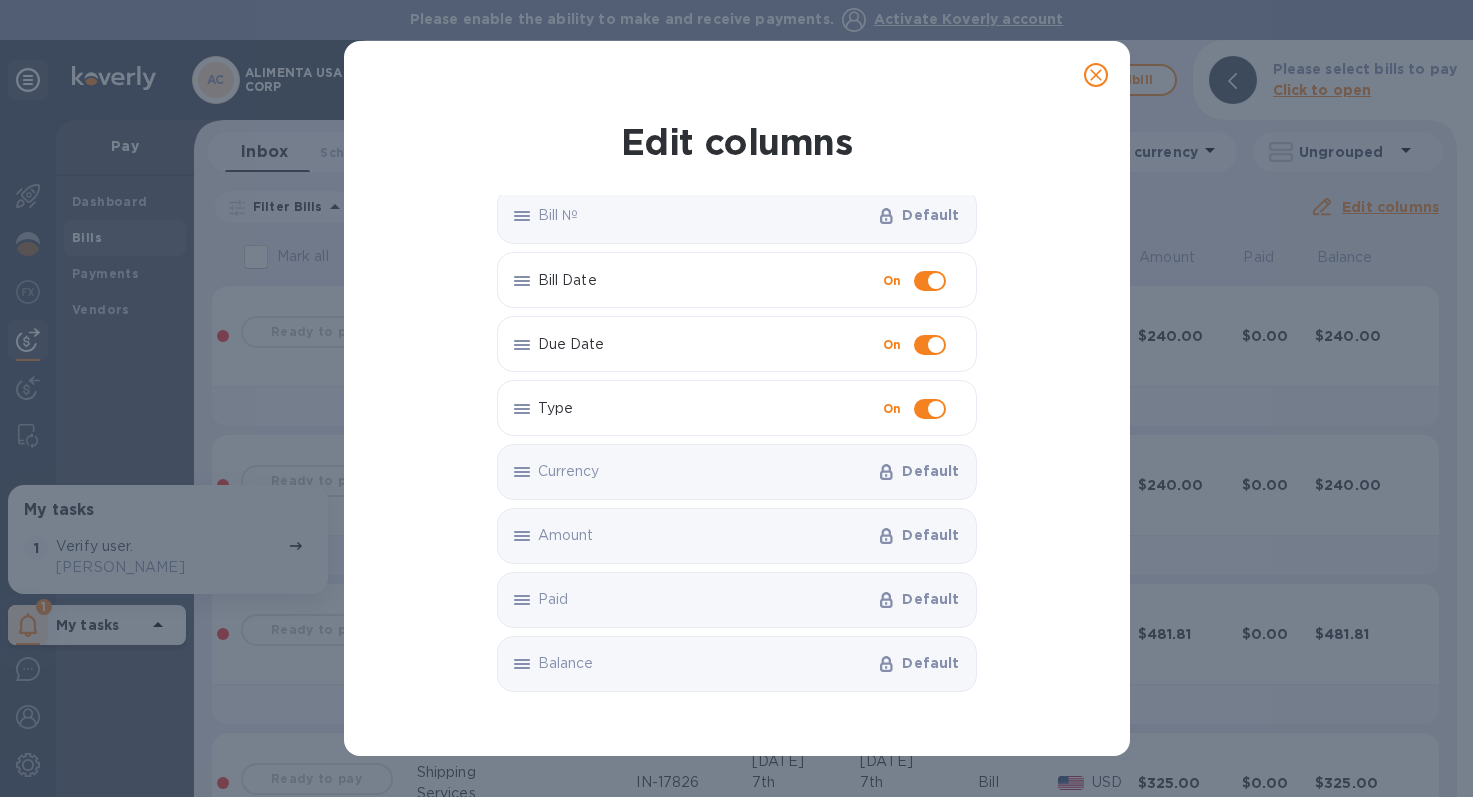 scroll, scrollTop: 135, scrollLeft: 0, axis: vertical 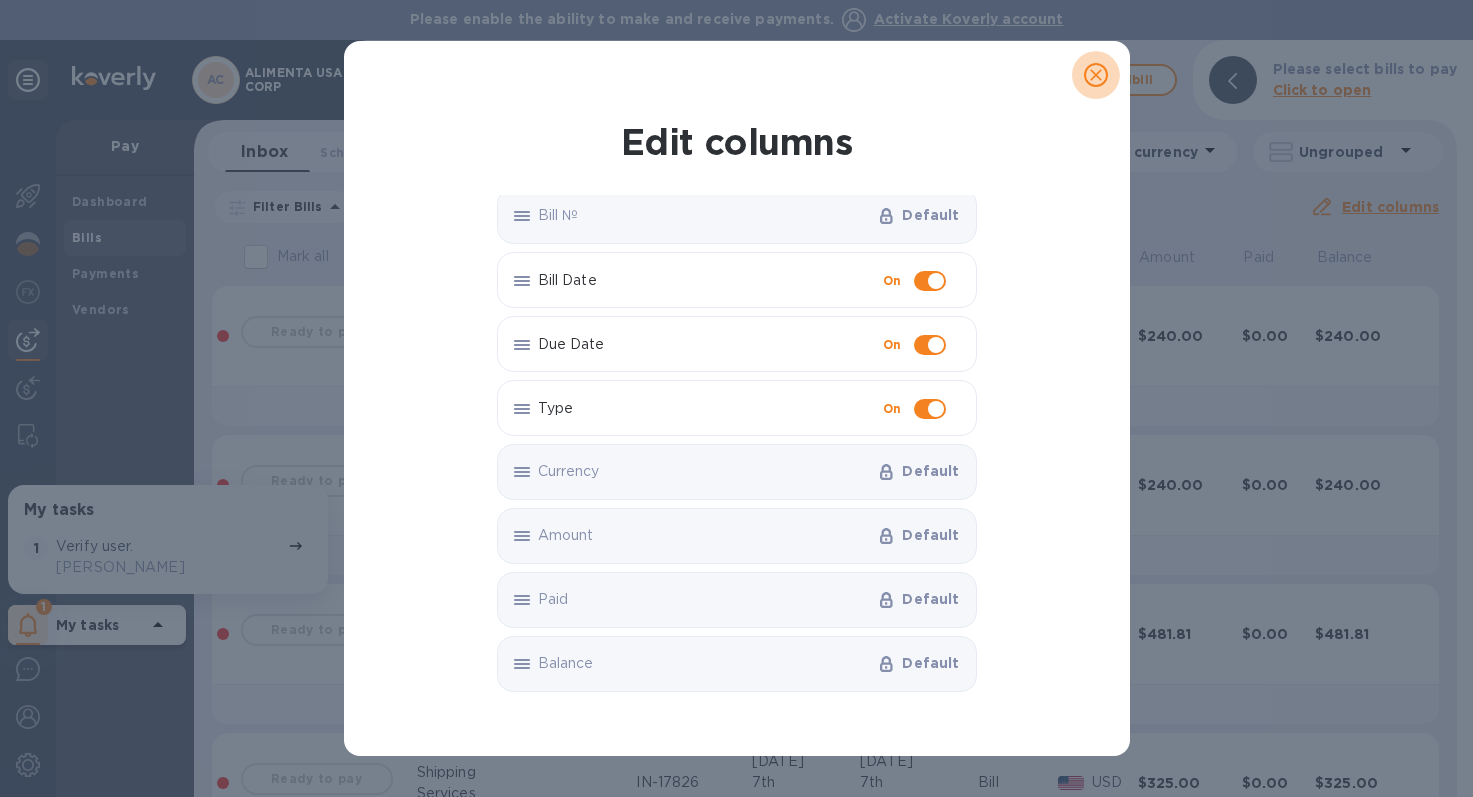 click at bounding box center (1096, 75) 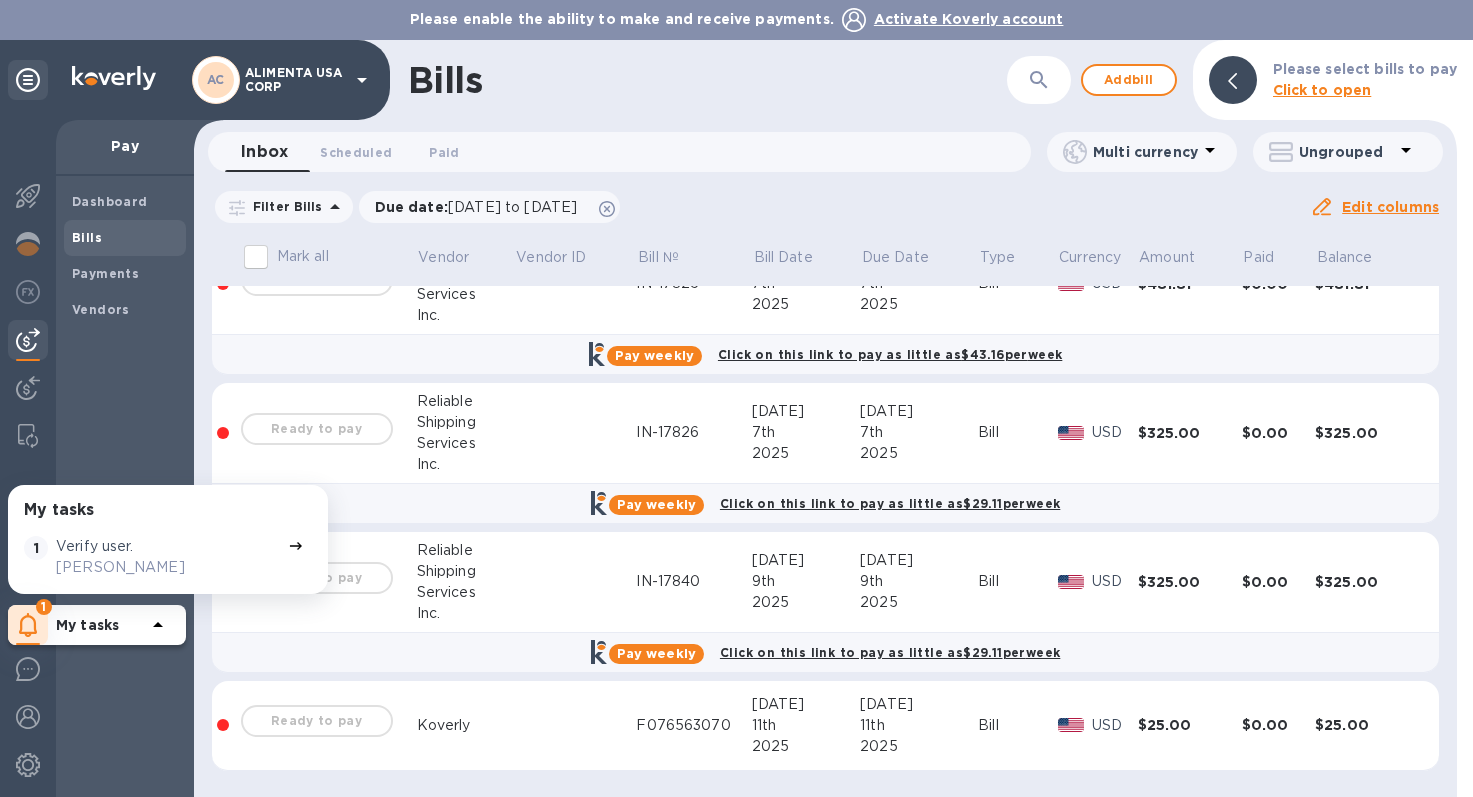 scroll, scrollTop: 350, scrollLeft: 0, axis: vertical 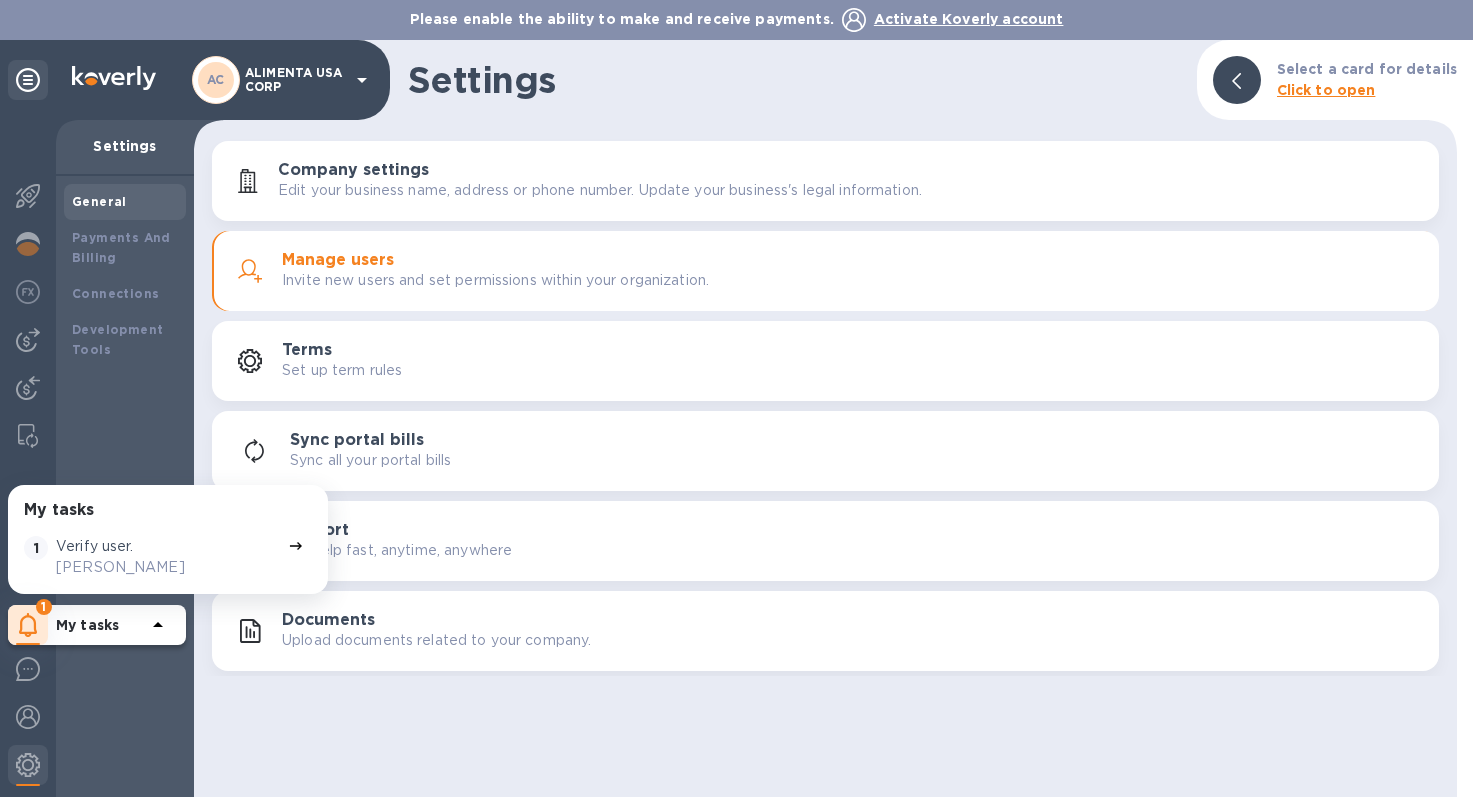 click on "Manage users" at bounding box center (338, 260) 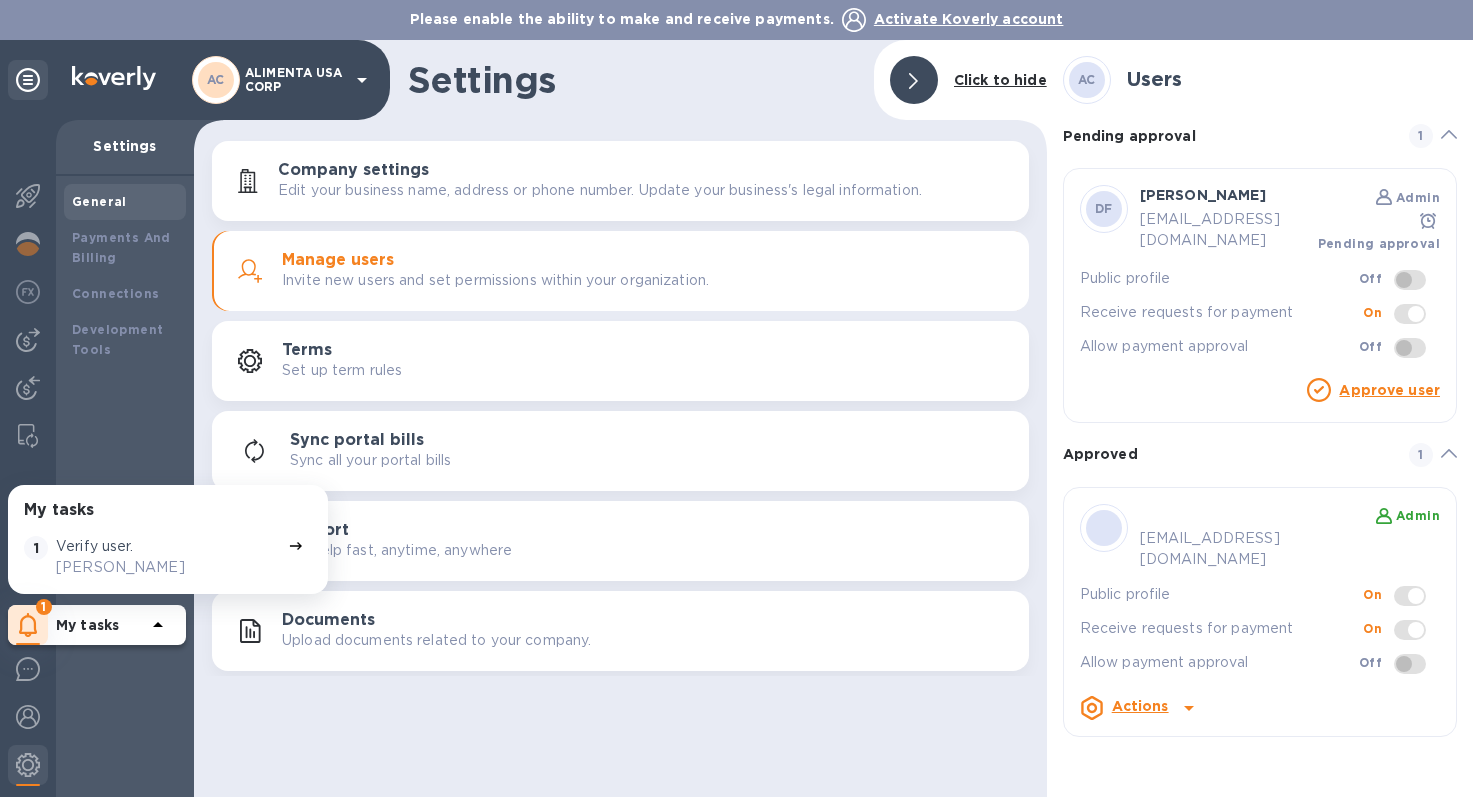 click on "Approve user" at bounding box center (1389, 390) 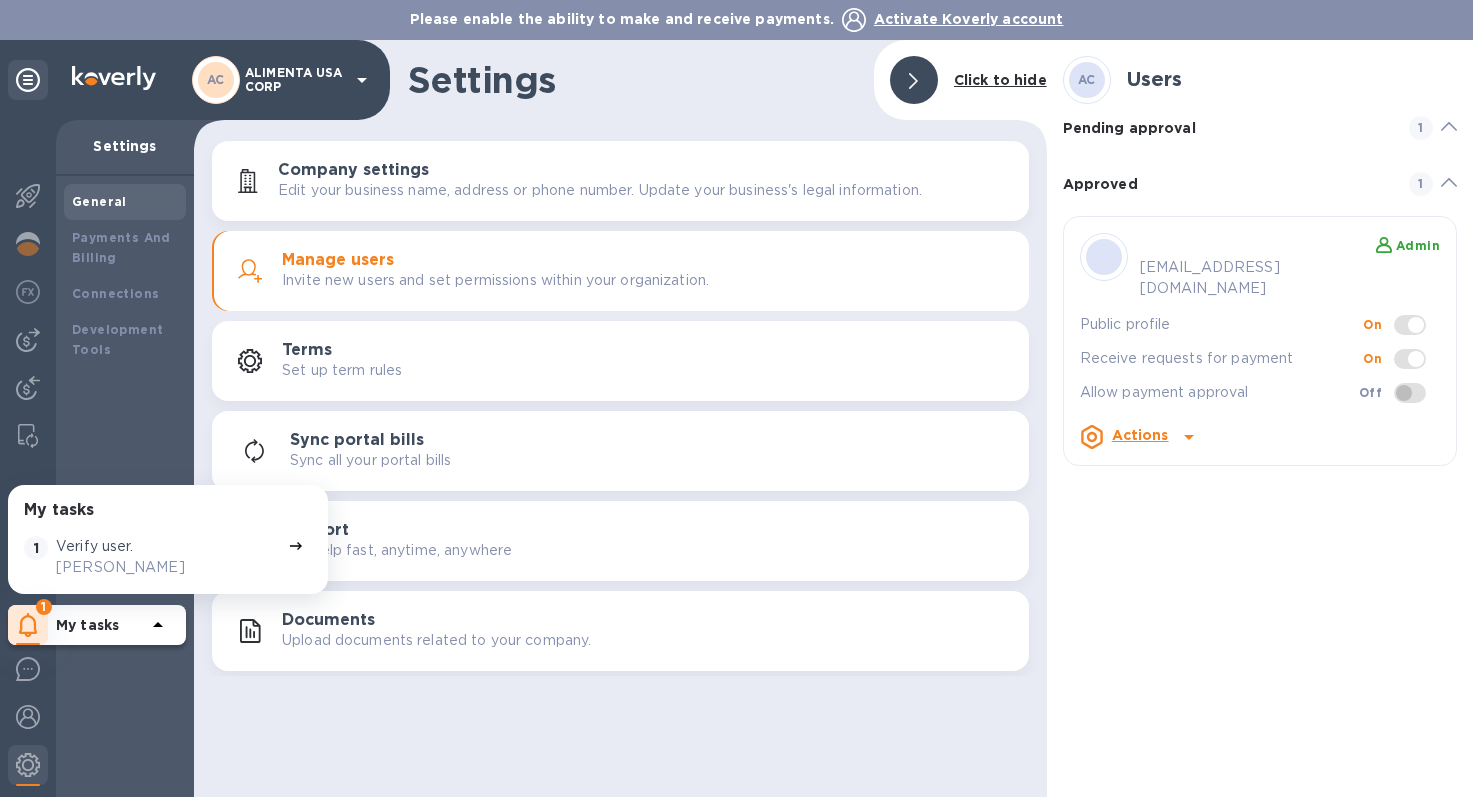 click on "1" at bounding box center [1421, 128] 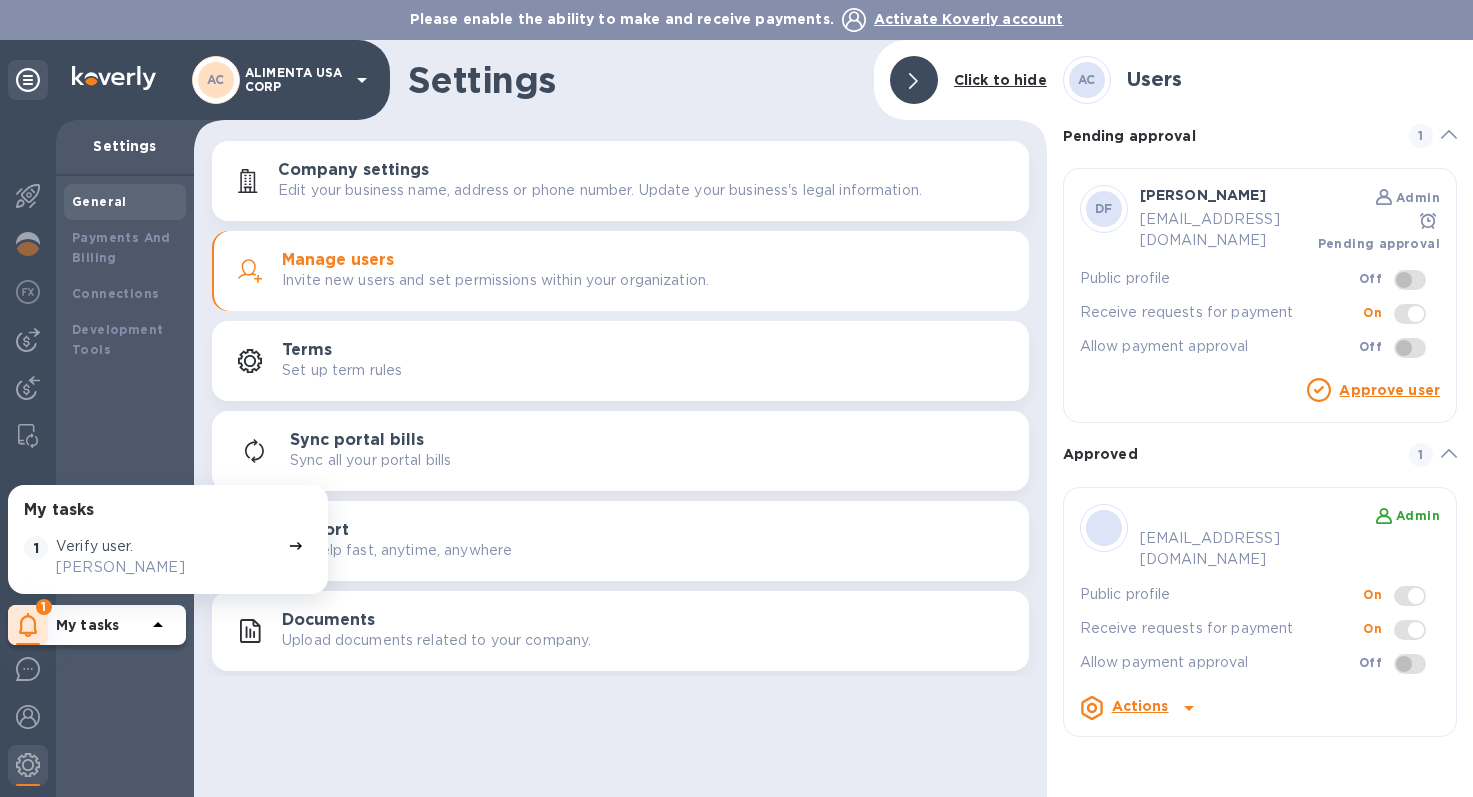 click at bounding box center [1410, 664] 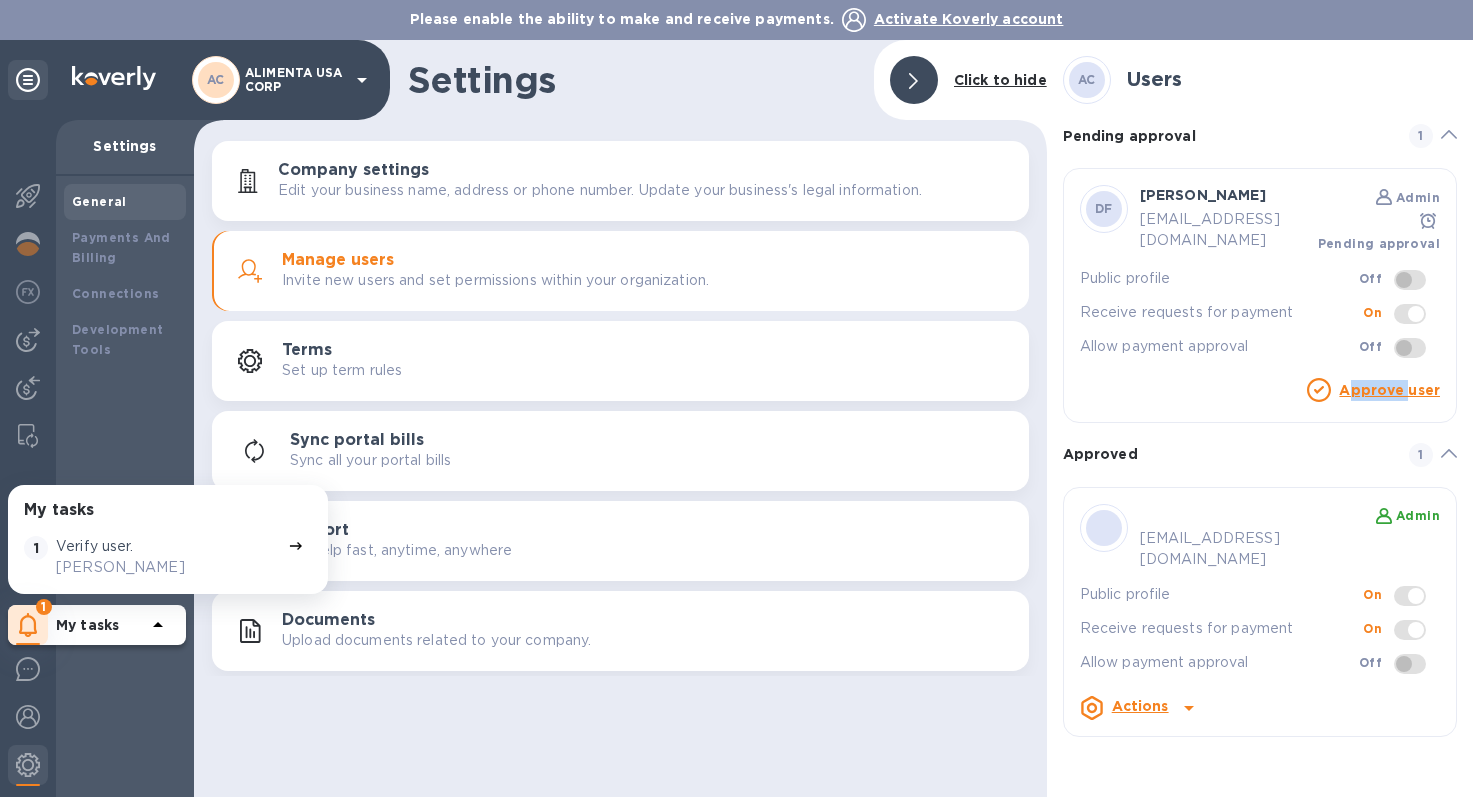 click 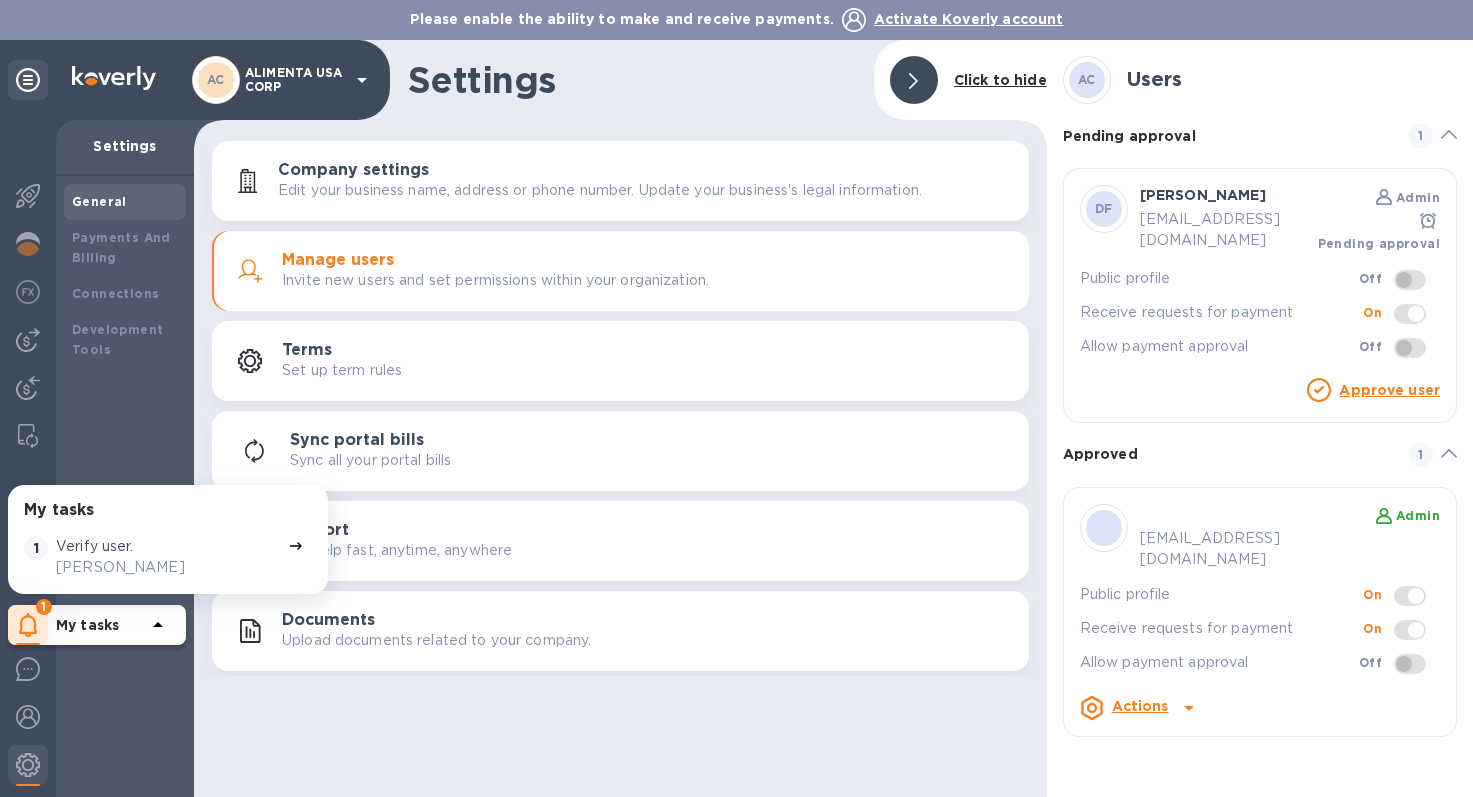 click on "Approve user" at bounding box center [1389, 390] 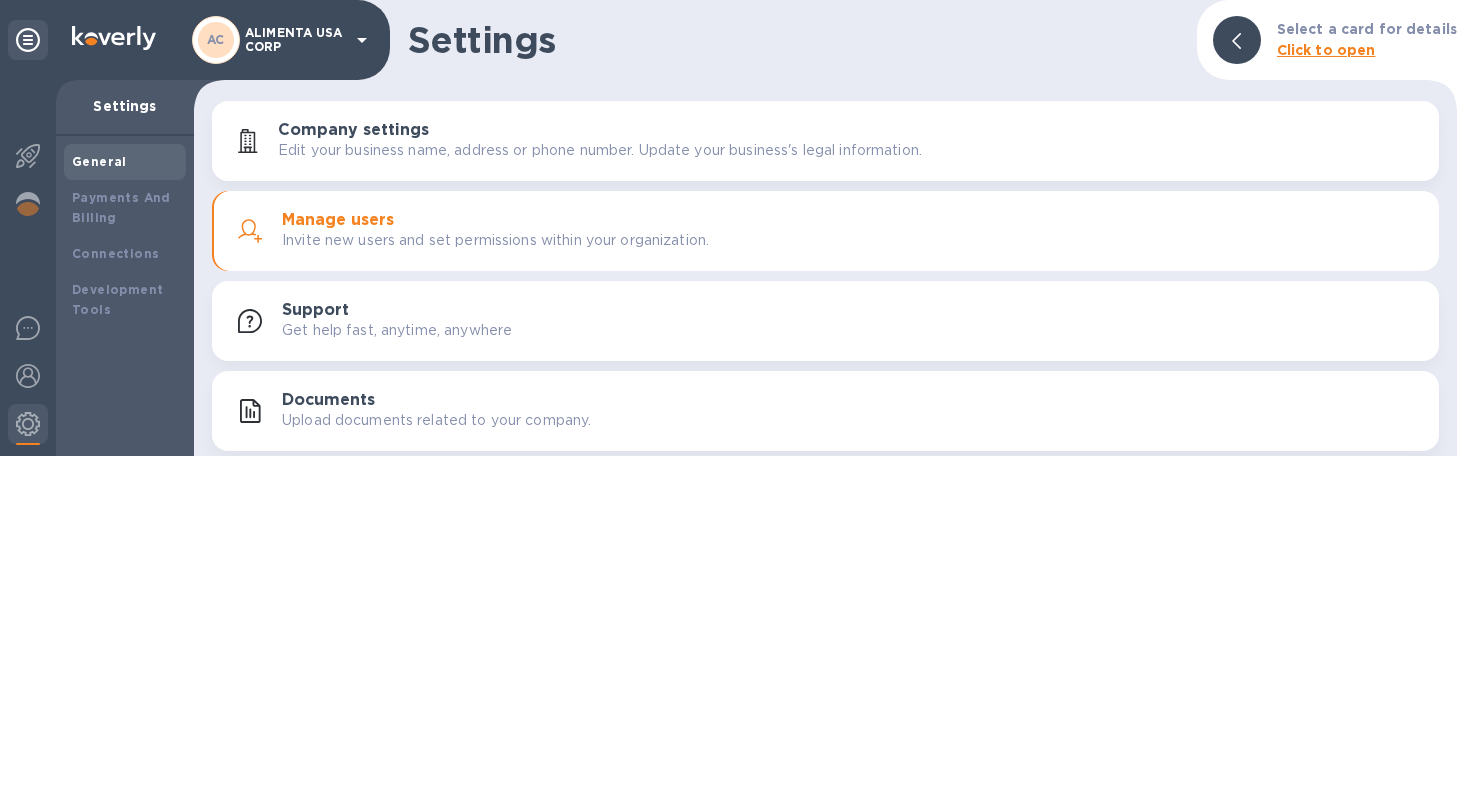 scroll, scrollTop: 0, scrollLeft: 0, axis: both 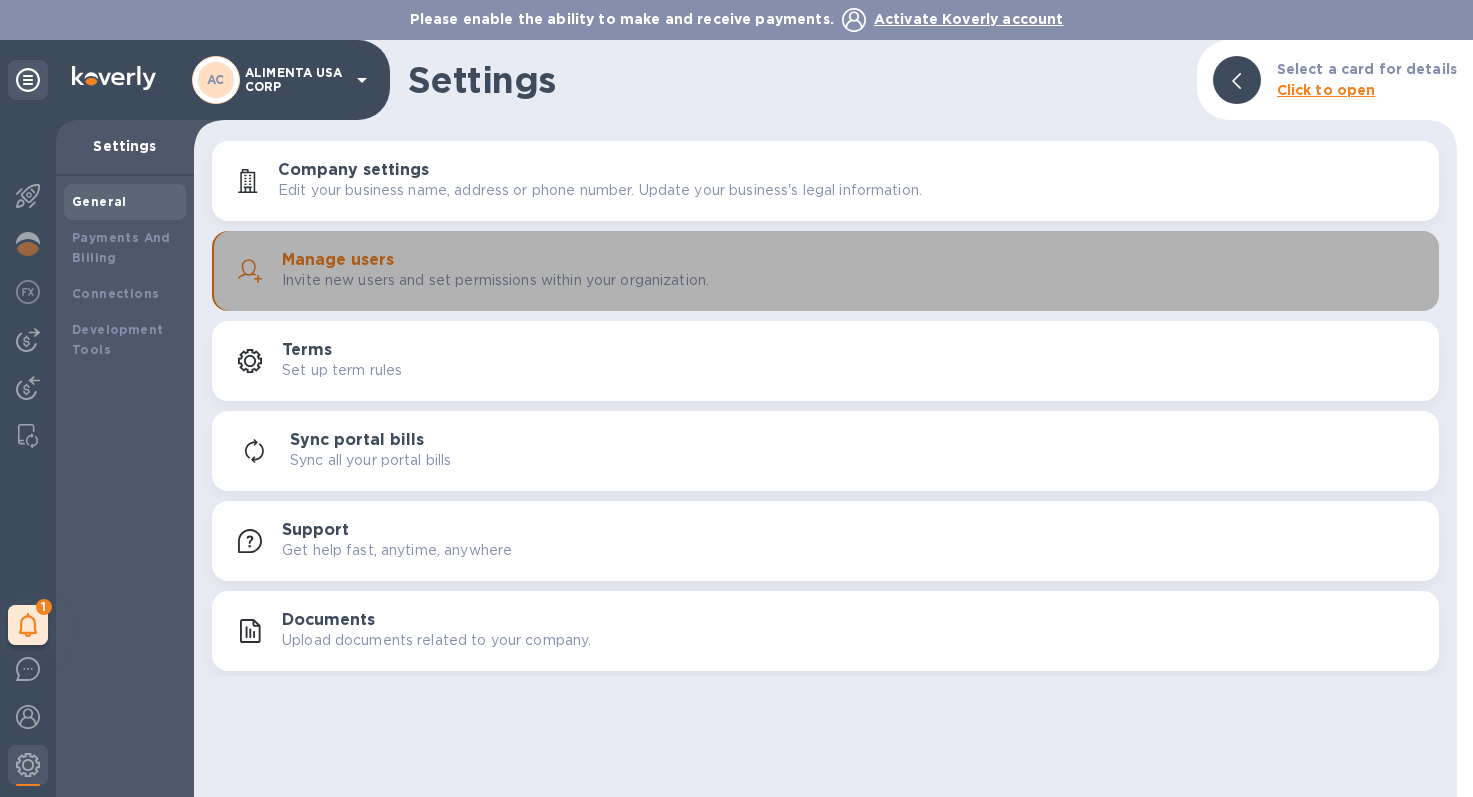 click on "Manage users" at bounding box center [338, 260] 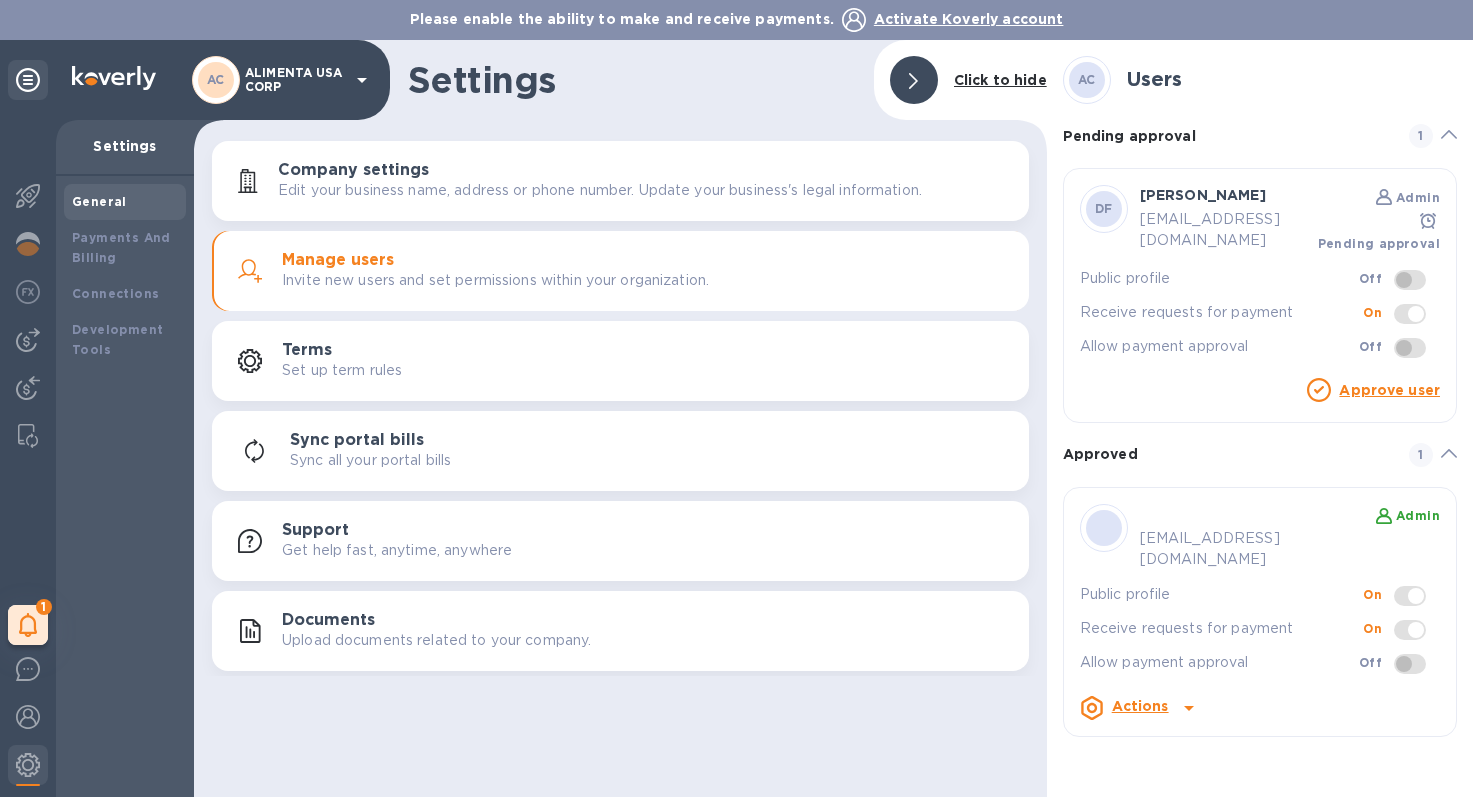 click on "Approve user" at bounding box center (1389, 390) 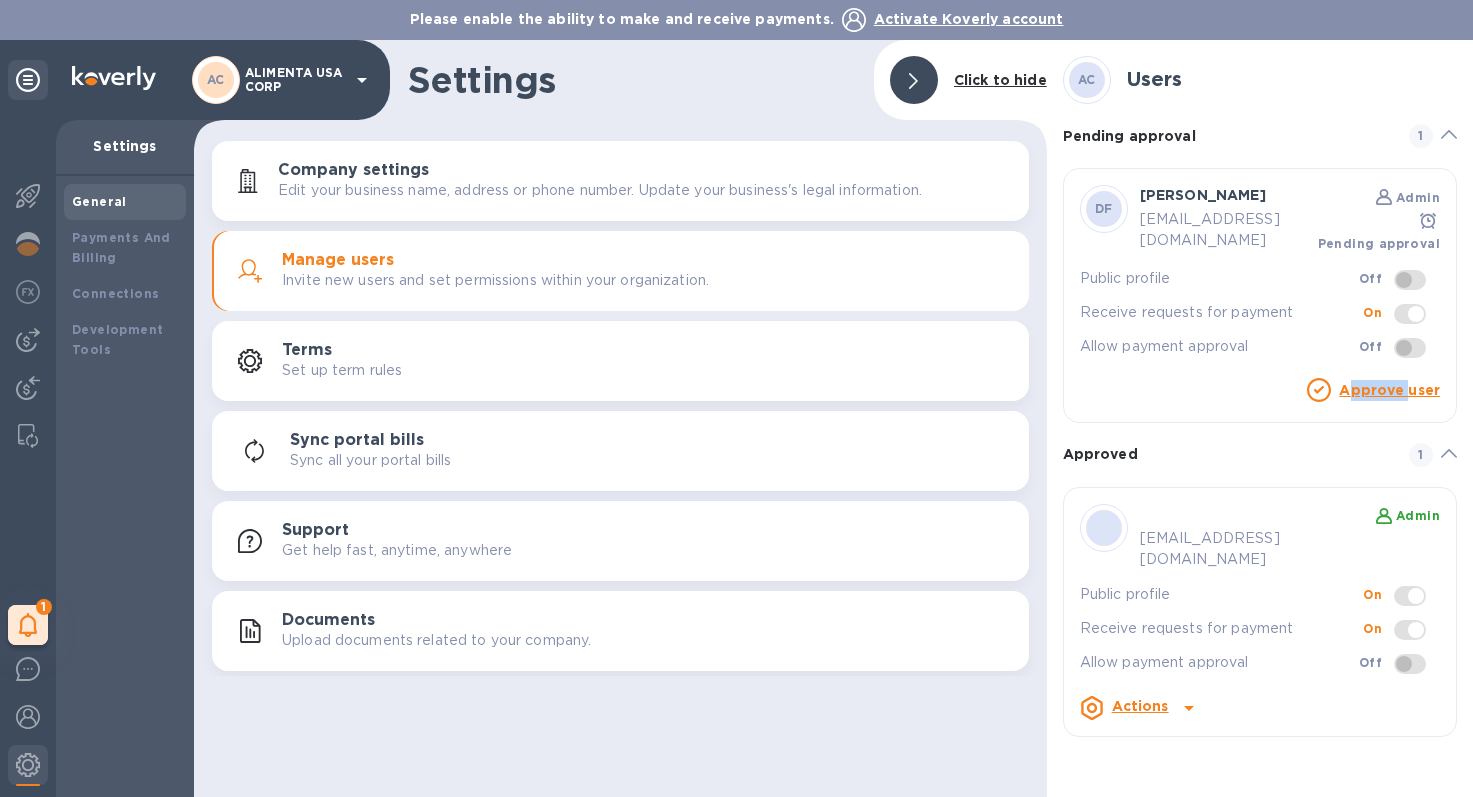 click on "Approve user" at bounding box center (1389, 390) 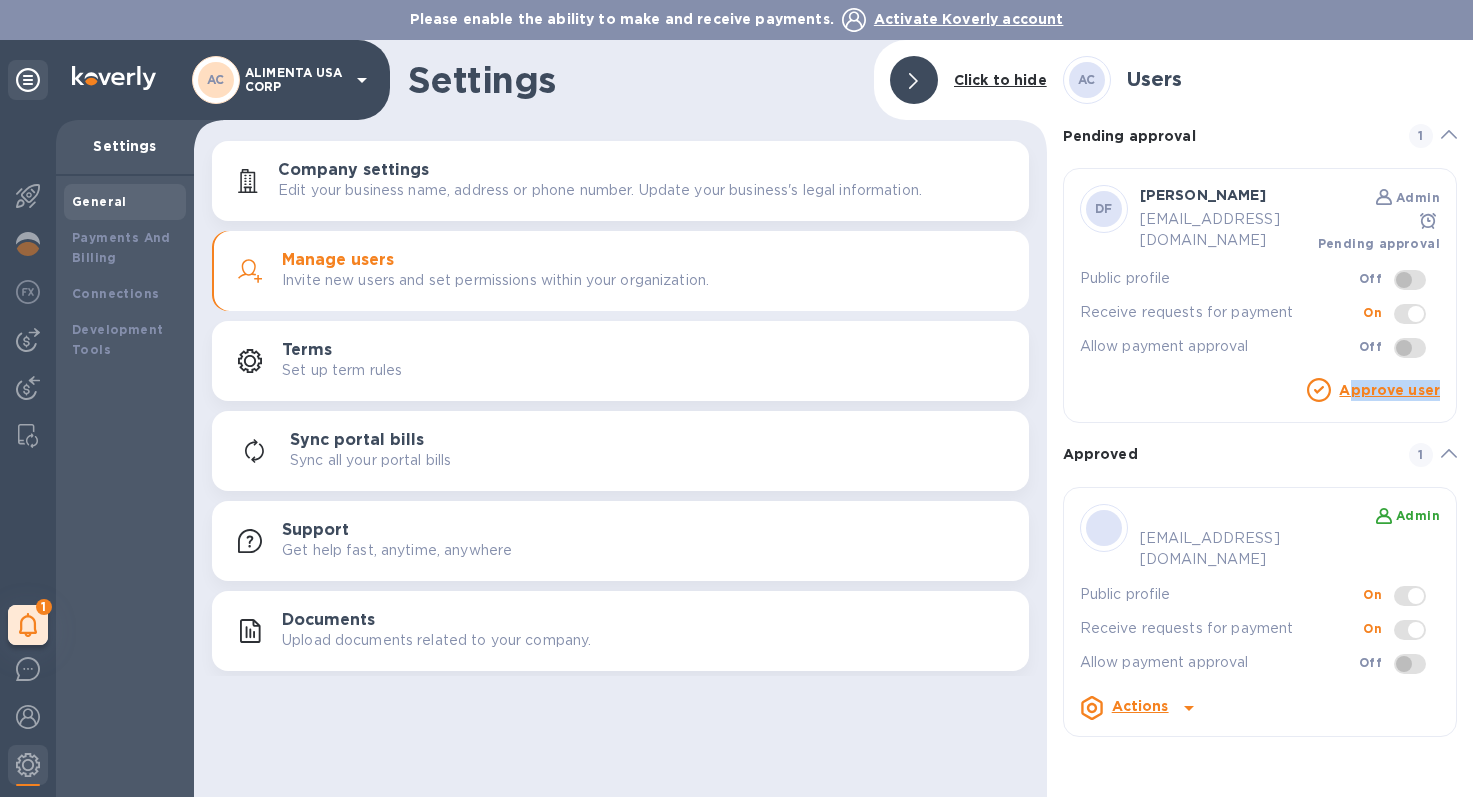 click on "Approve user" at bounding box center [1389, 390] 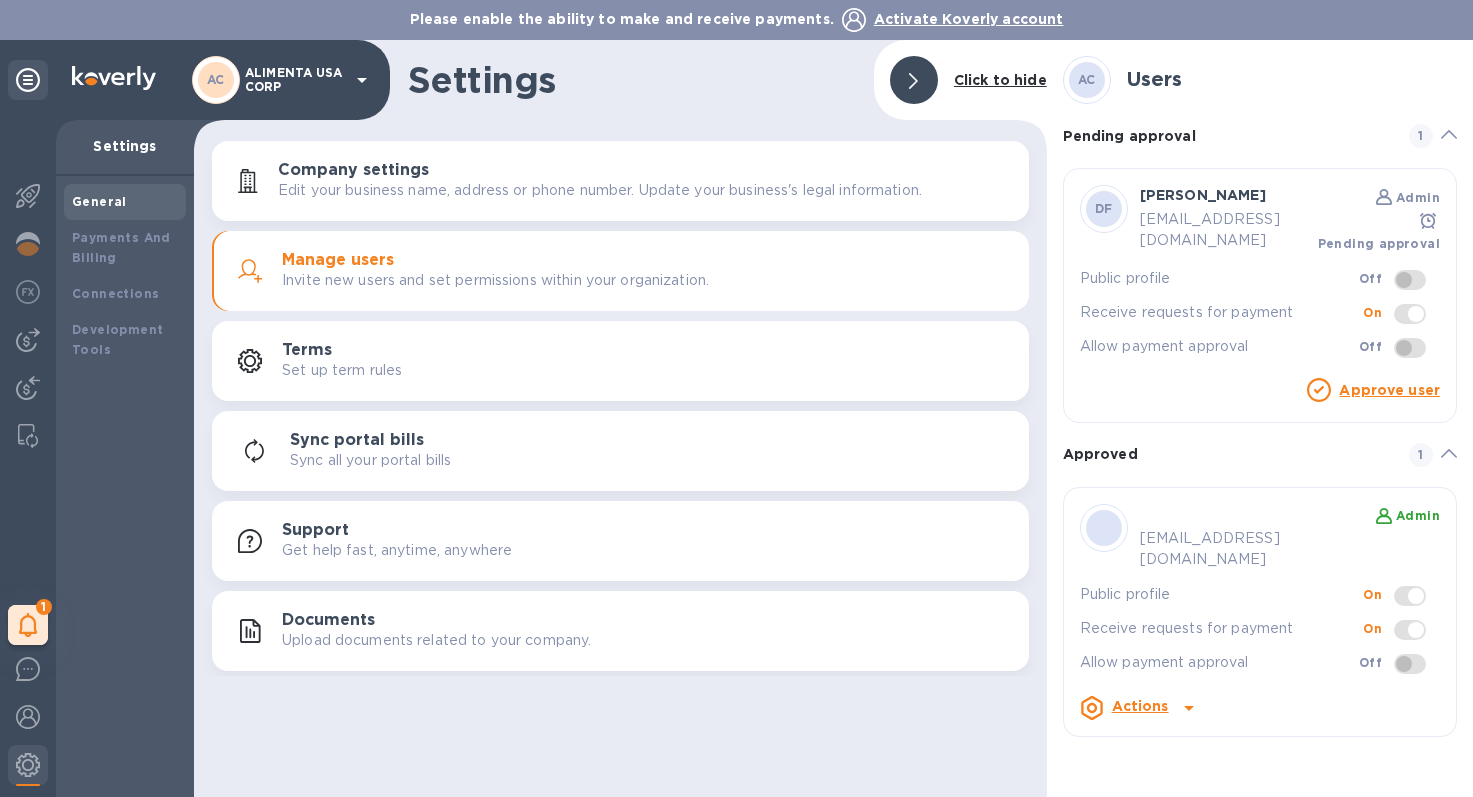 click on "Allow payment approval" at bounding box center [1219, 346] 